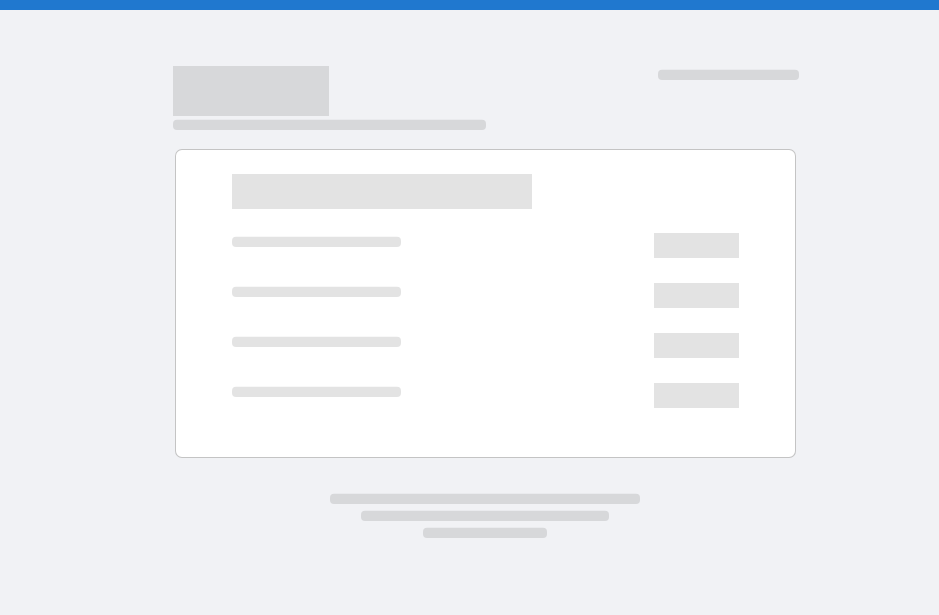 scroll, scrollTop: 0, scrollLeft: 0, axis: both 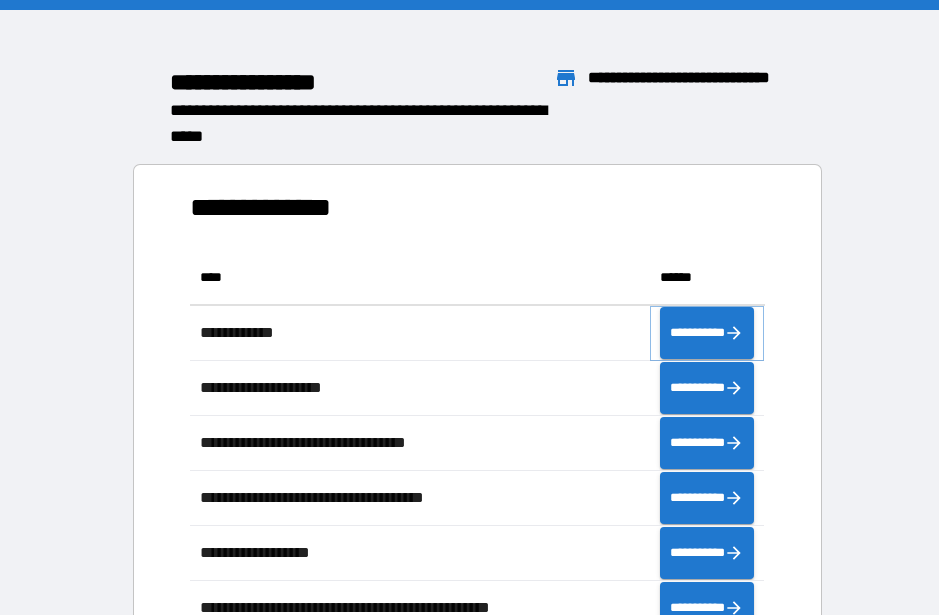 click on "**********" at bounding box center (707, 333) 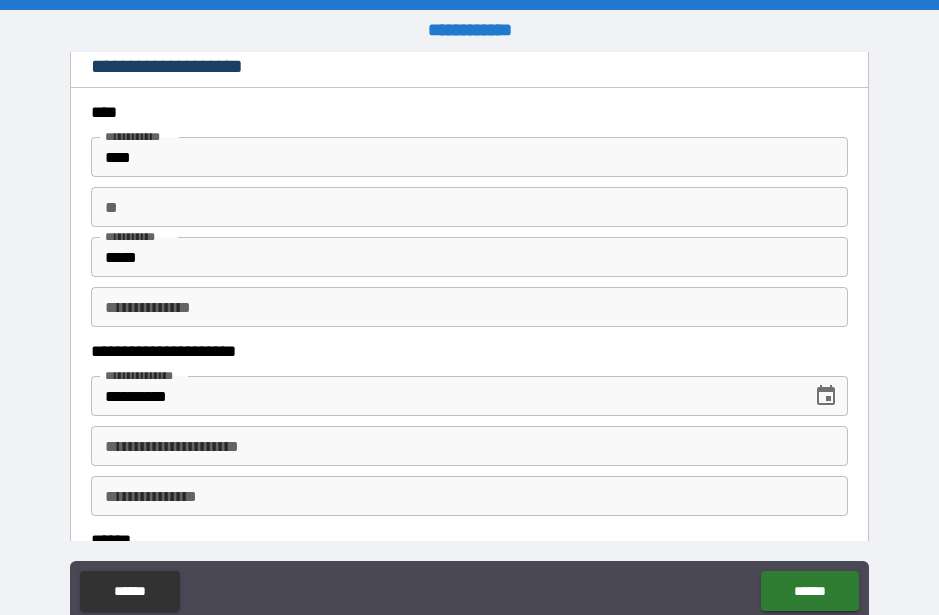 scroll, scrollTop: 63, scrollLeft: 0, axis: vertical 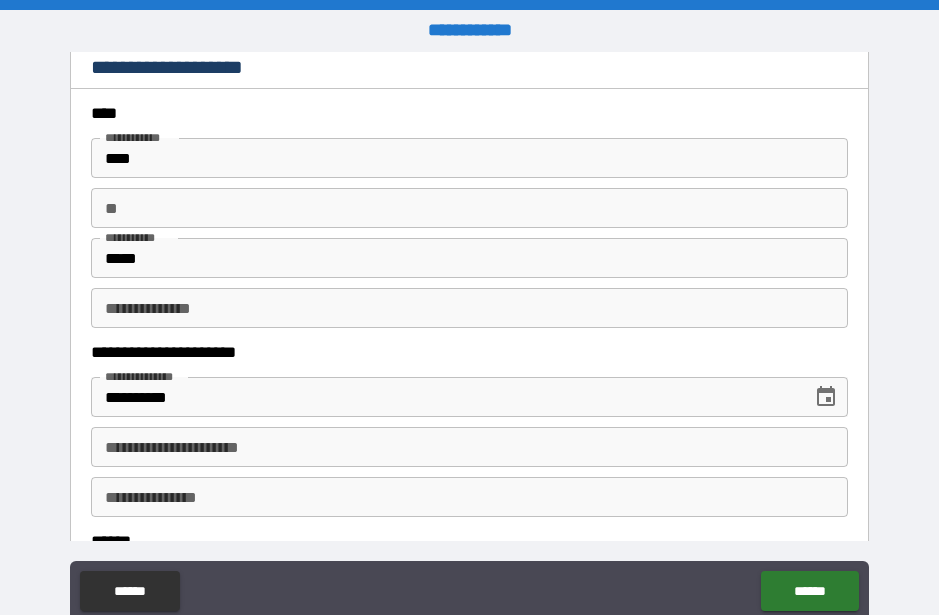 click on "**" at bounding box center [469, 208] 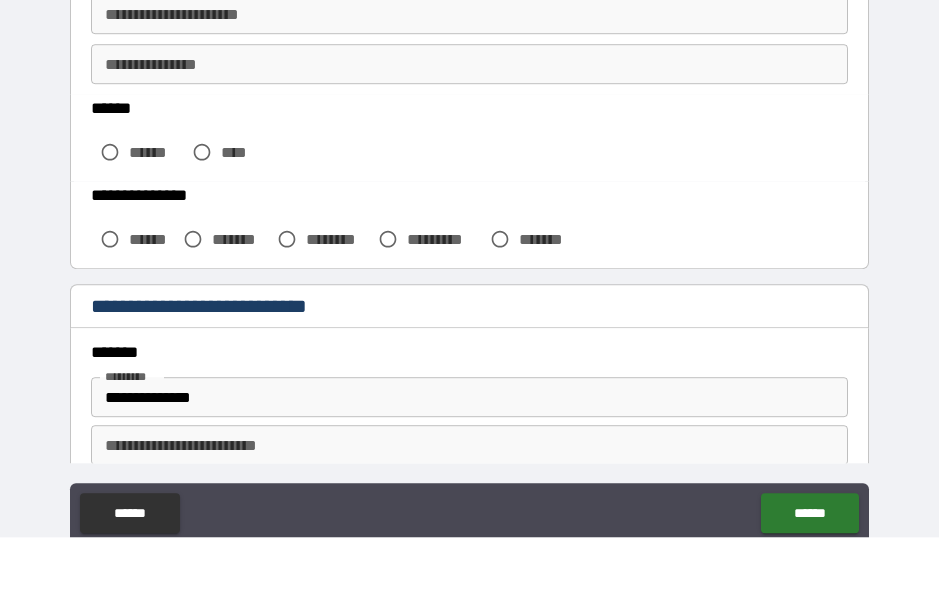 scroll, scrollTop: 428, scrollLeft: 0, axis: vertical 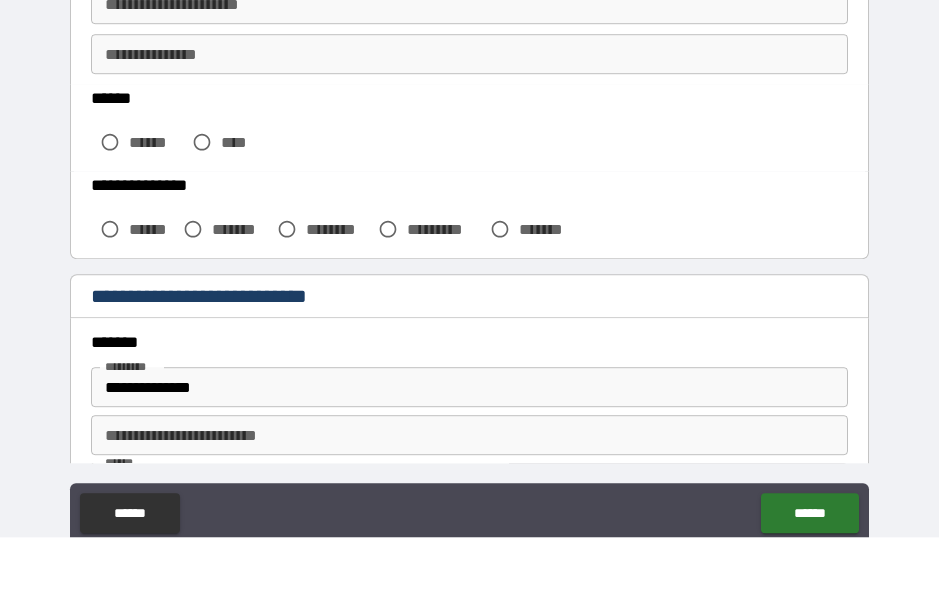 type on "****" 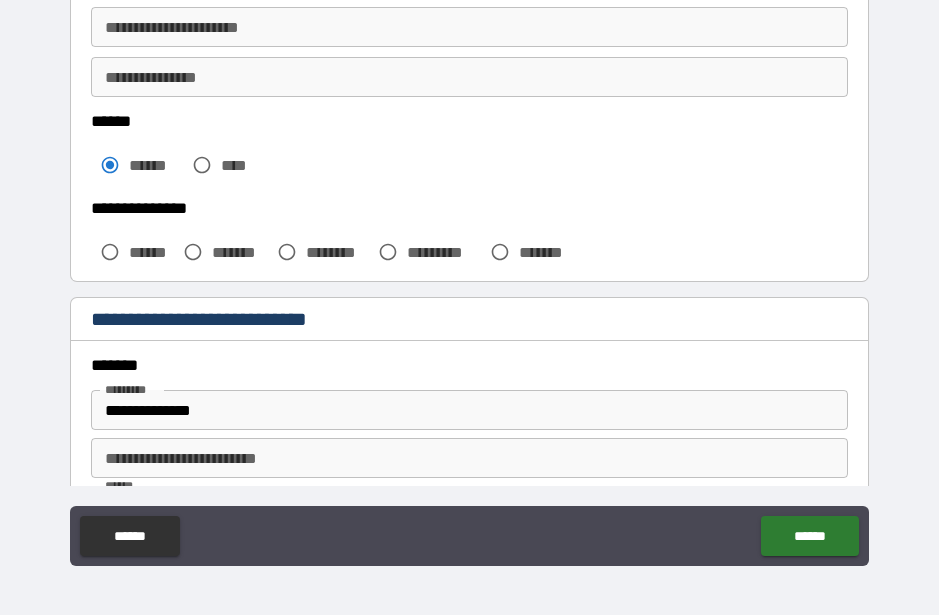 click on "******" at bounding box center (151, 252) 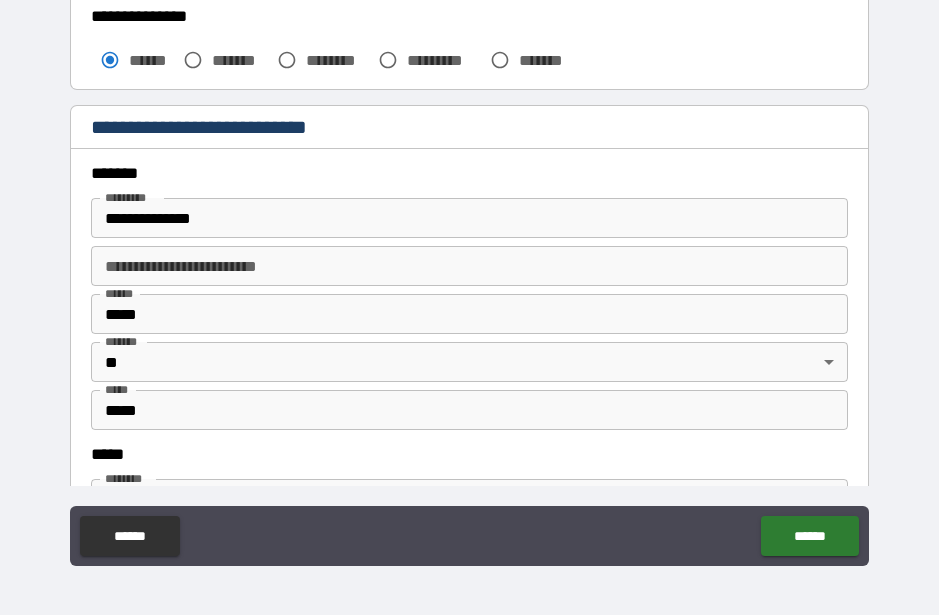 scroll, scrollTop: 619, scrollLeft: 0, axis: vertical 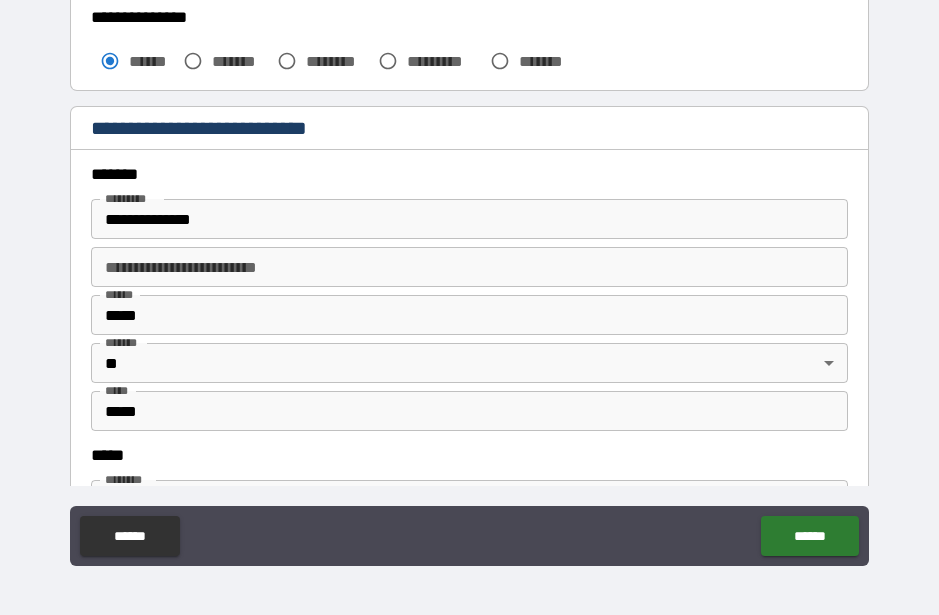 click on "**********" at bounding box center [469, 219] 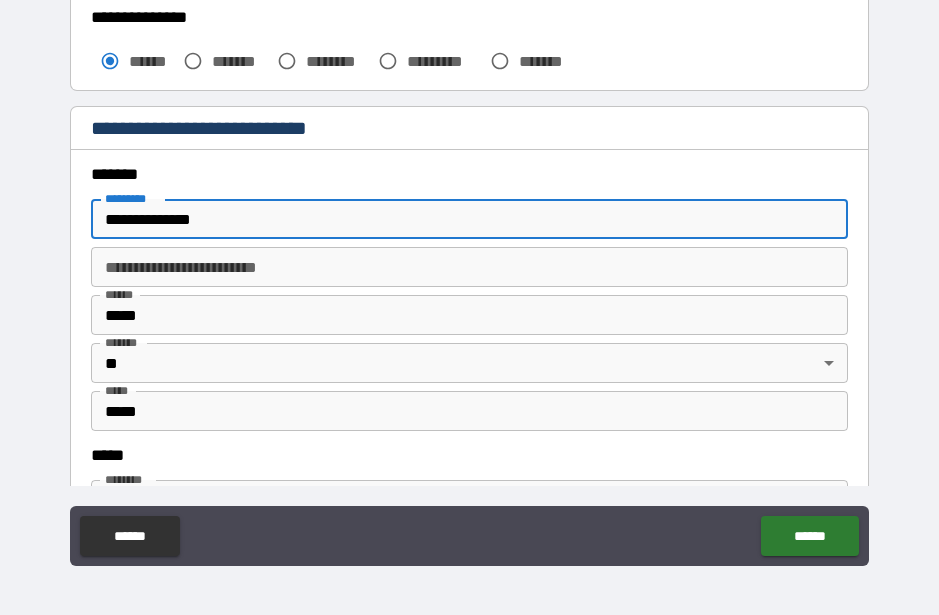 scroll, scrollTop: 54, scrollLeft: 0, axis: vertical 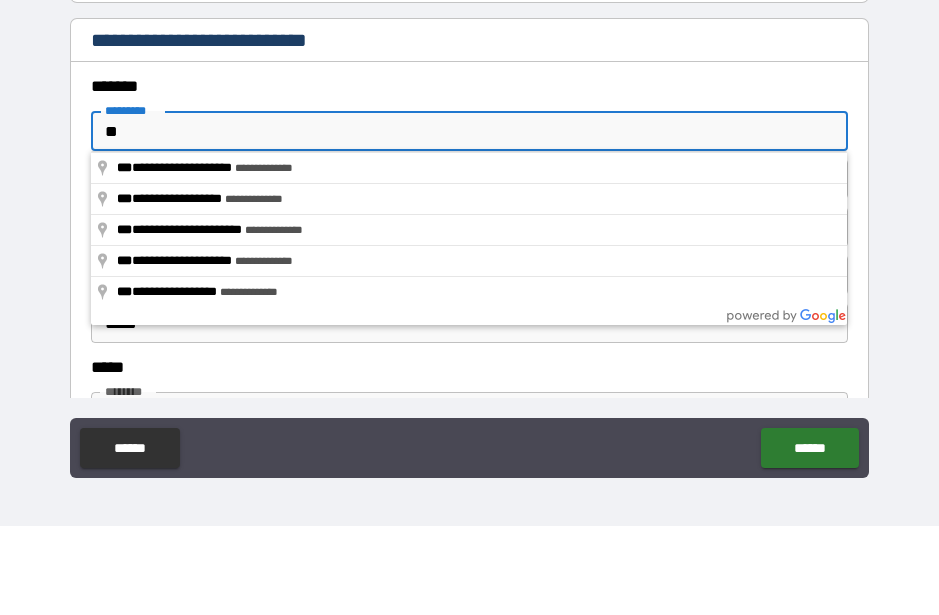 type on "*" 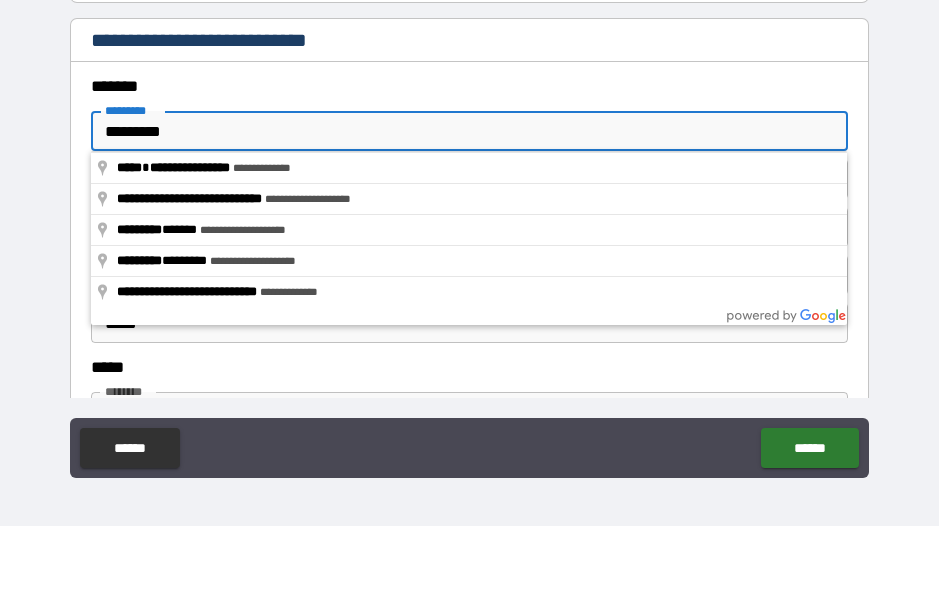 type on "**********" 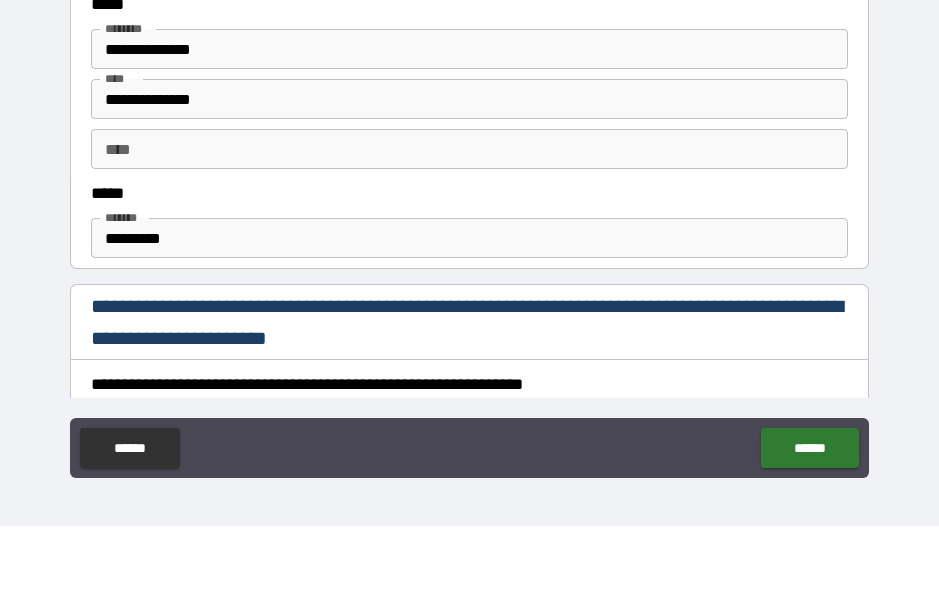 scroll, scrollTop: 983, scrollLeft: 0, axis: vertical 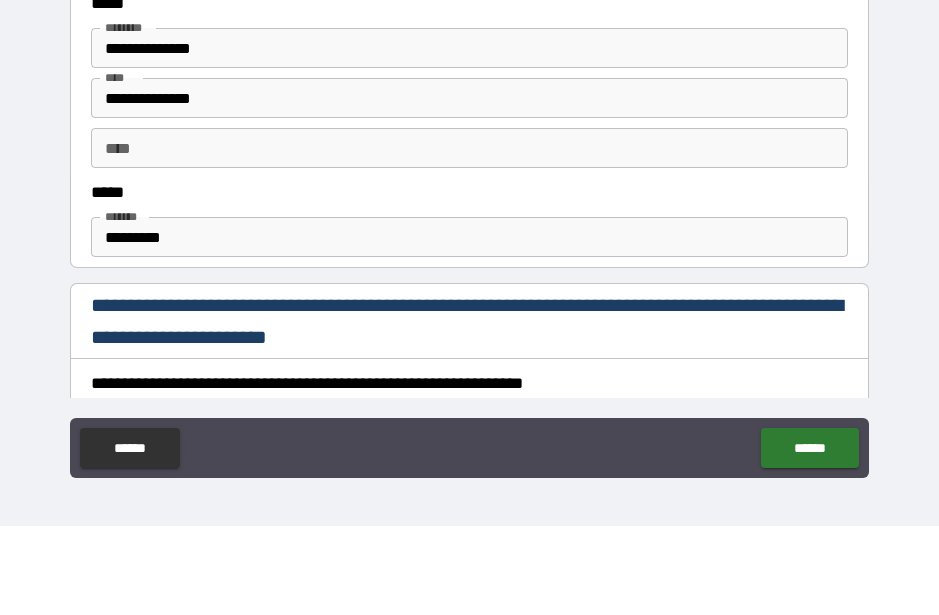 type on "*********" 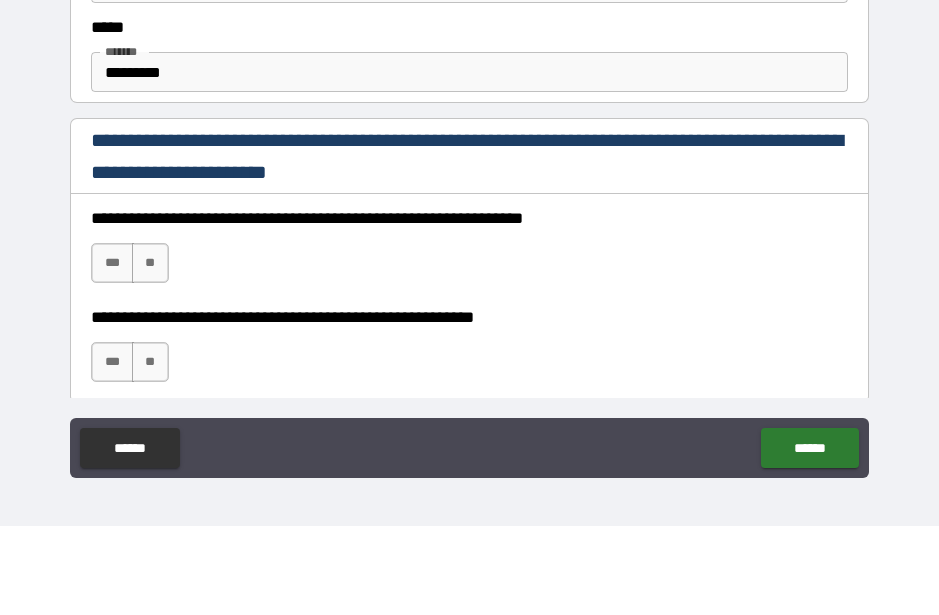 scroll, scrollTop: 1152, scrollLeft: 0, axis: vertical 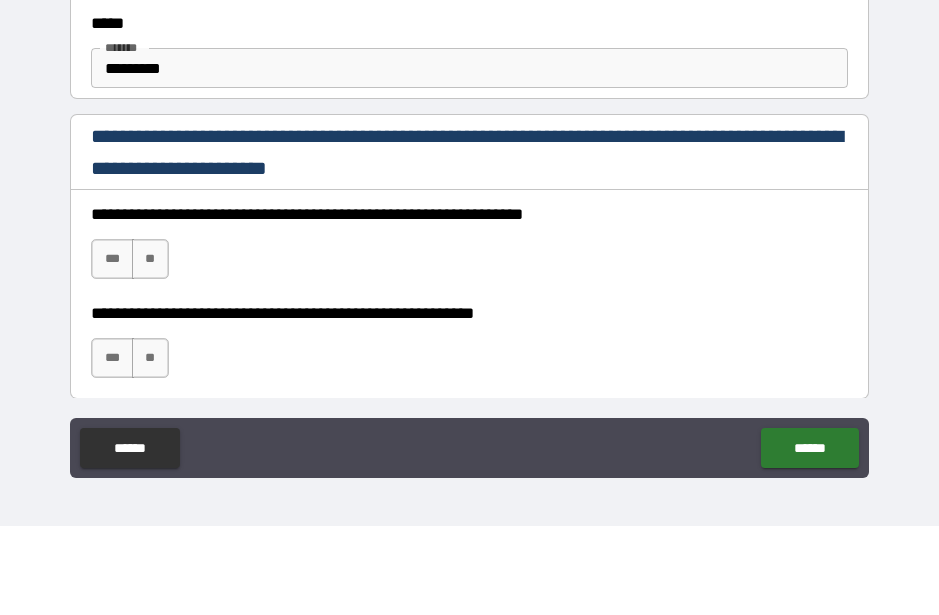 type on "**********" 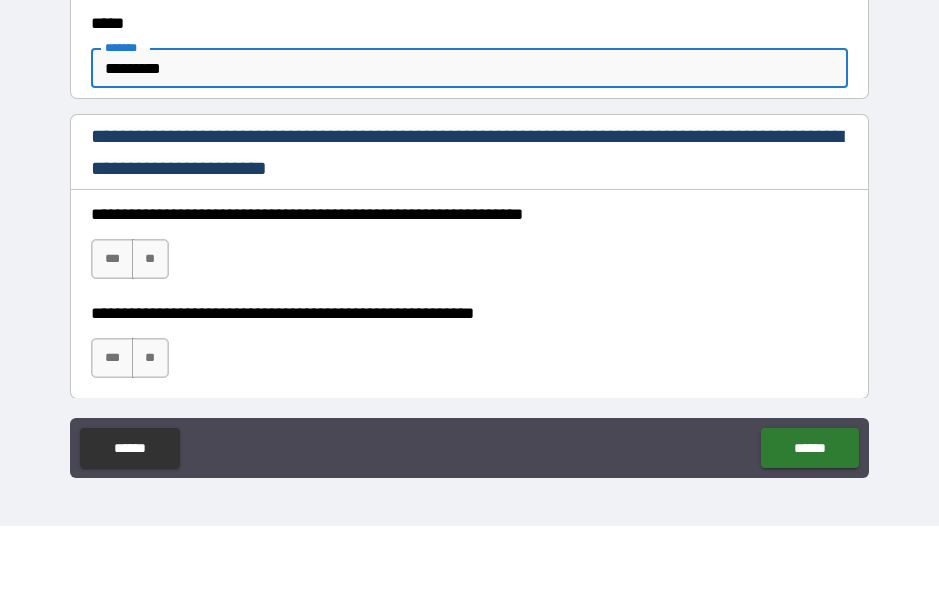 click on "*********" at bounding box center [469, 157] 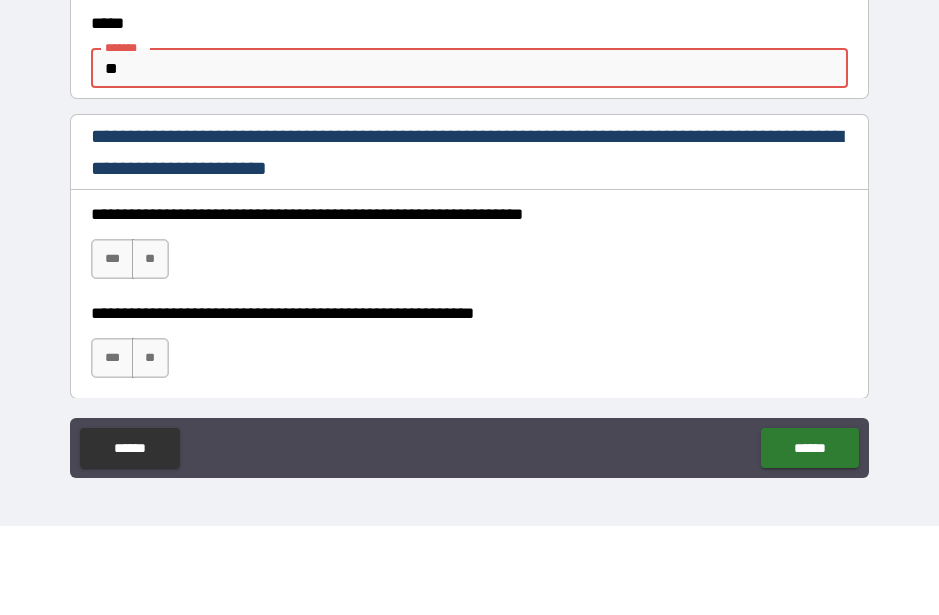 type on "*" 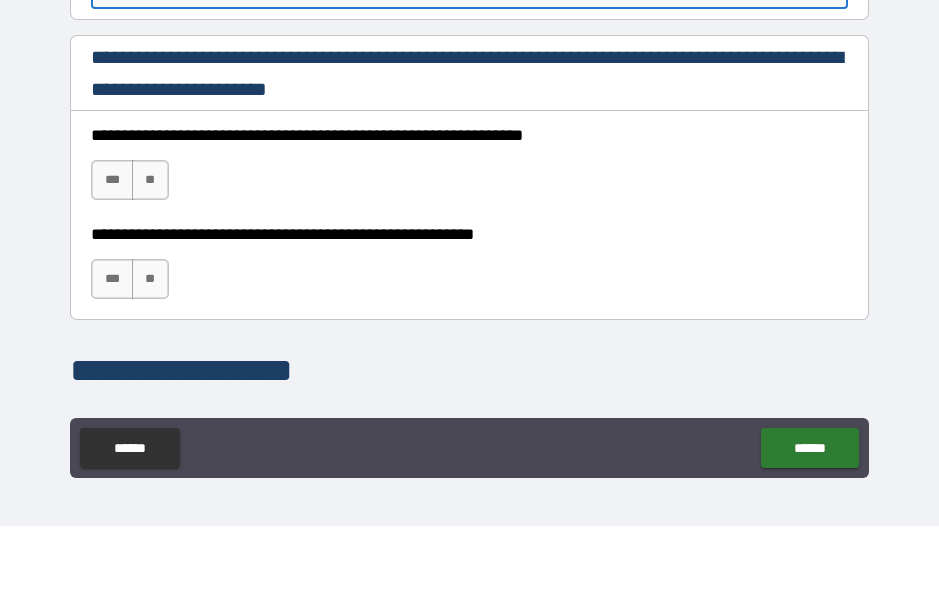 scroll, scrollTop: 1239, scrollLeft: 0, axis: vertical 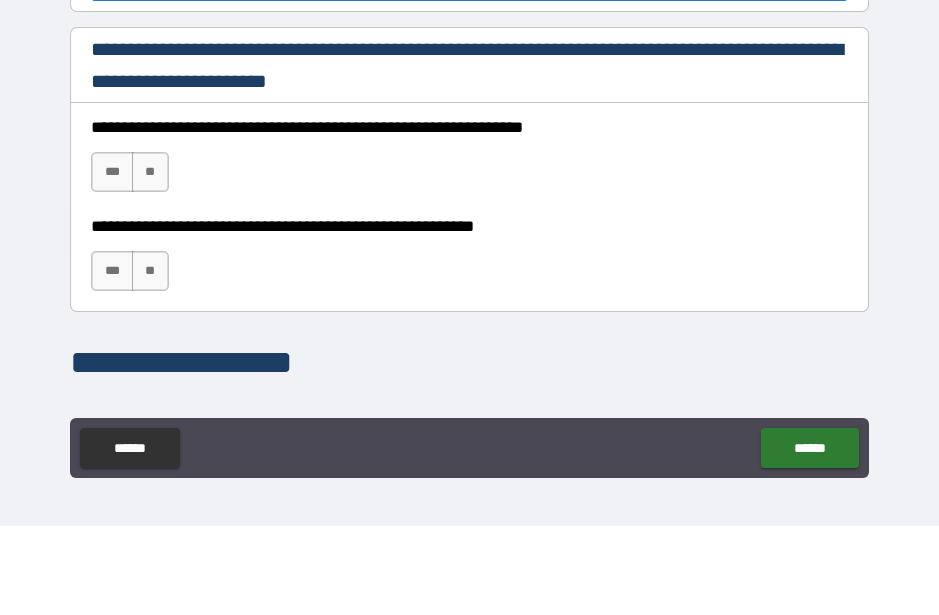 type on "**********" 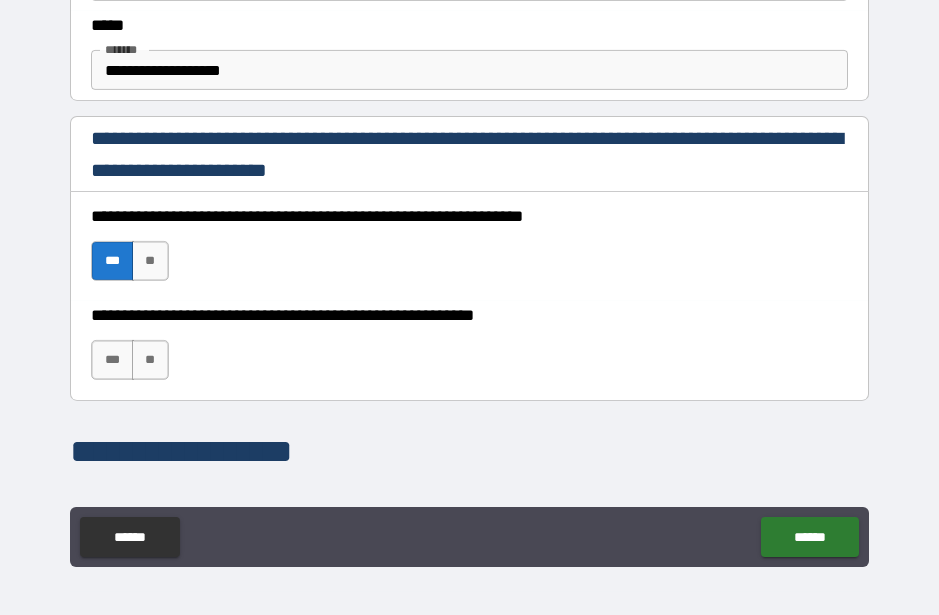 scroll, scrollTop: 55, scrollLeft: 0, axis: vertical 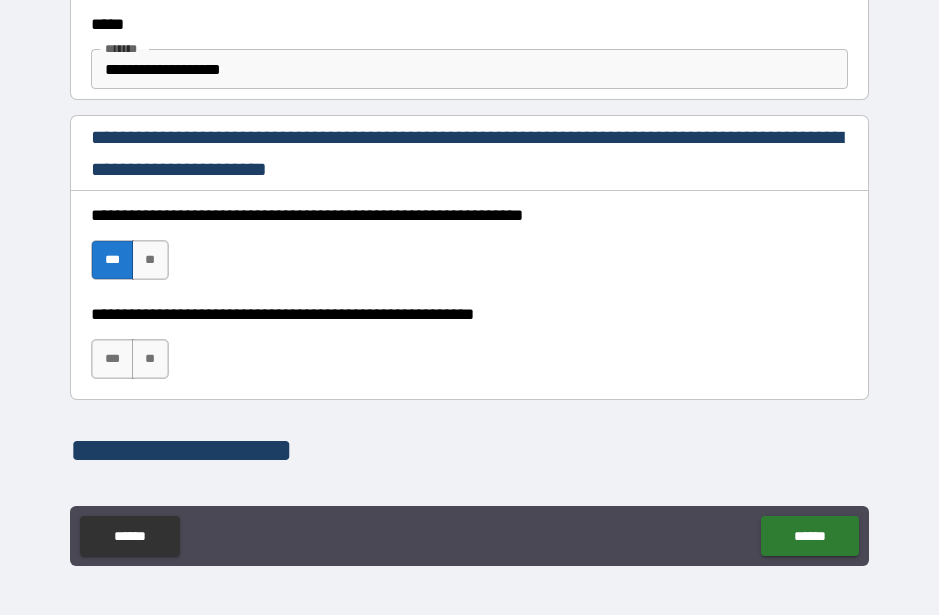 click on "***" at bounding box center [112, 359] 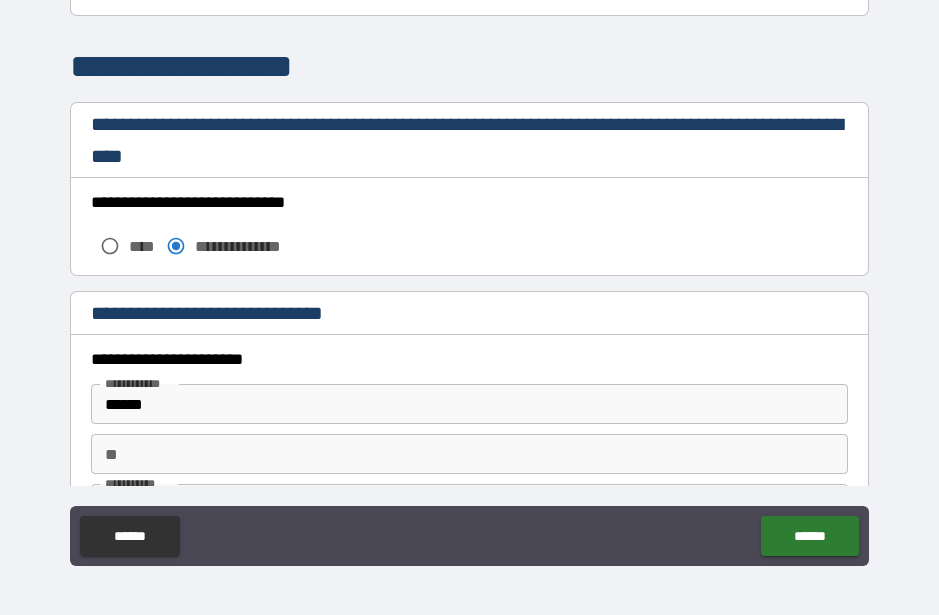 scroll, scrollTop: 1622, scrollLeft: 0, axis: vertical 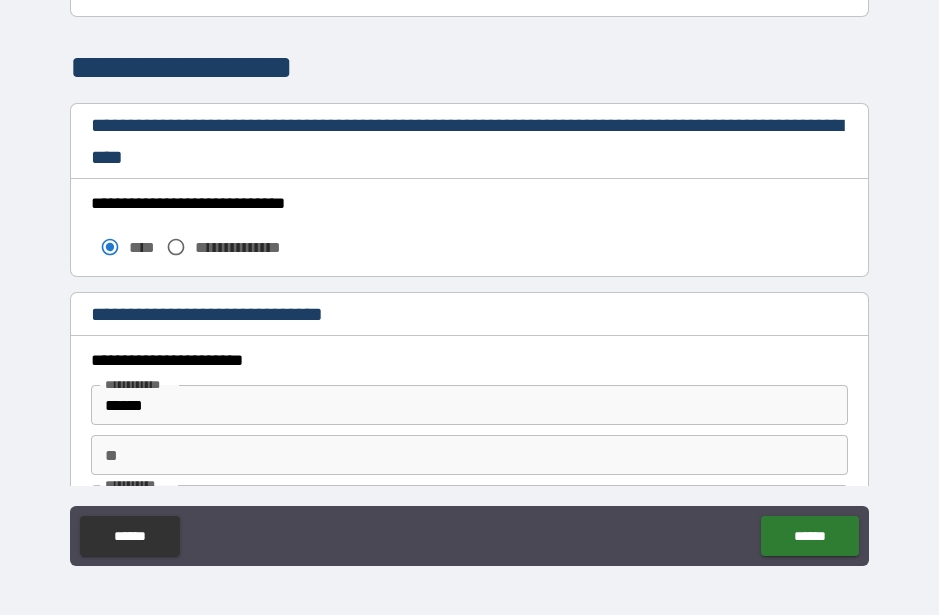 click on "**********" at bounding box center [232, 247] 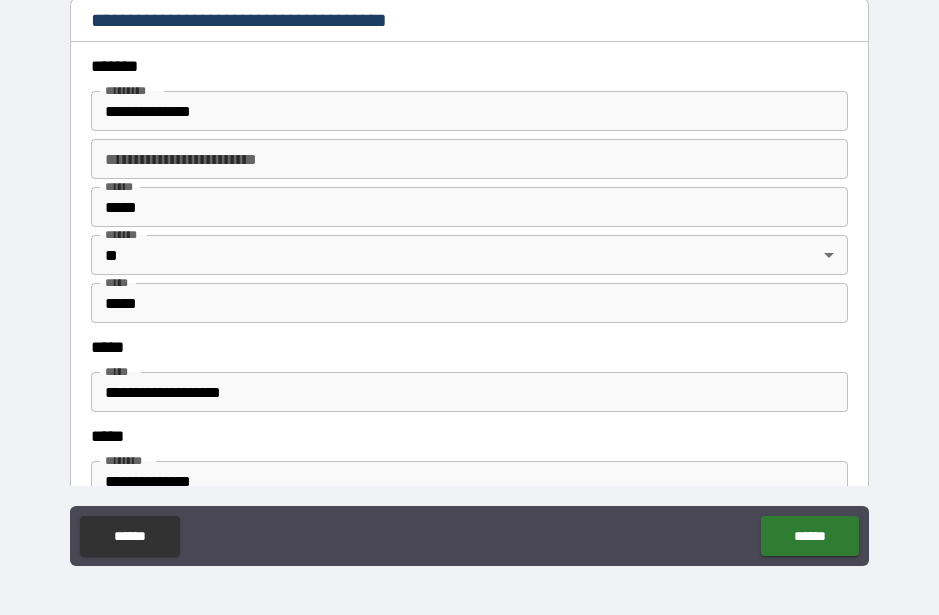 scroll, scrollTop: 2395, scrollLeft: 0, axis: vertical 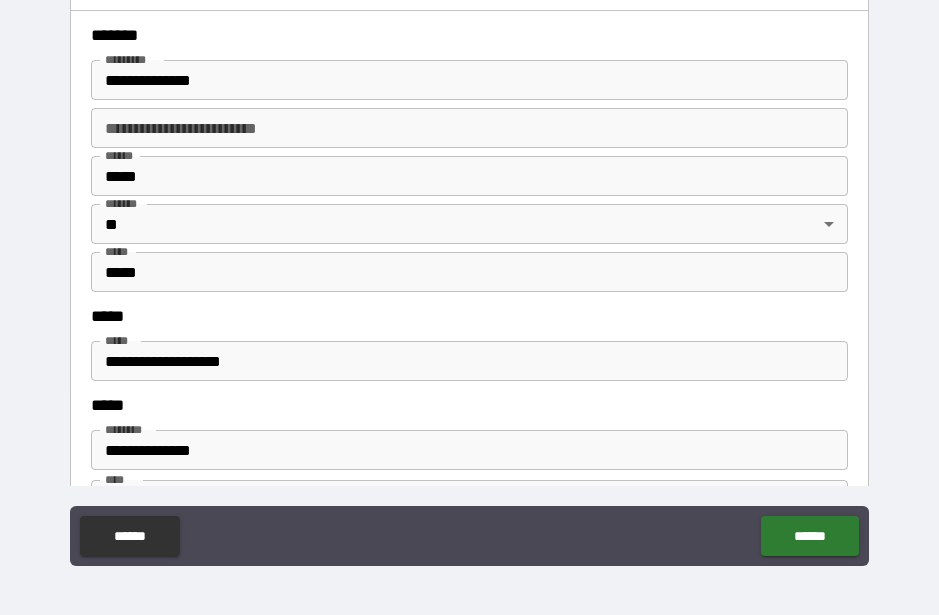 click on "**********" at bounding box center [469, 80] 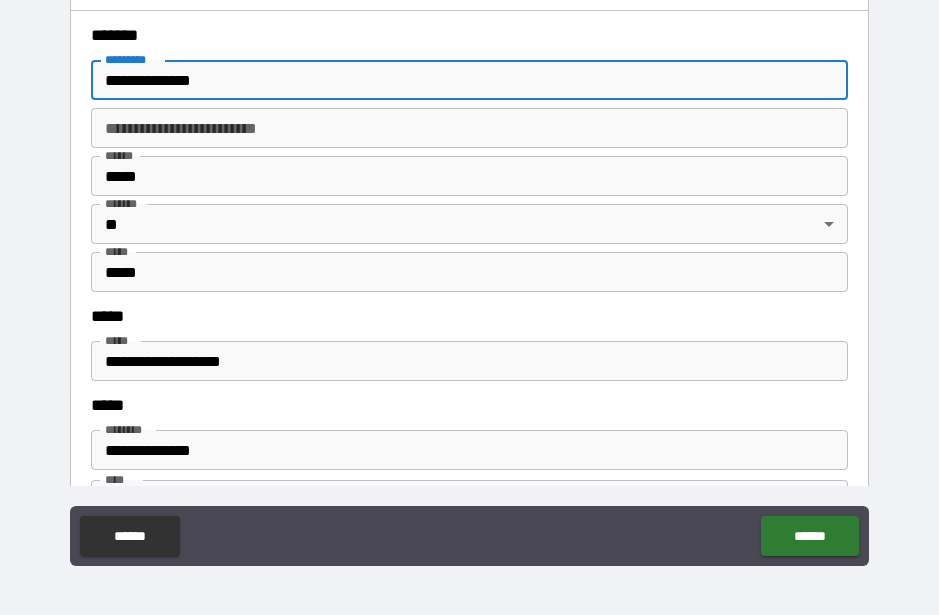 scroll, scrollTop: 54, scrollLeft: 0, axis: vertical 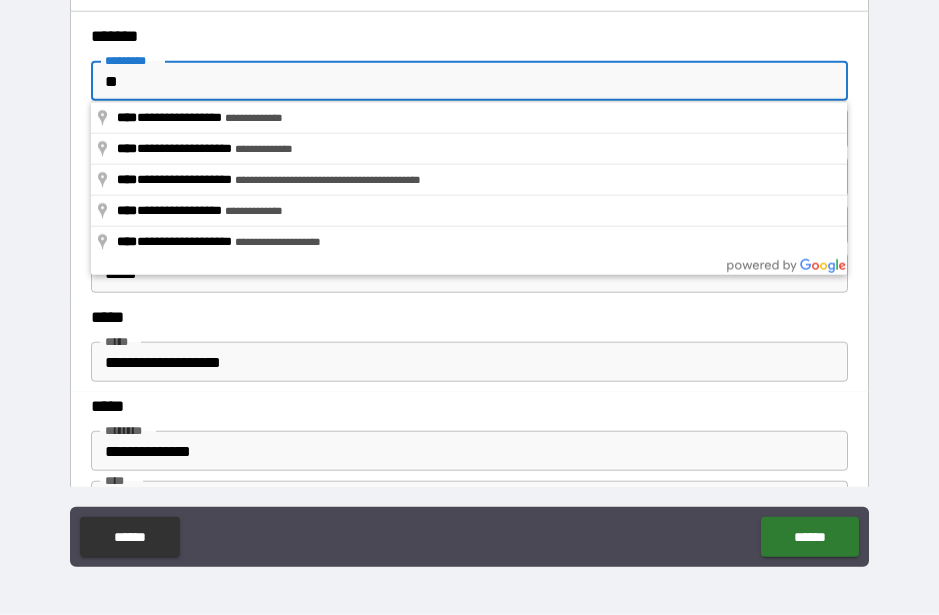 type on "*" 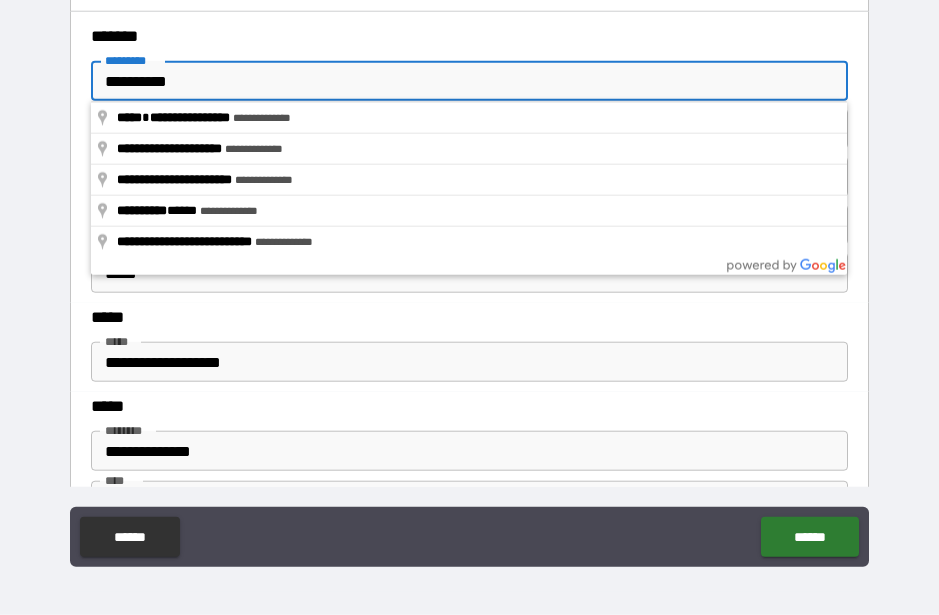 type on "**********" 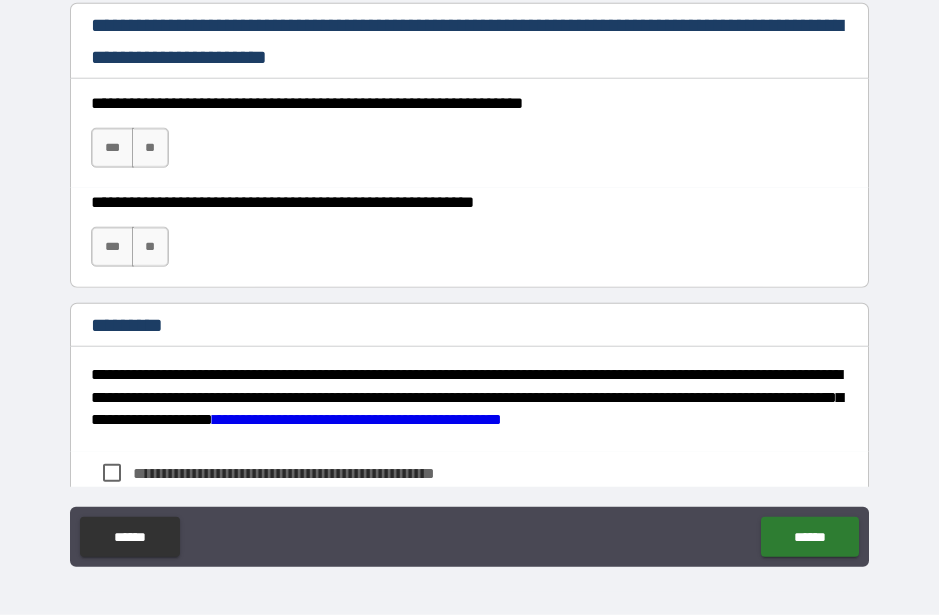 scroll, scrollTop: 2992, scrollLeft: 0, axis: vertical 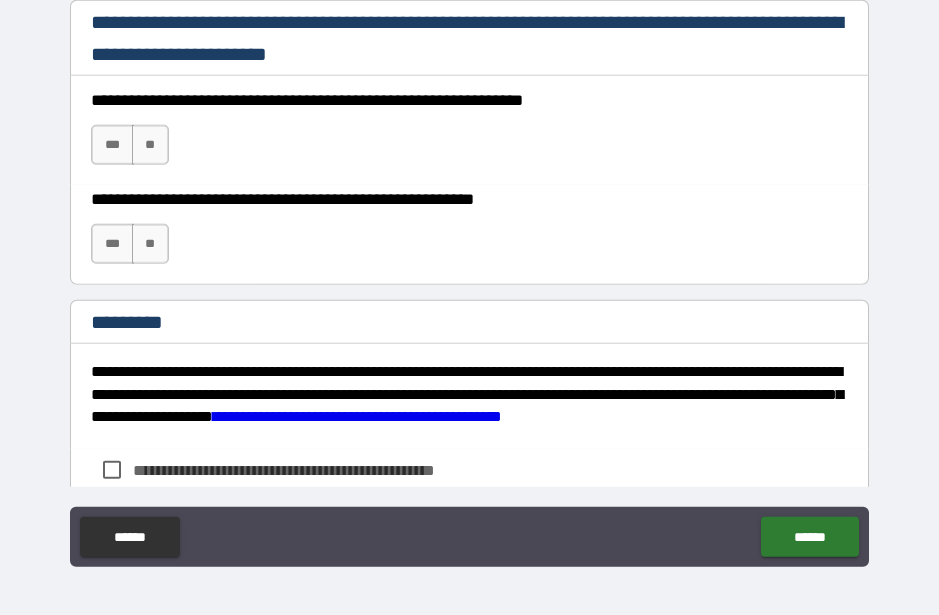 type on "*********" 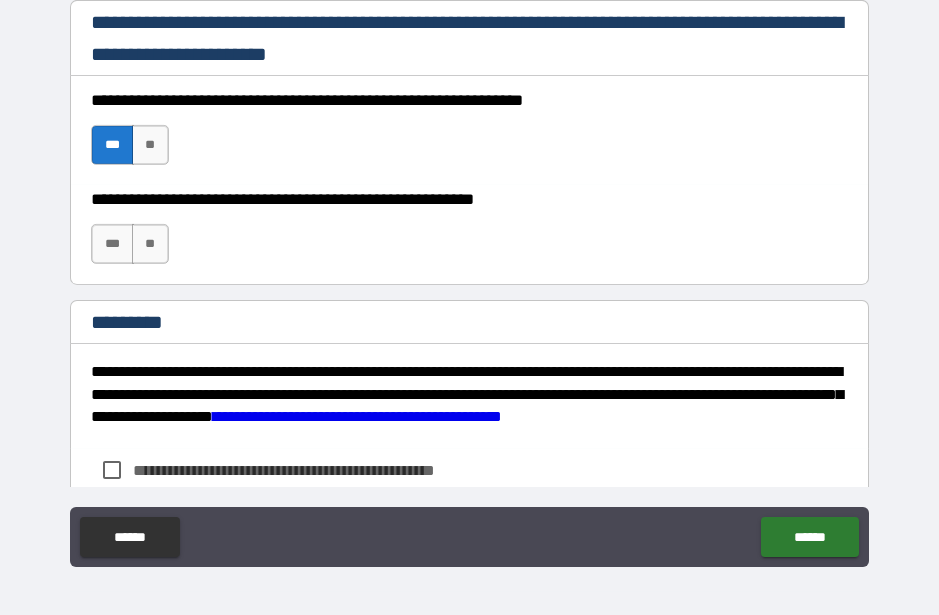 click on "***" at bounding box center (112, 244) 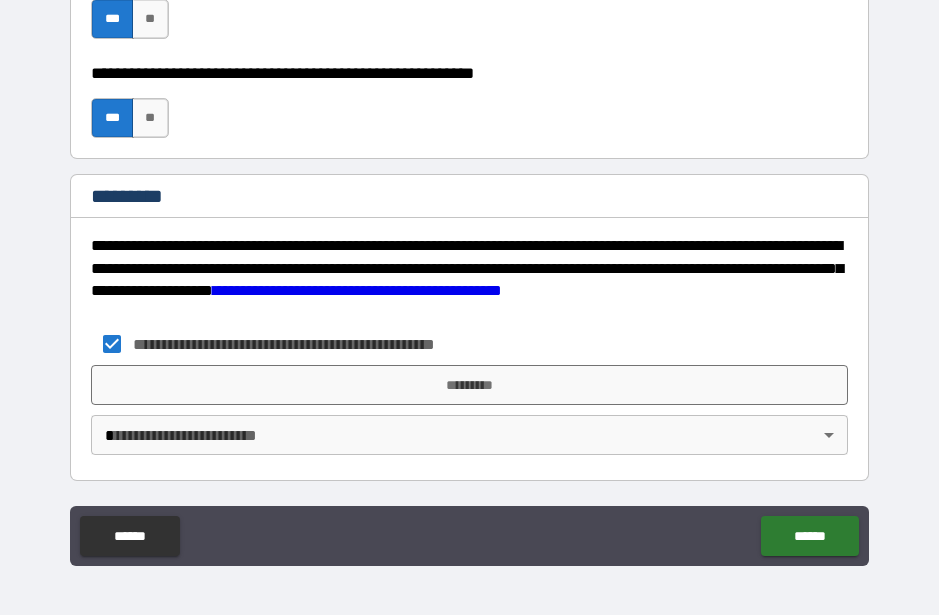 click on "*********" at bounding box center (469, 385) 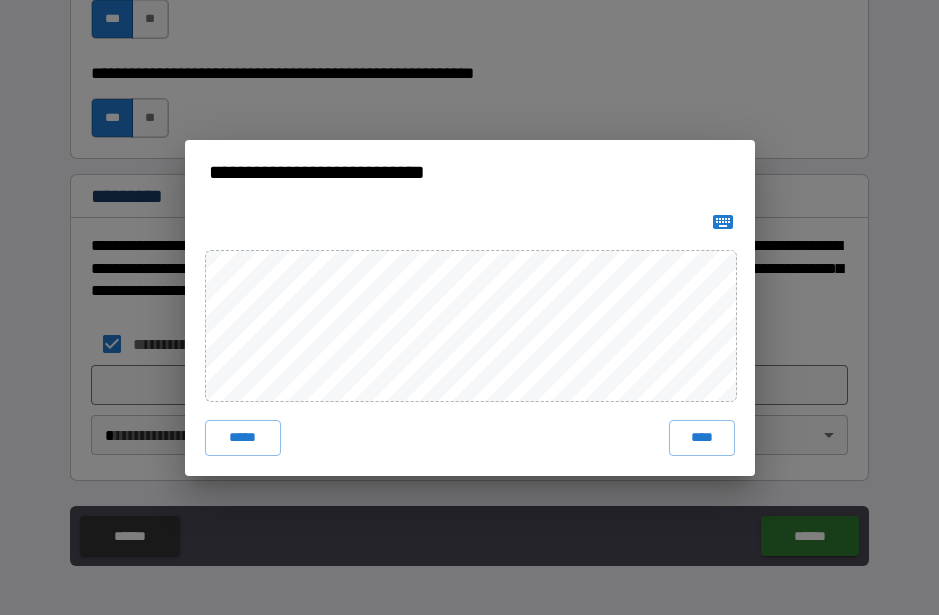 click on "****" at bounding box center [702, 438] 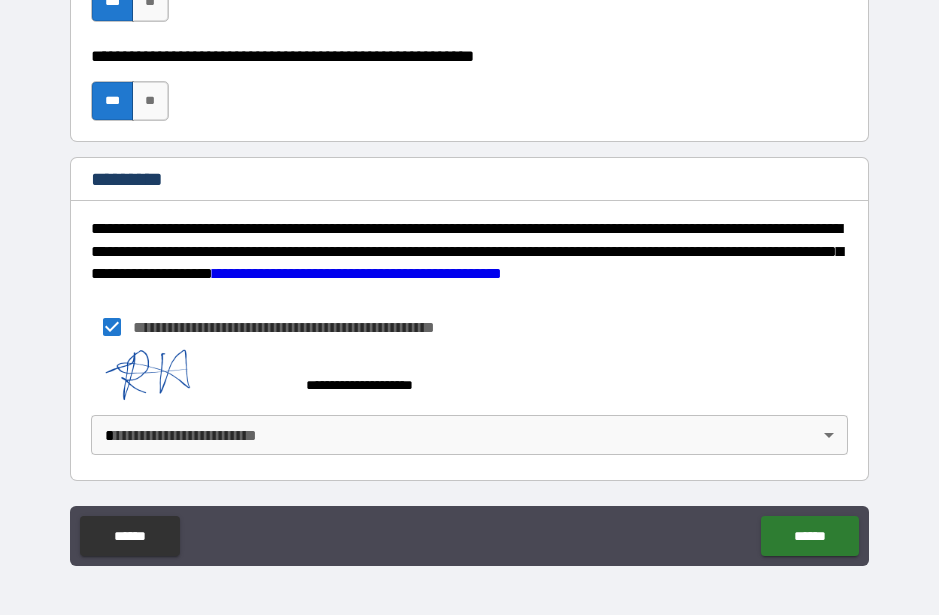 scroll, scrollTop: 3134, scrollLeft: 0, axis: vertical 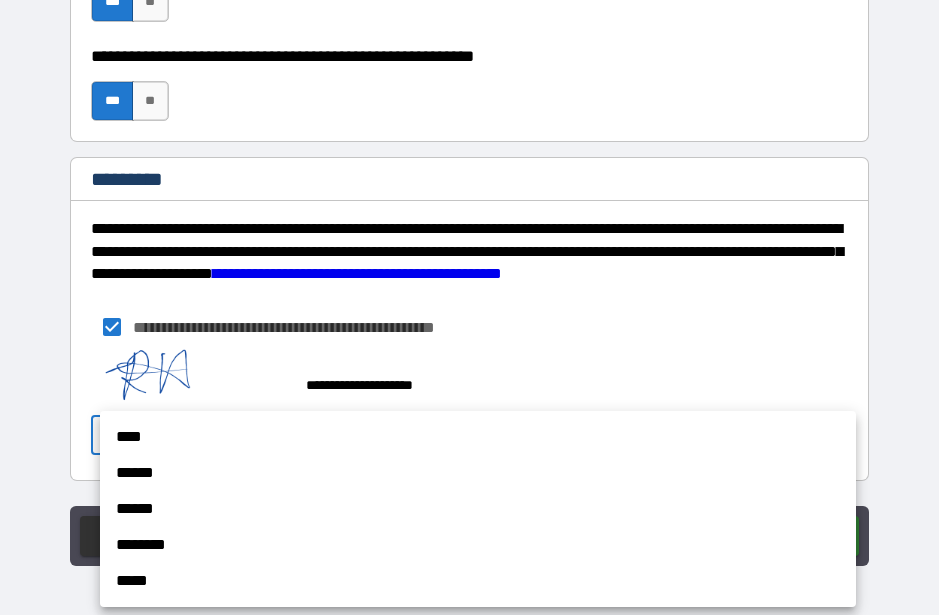 click on "******" at bounding box center [478, 473] 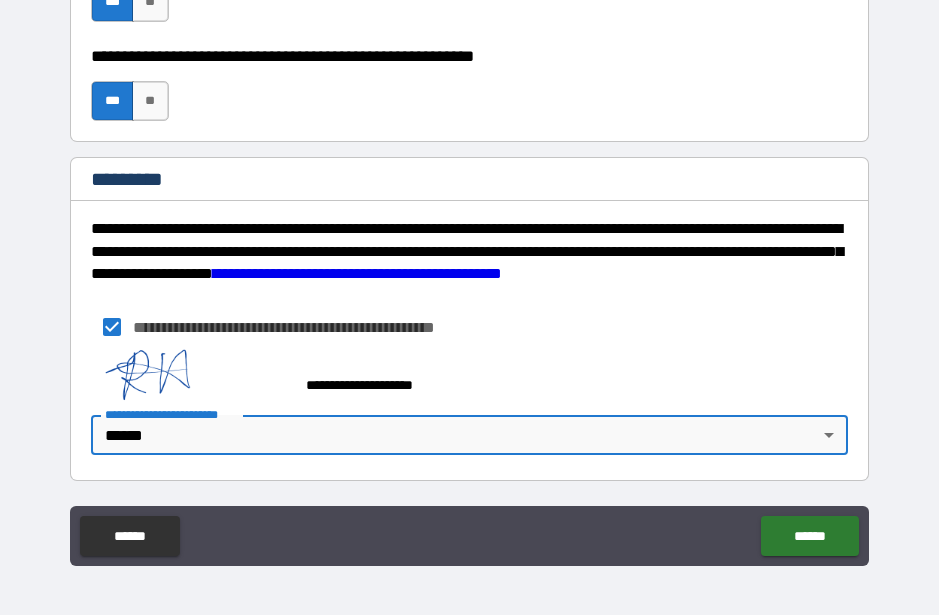 click on "******" at bounding box center (809, 536) 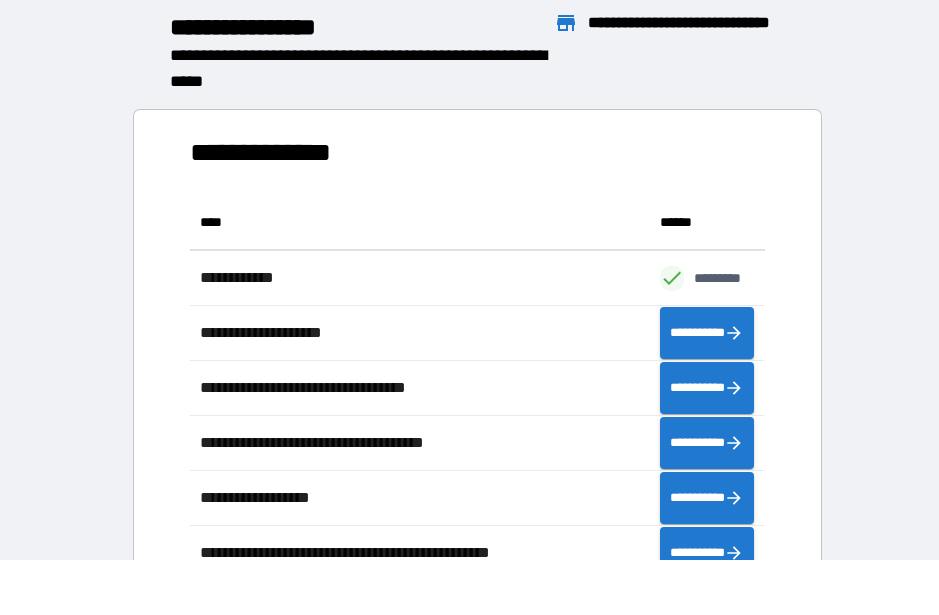 scroll, scrollTop: 1, scrollLeft: 1, axis: both 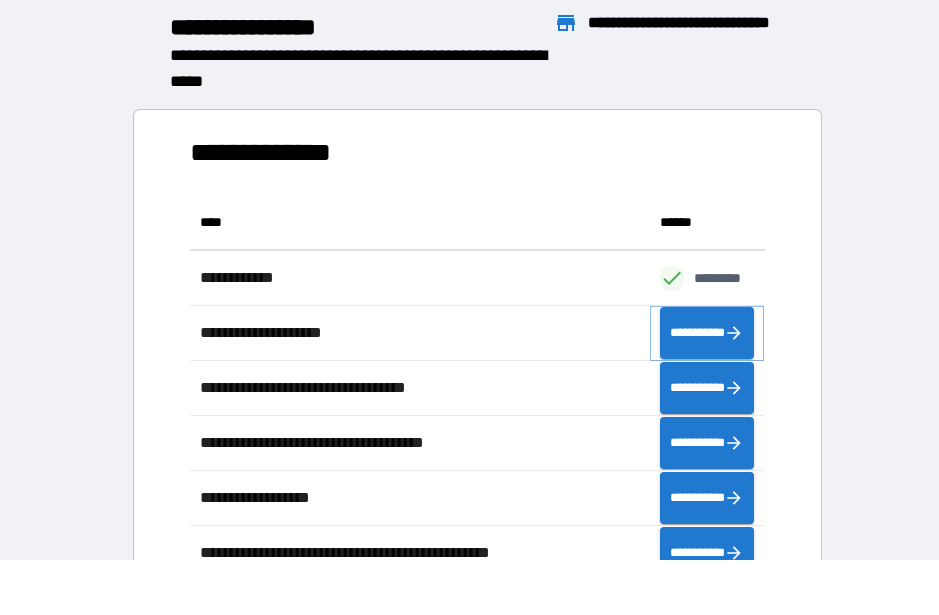 click on "**********" at bounding box center [707, 333] 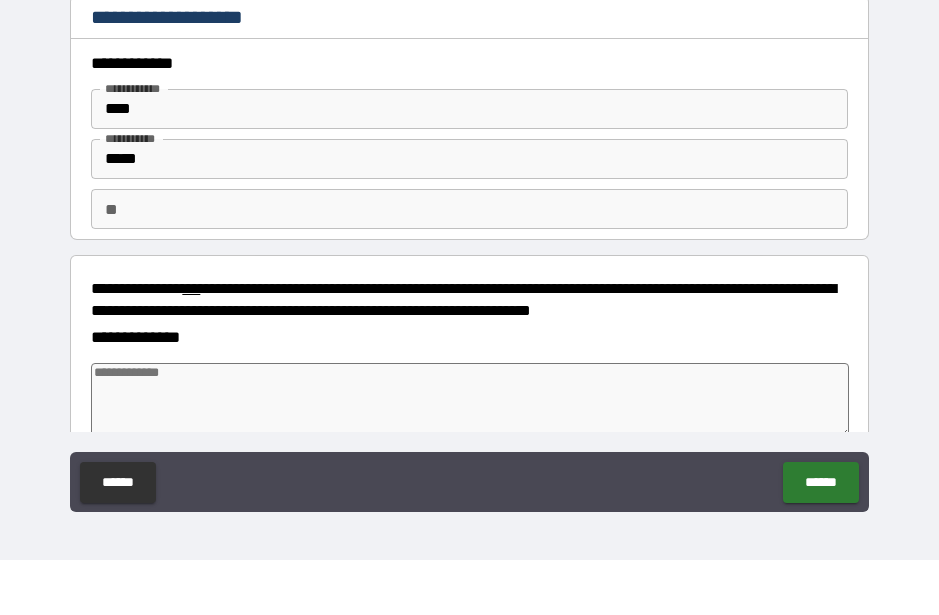 type on "*" 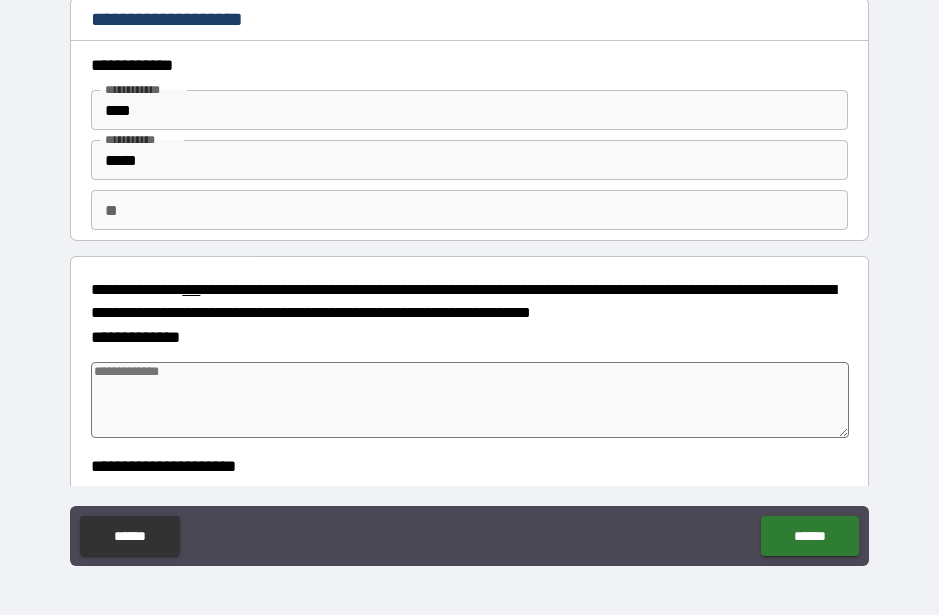 click at bounding box center [469, 400] 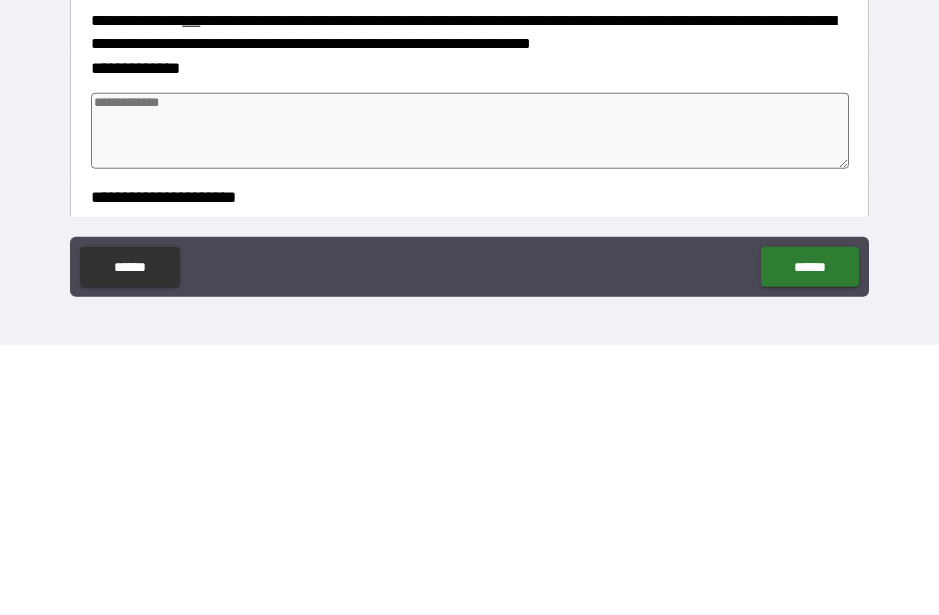 type on "*" 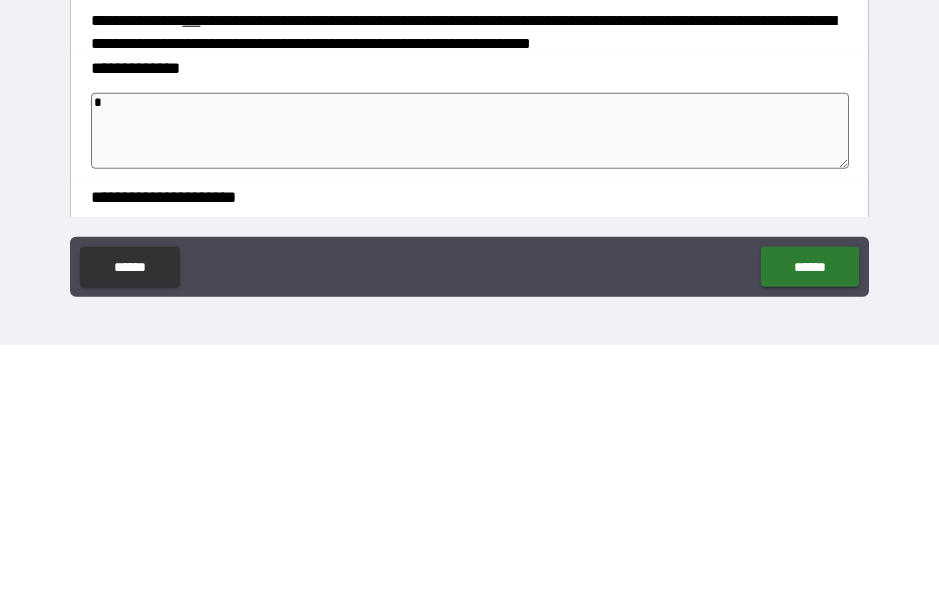 type on "*" 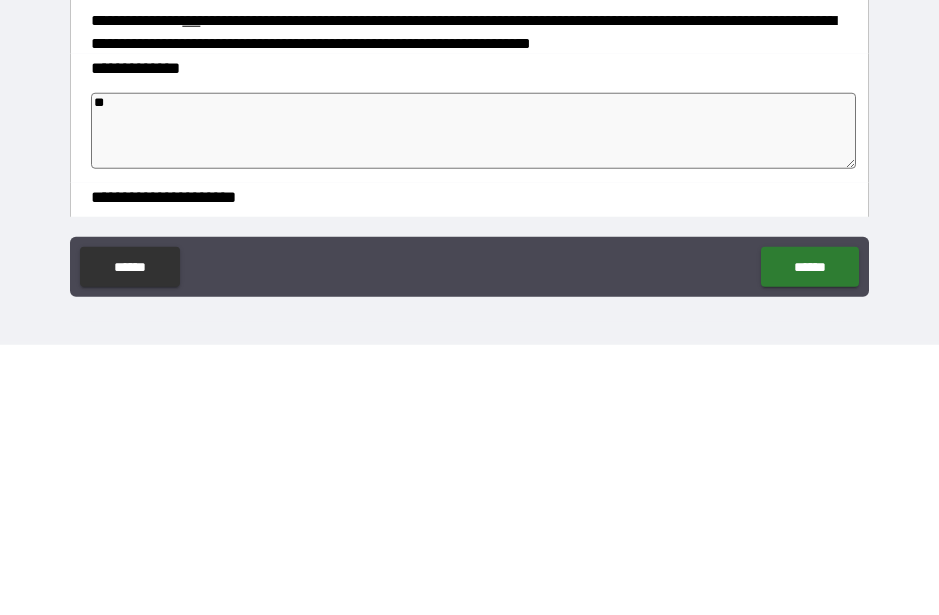 type on "*" 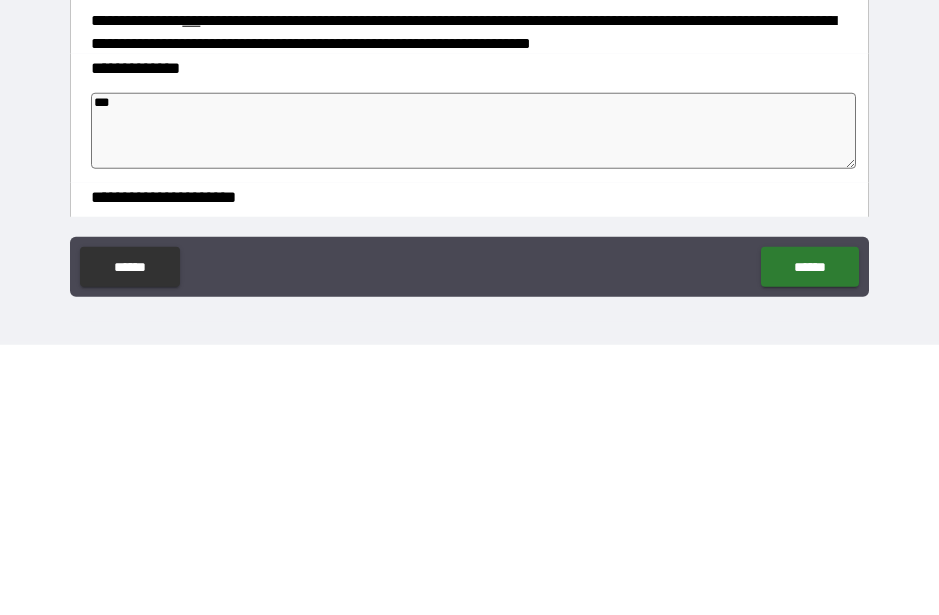 type on "*" 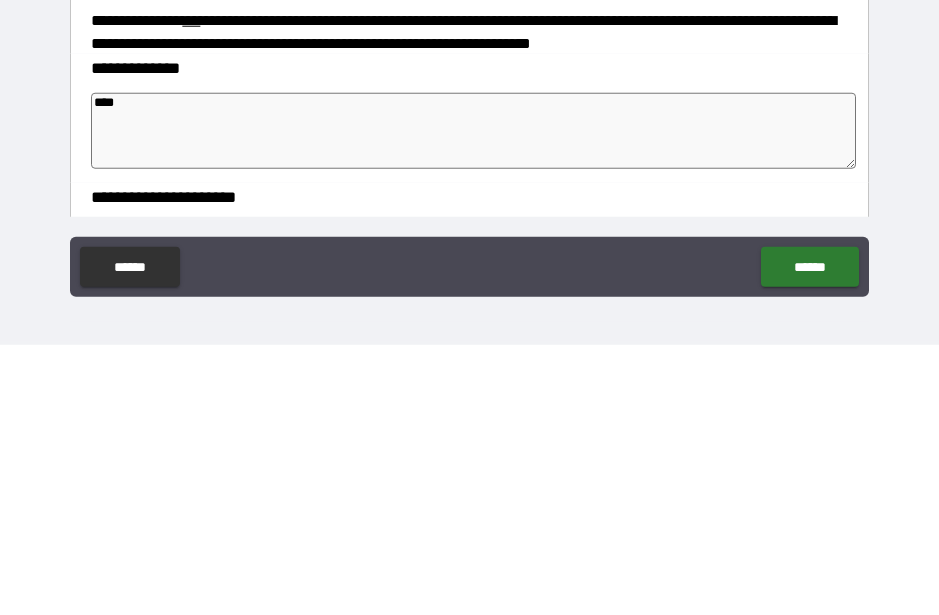 type on "*" 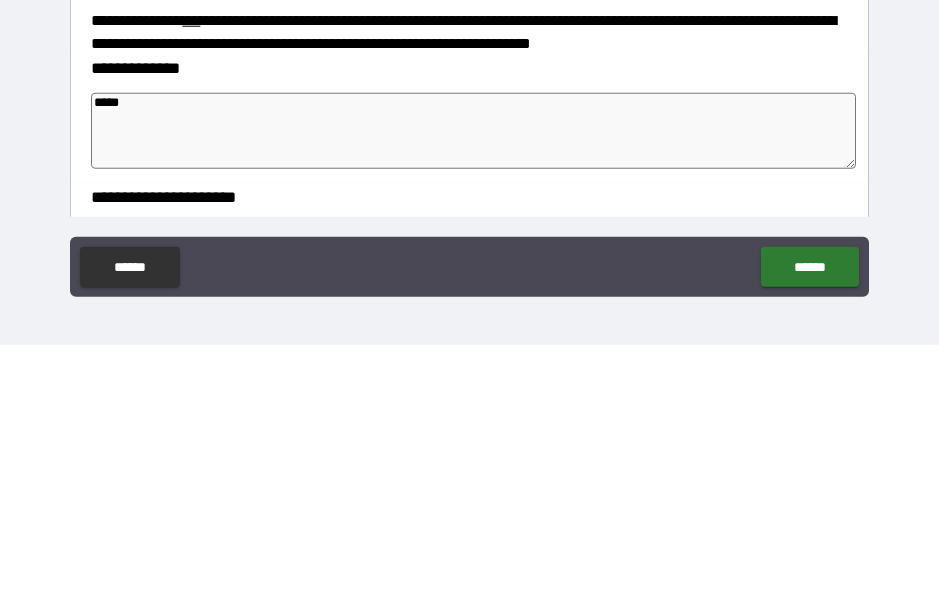 type on "*" 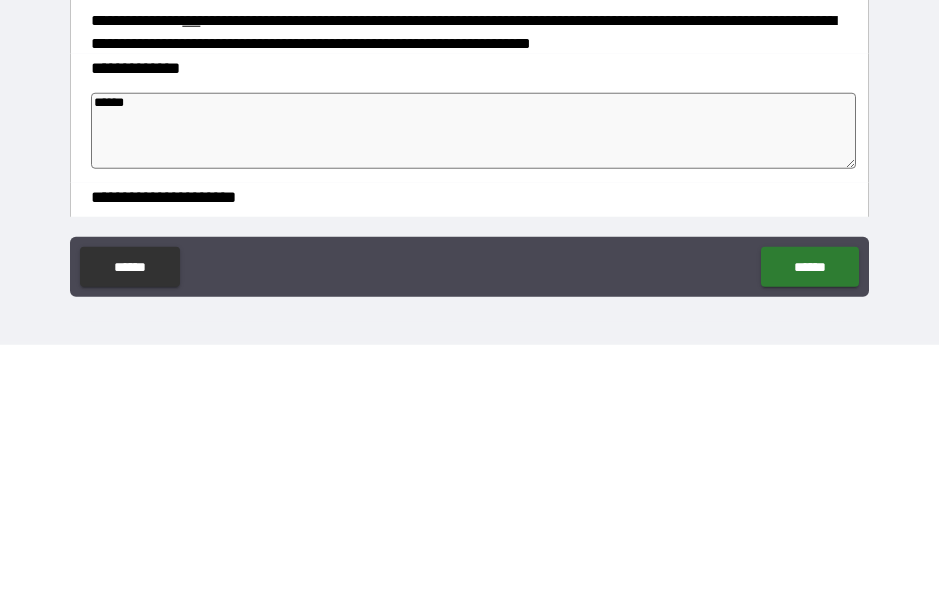 type on "*" 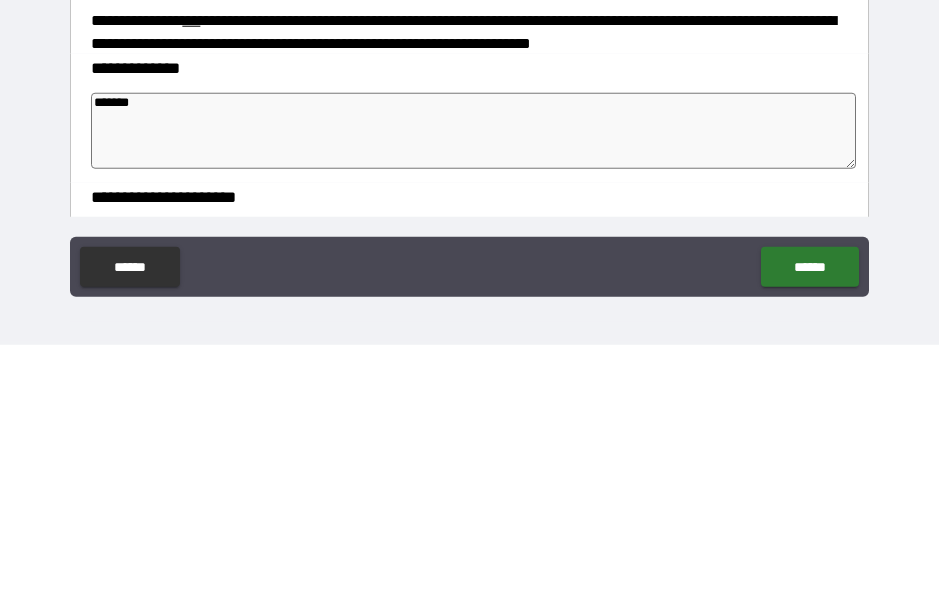 type on "*" 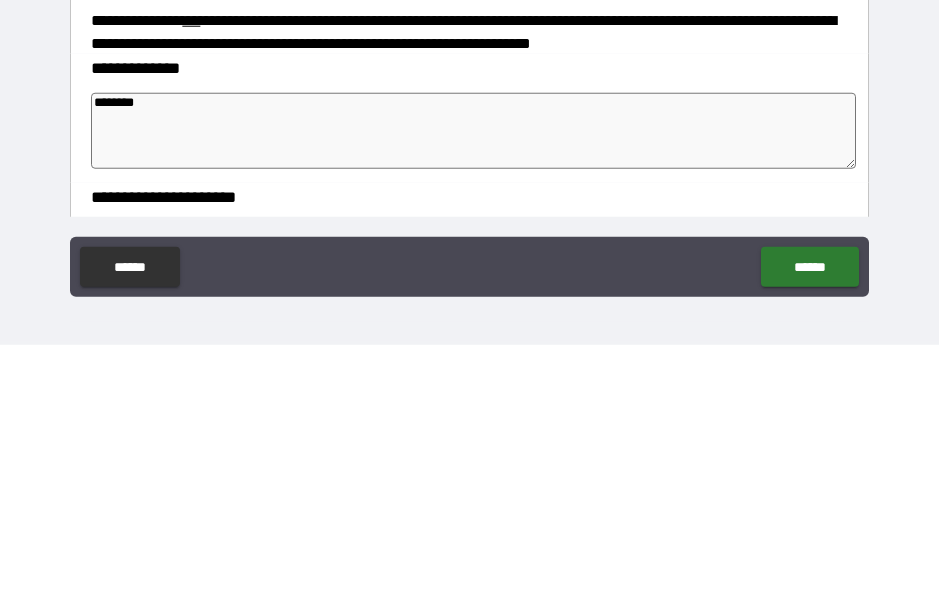 type on "*" 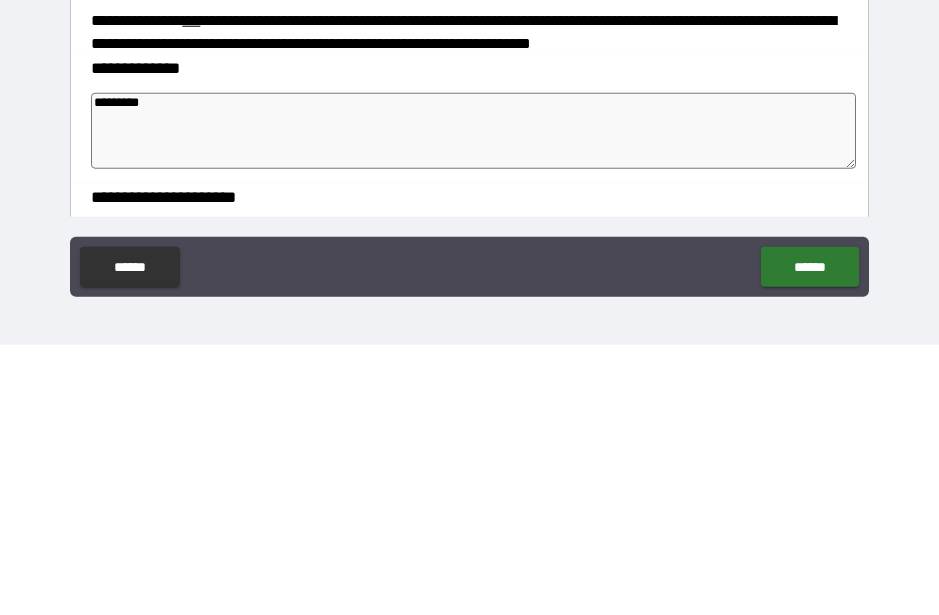 type on "*" 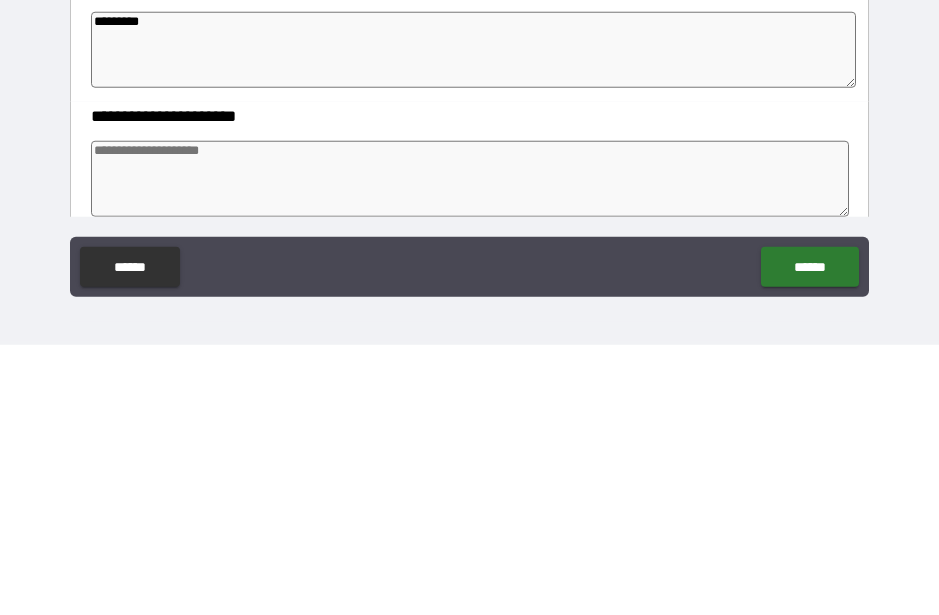 scroll, scrollTop: 79, scrollLeft: 0, axis: vertical 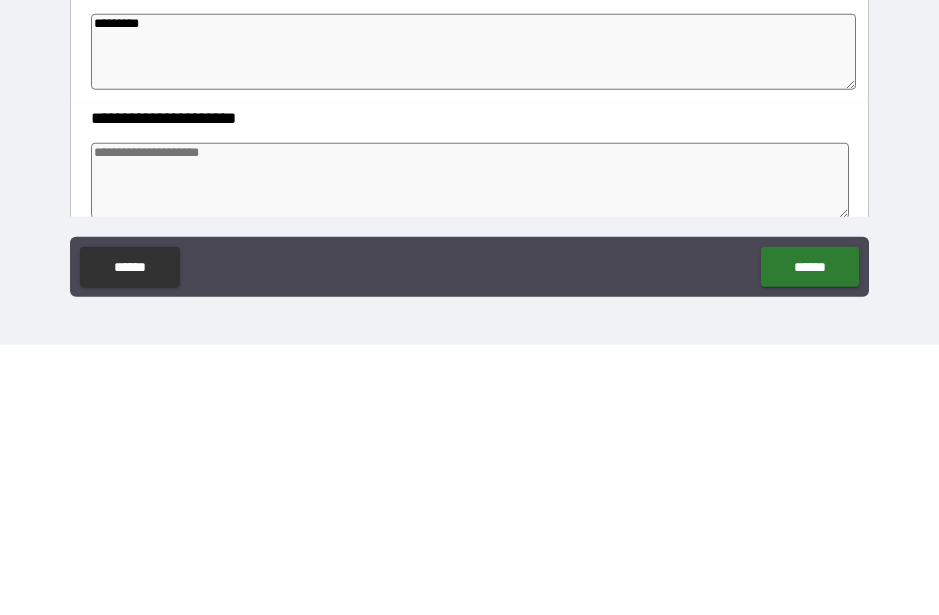type on "*********" 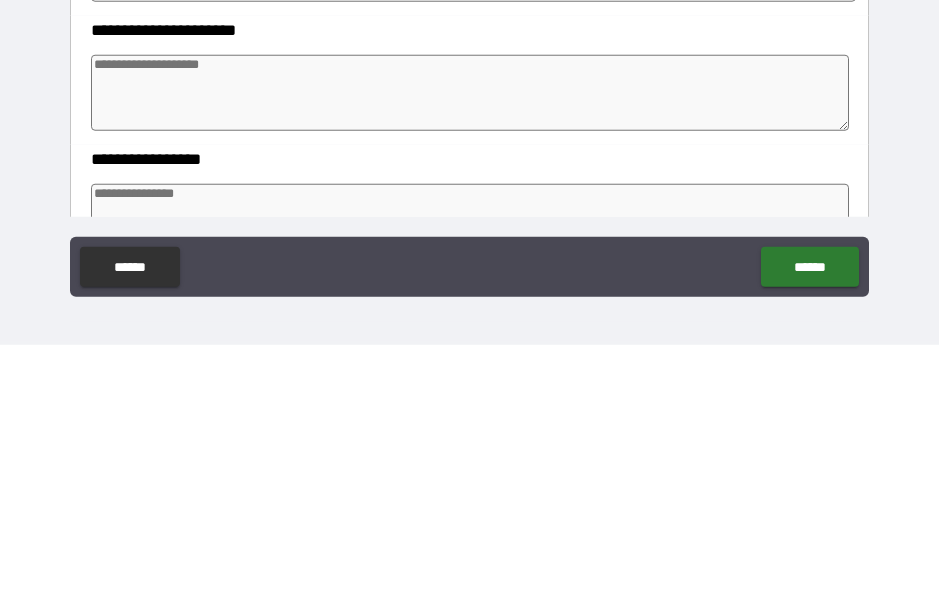 scroll, scrollTop: 177, scrollLeft: 0, axis: vertical 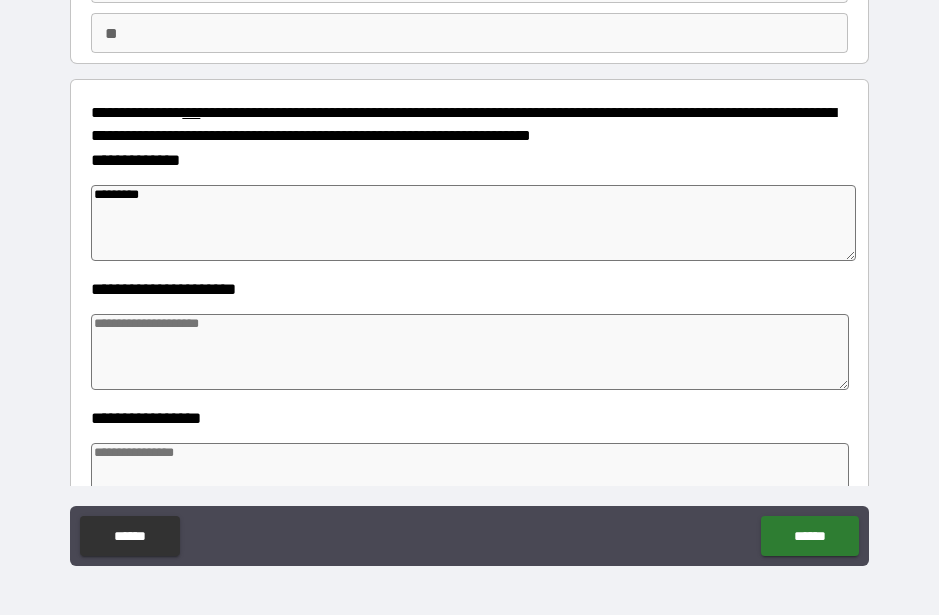 click at bounding box center (469, 352) 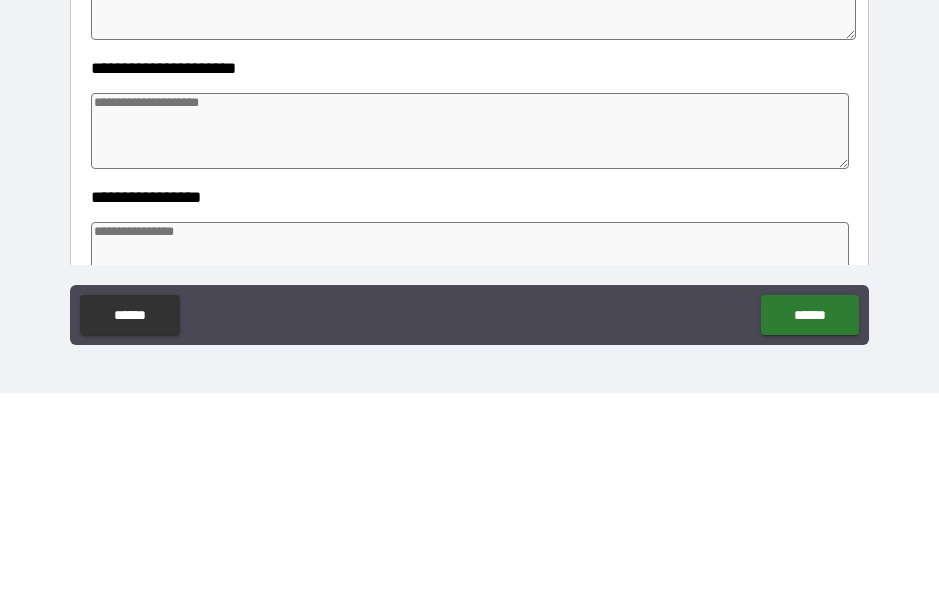 type on "*" 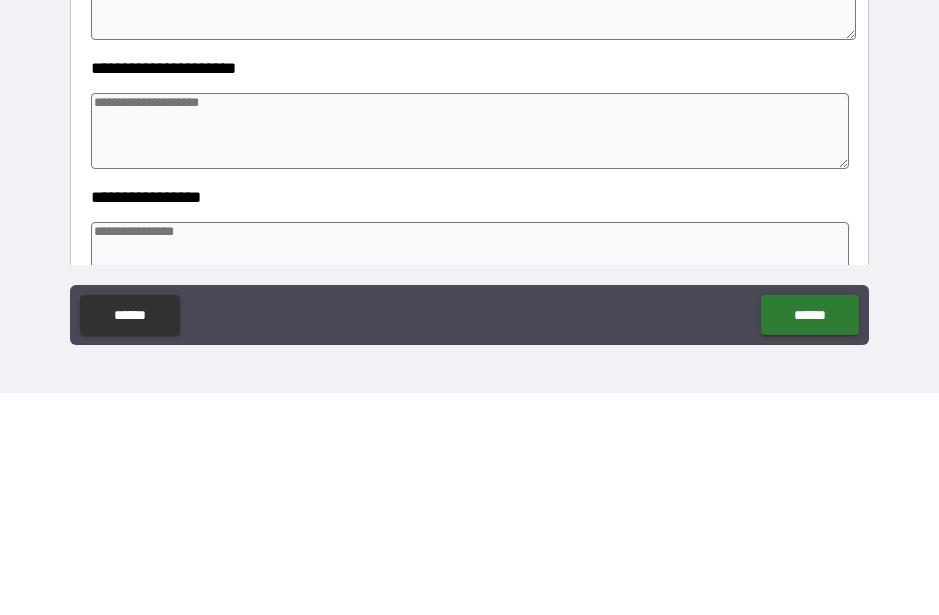 type on "*" 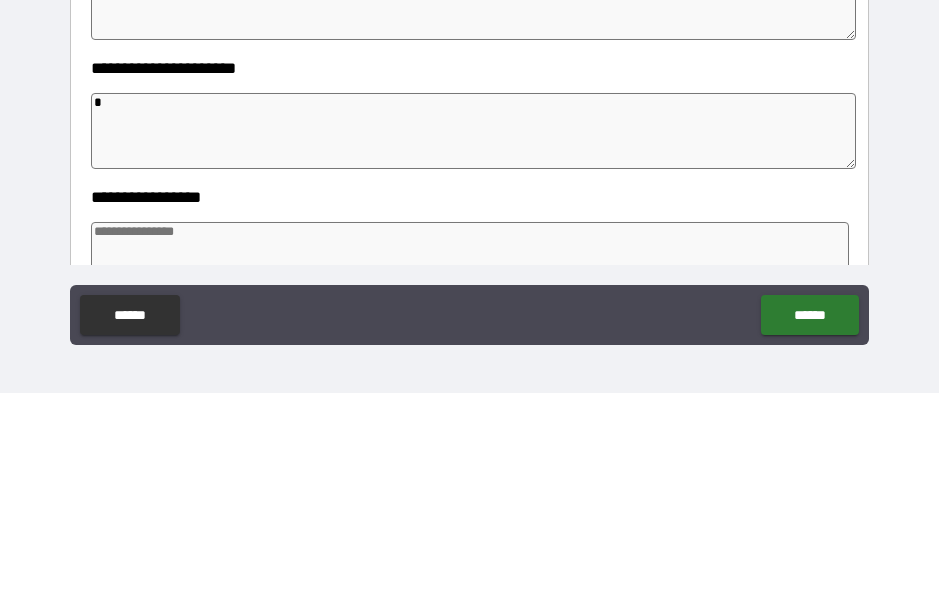 type on "*" 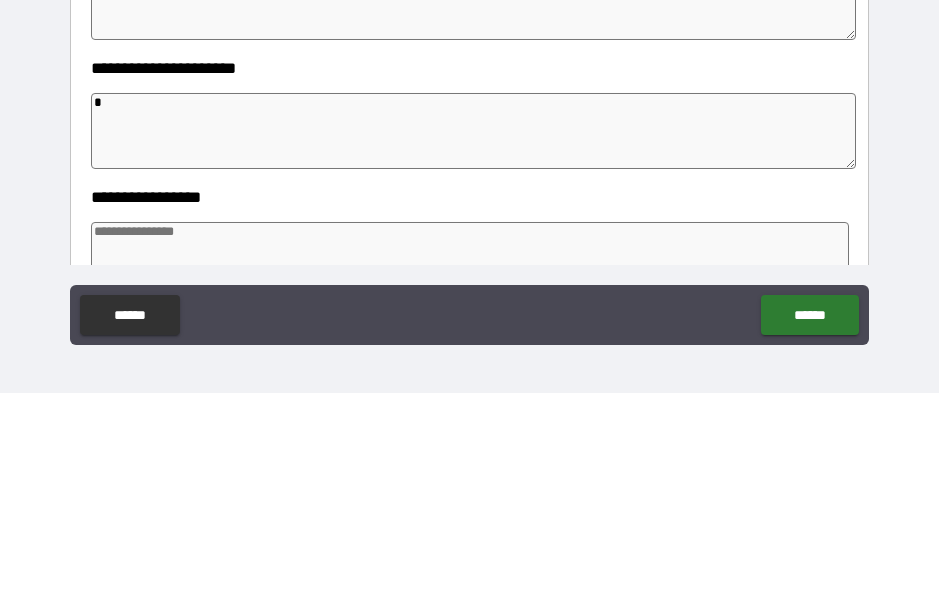 type on "*" 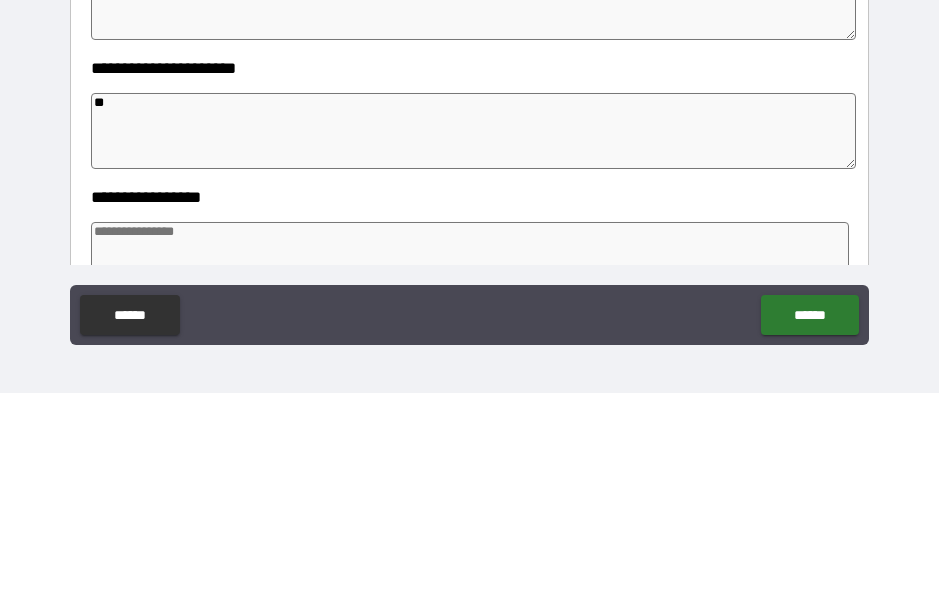 type on "*" 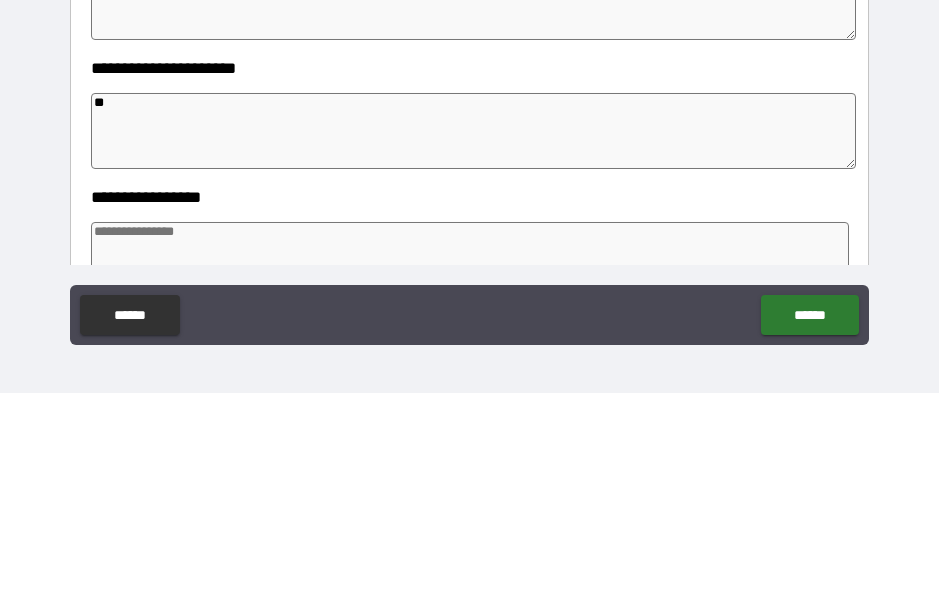 type on "*" 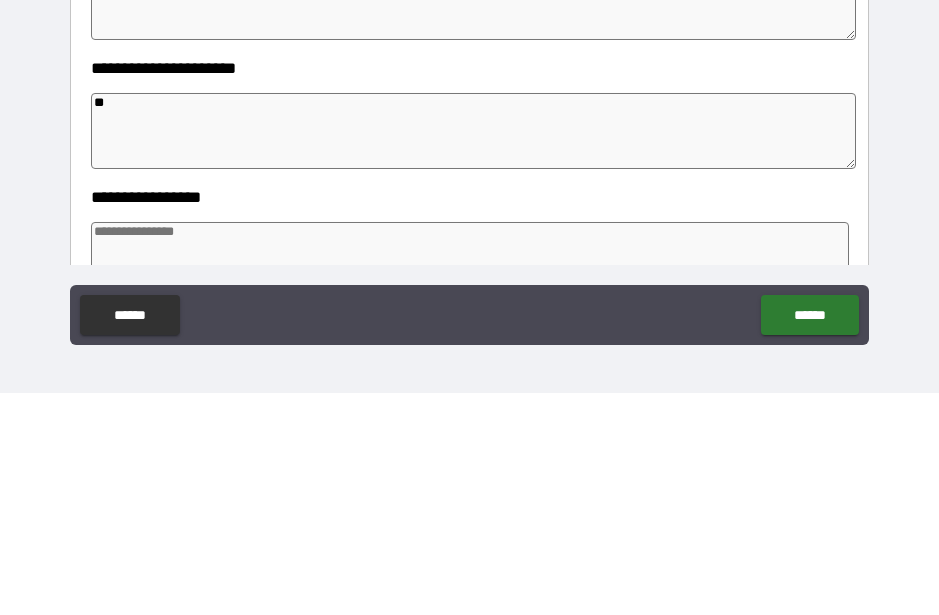 type on "*" 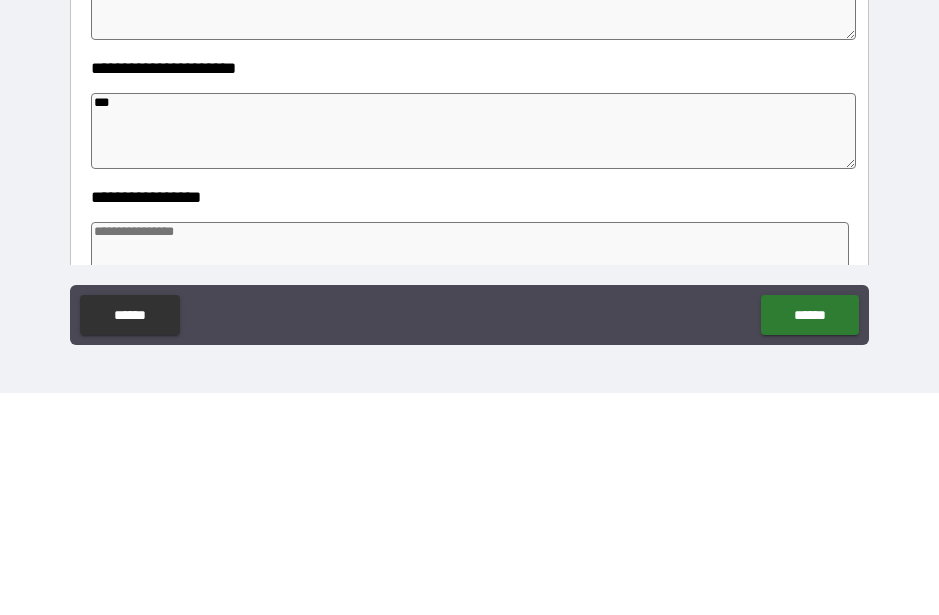type on "*" 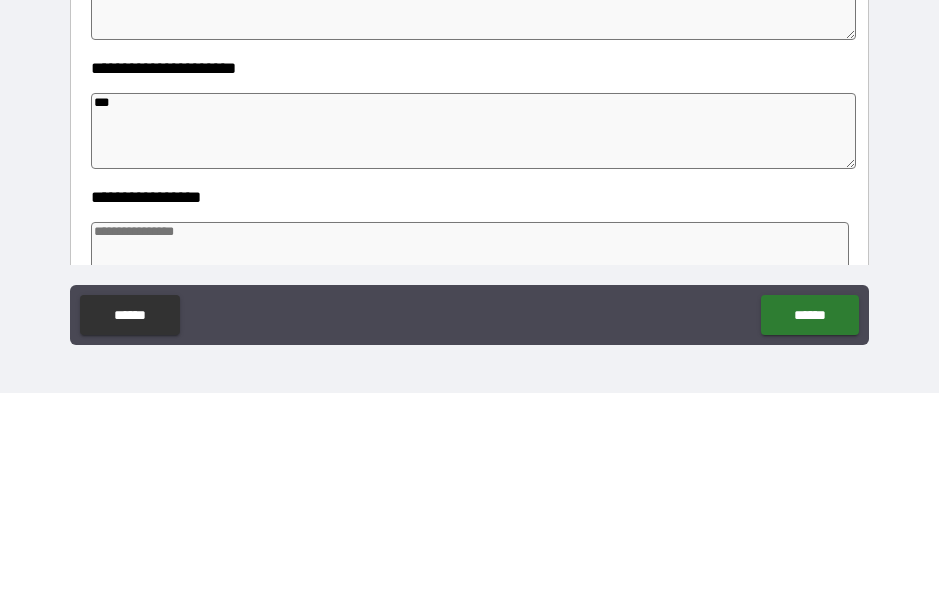 type on "*" 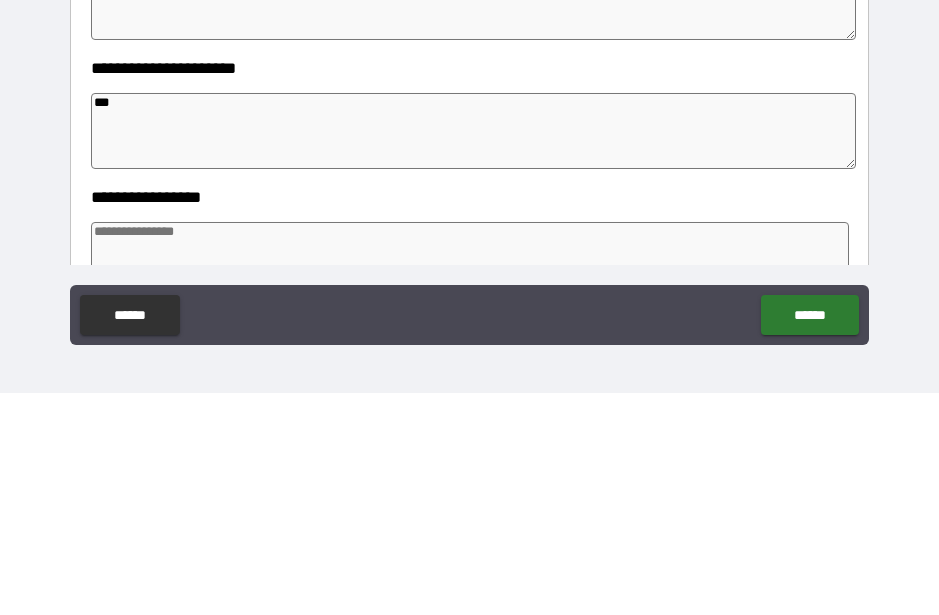 type on "*" 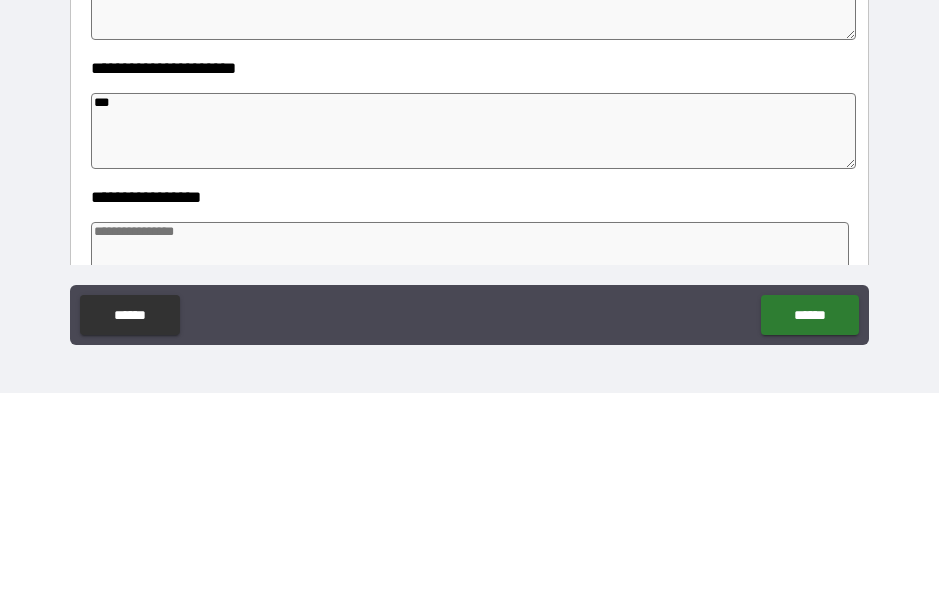 type on "****" 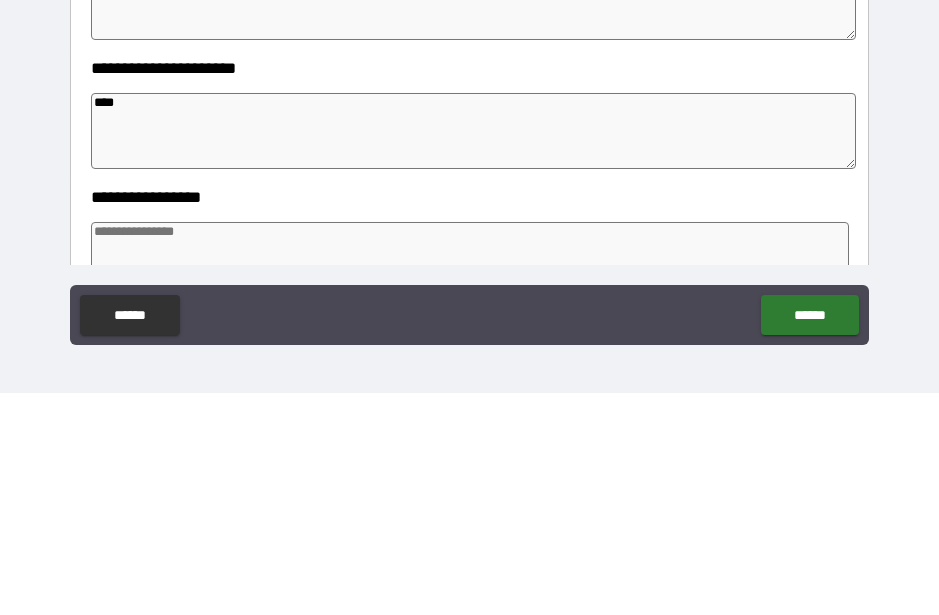 type on "*" 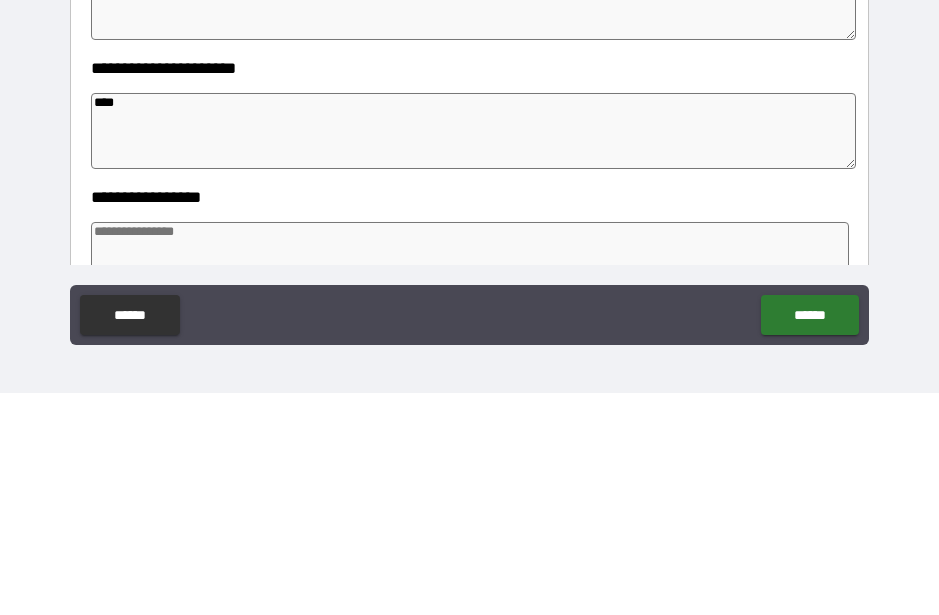 type on "*" 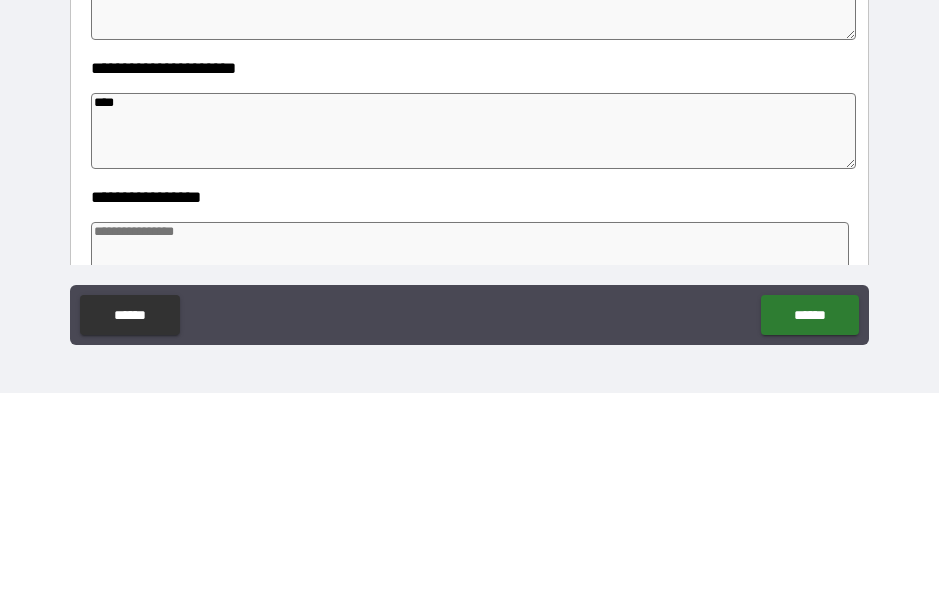 type on "*" 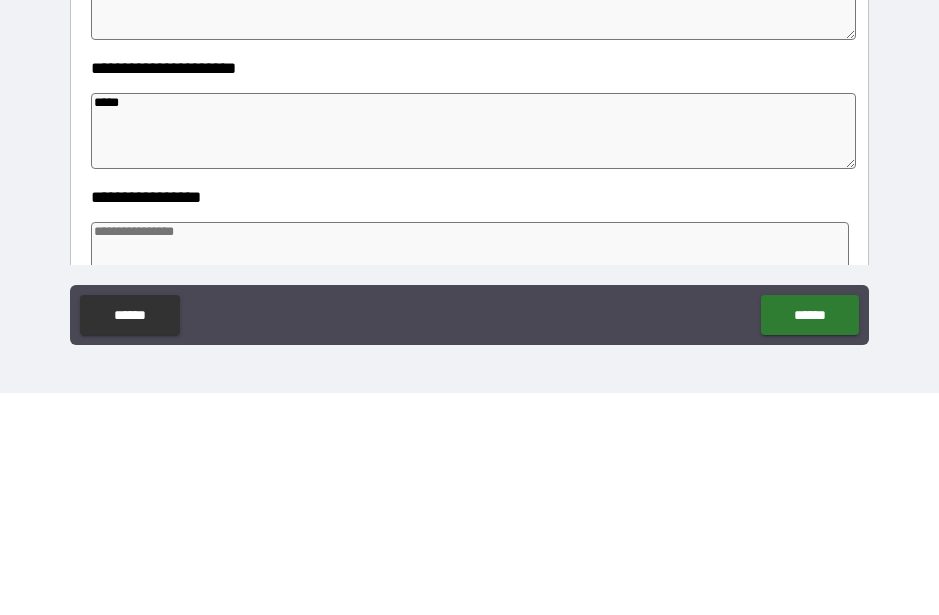 type on "*" 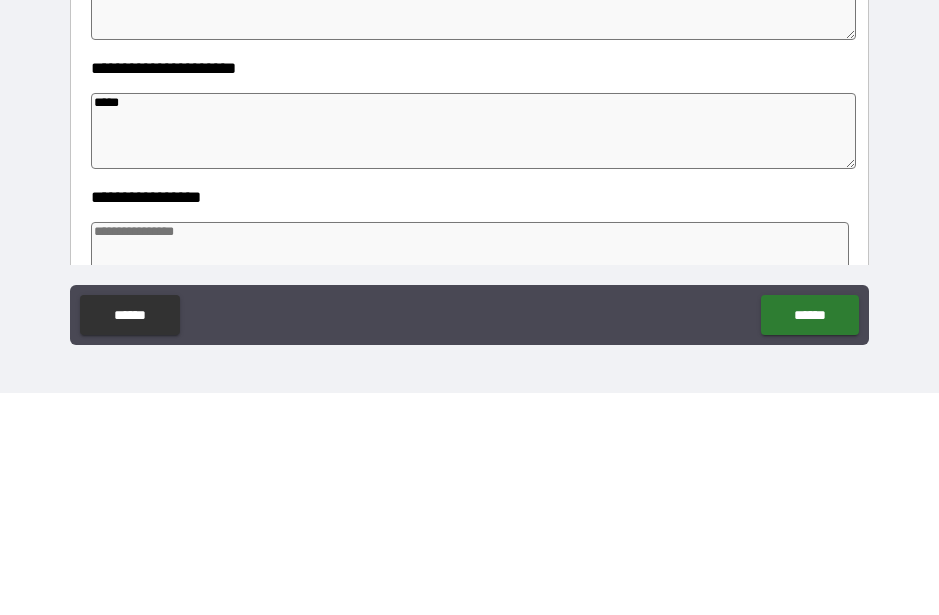 type on "******" 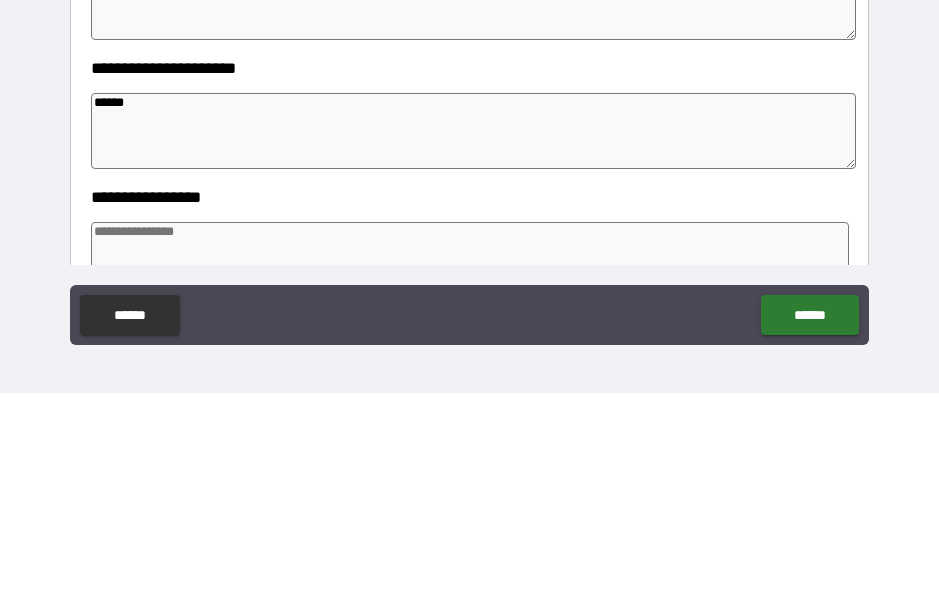 type on "*" 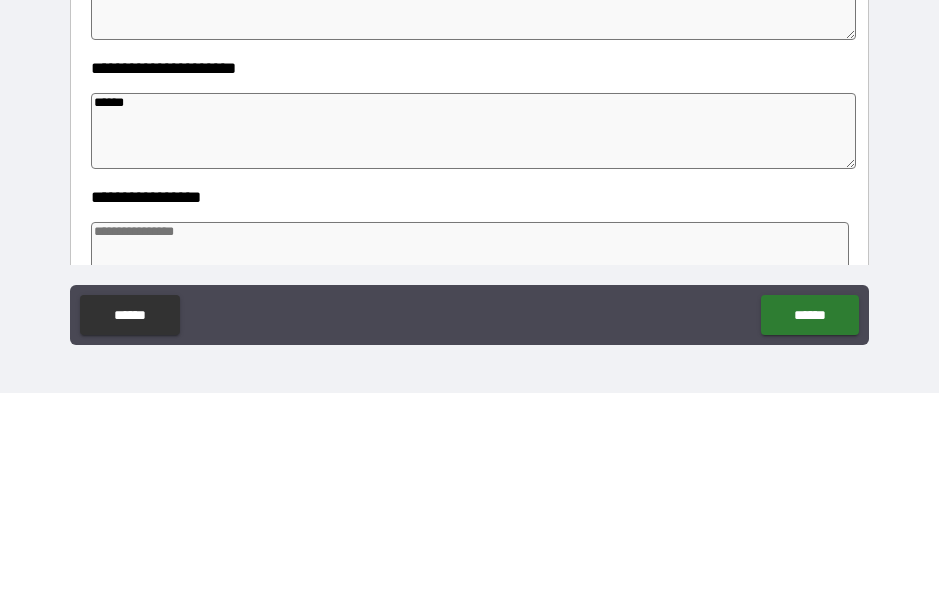 type on "*" 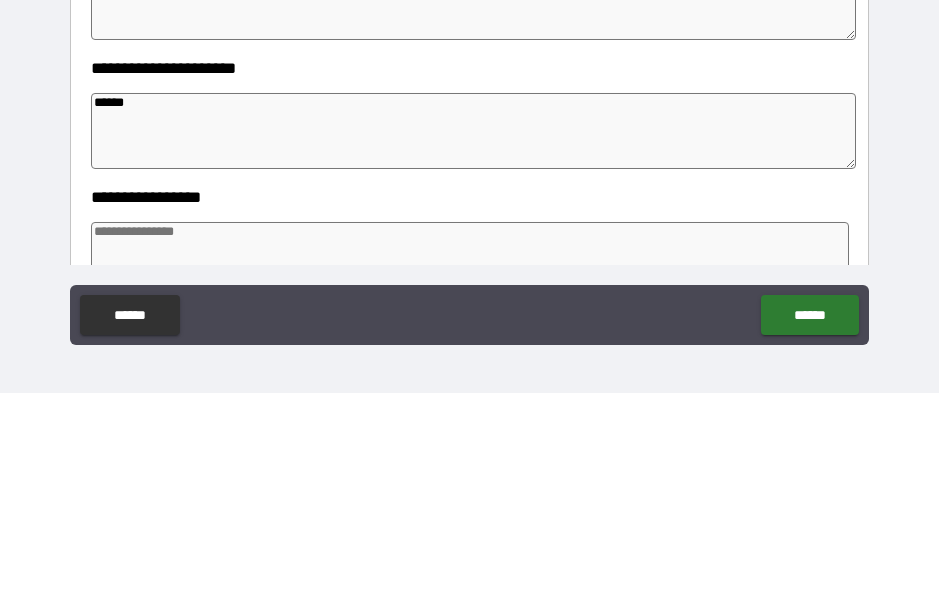 type on "*" 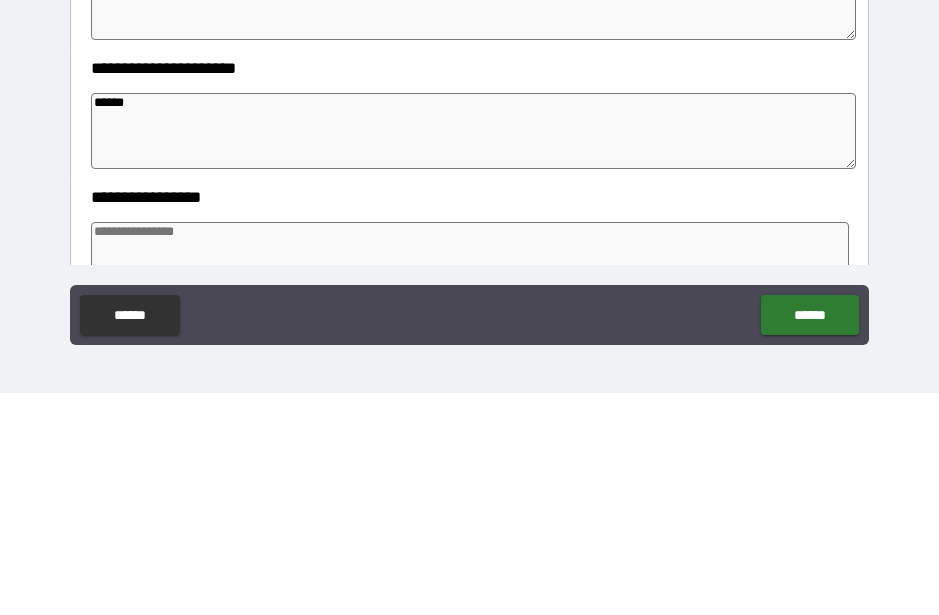 type on "*" 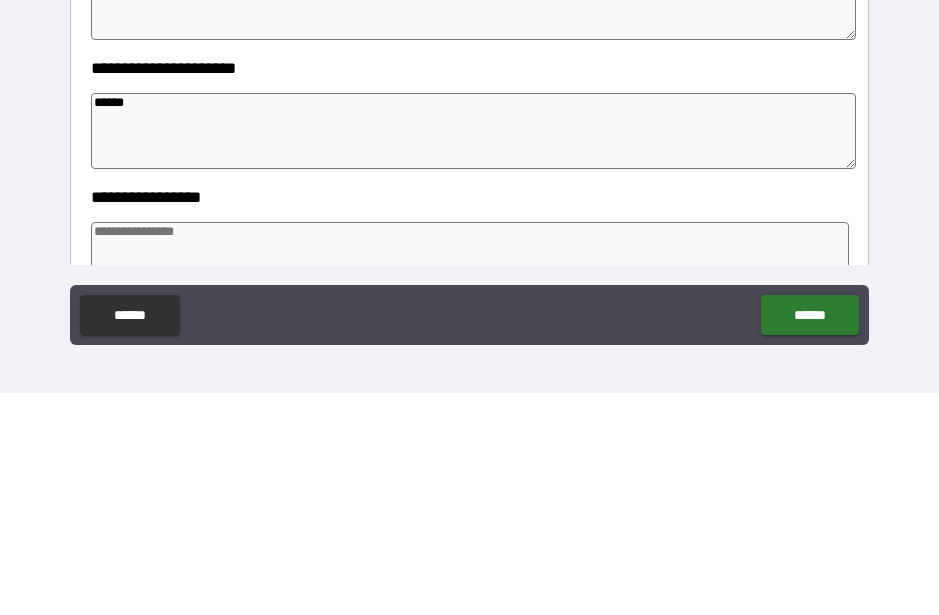 type on "*******" 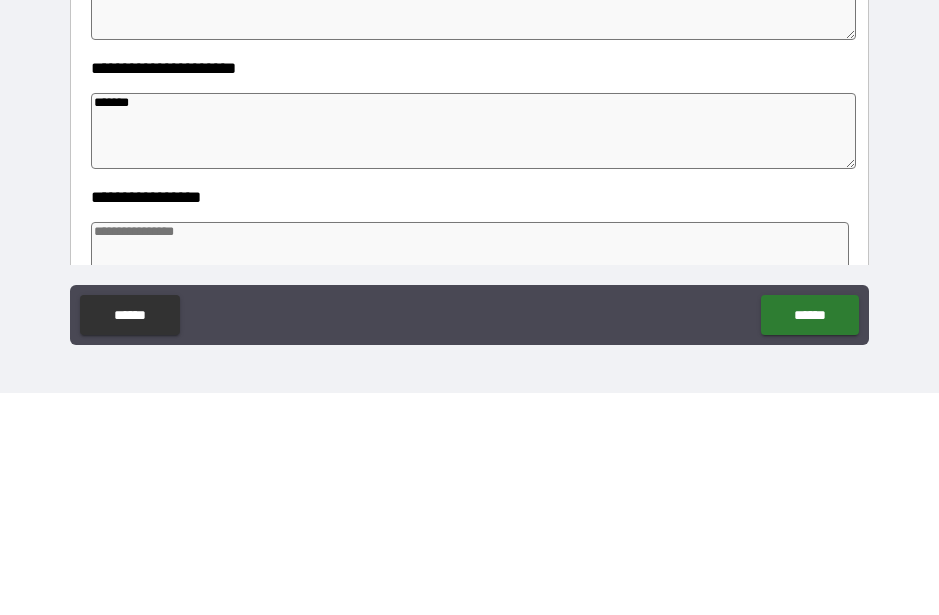 type on "*" 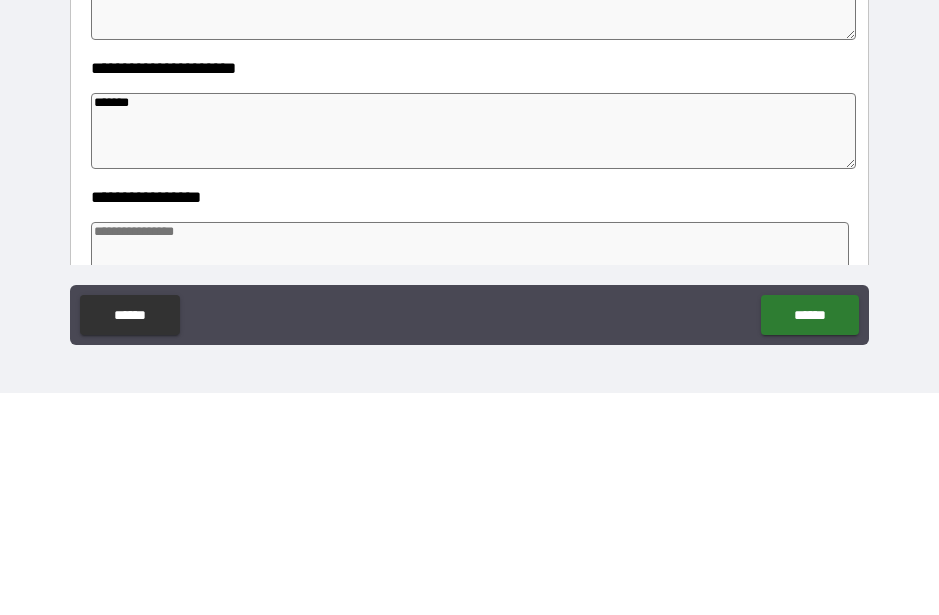 type on "********" 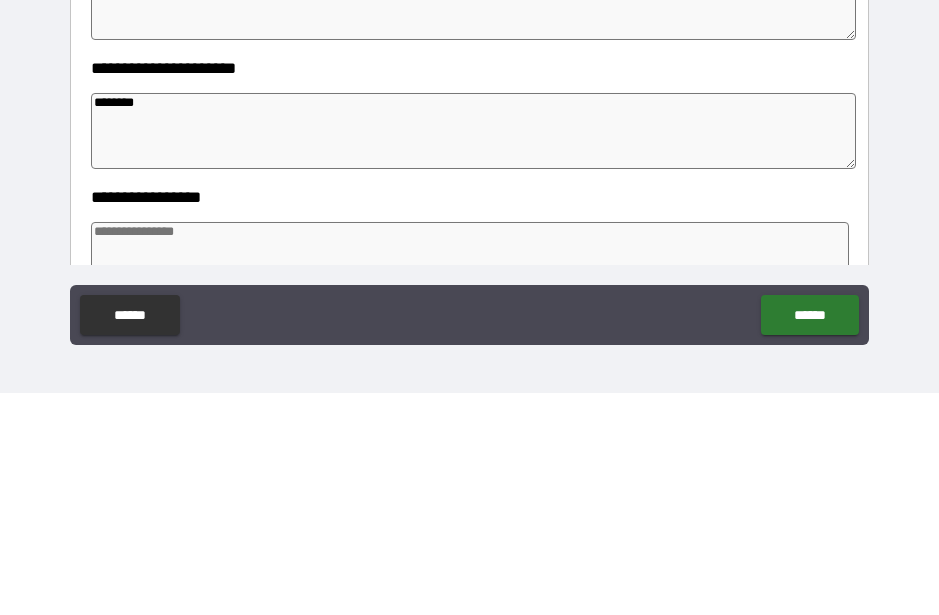 type on "*" 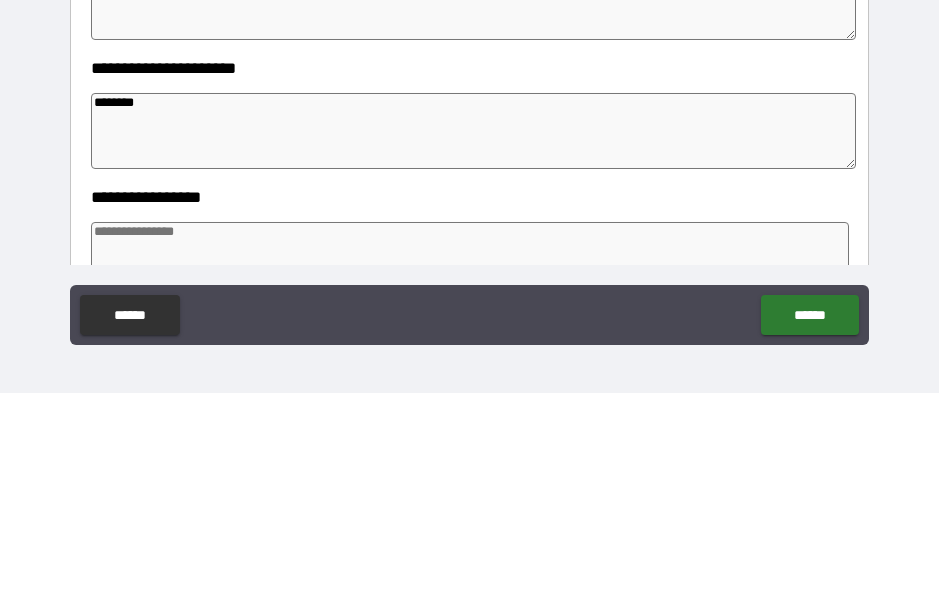 type on "*" 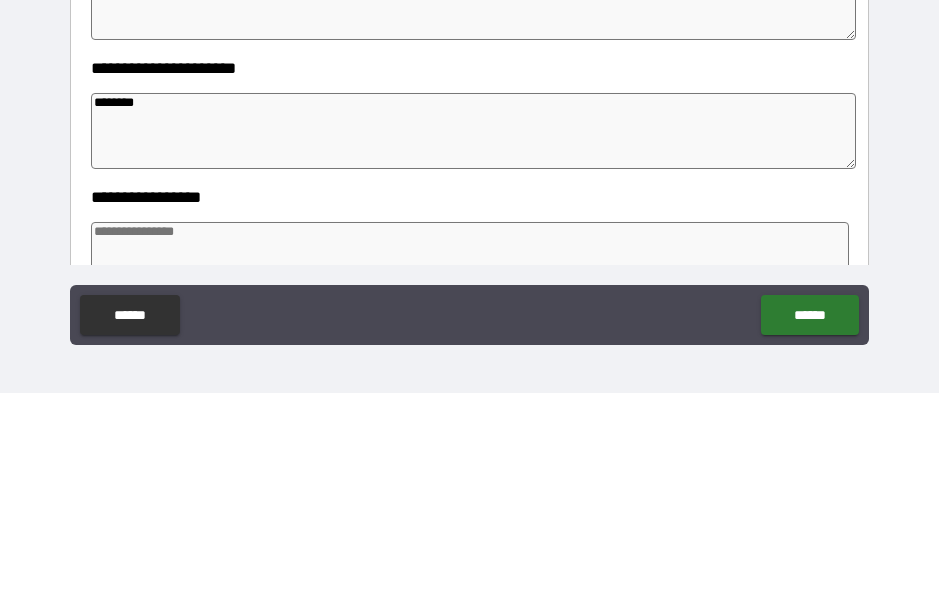 type on "*" 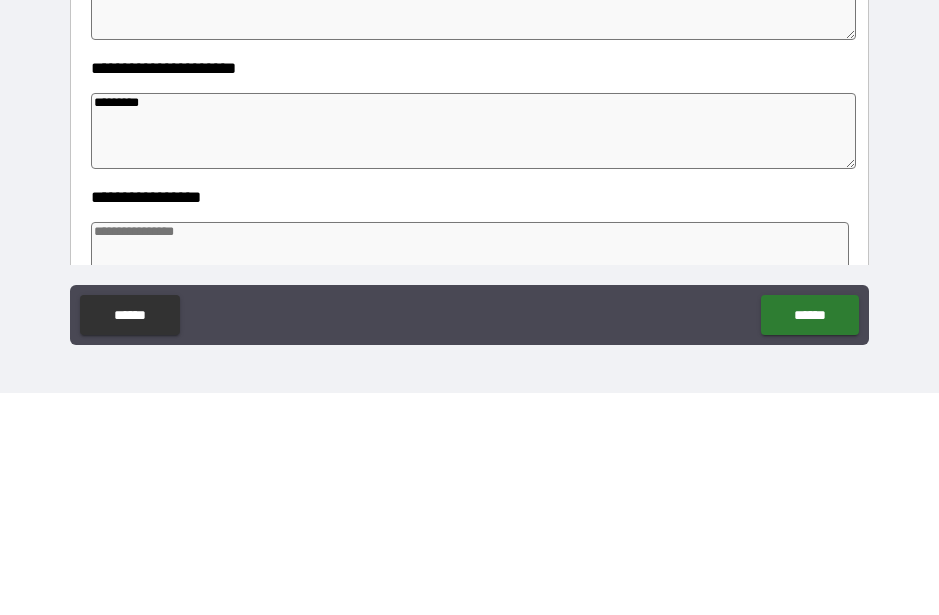 type on "*" 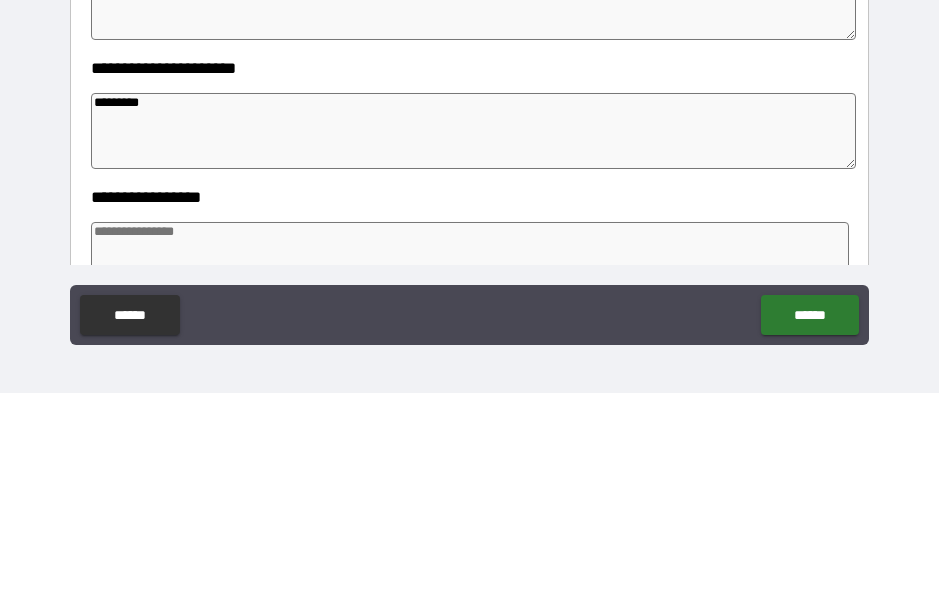 type on "*" 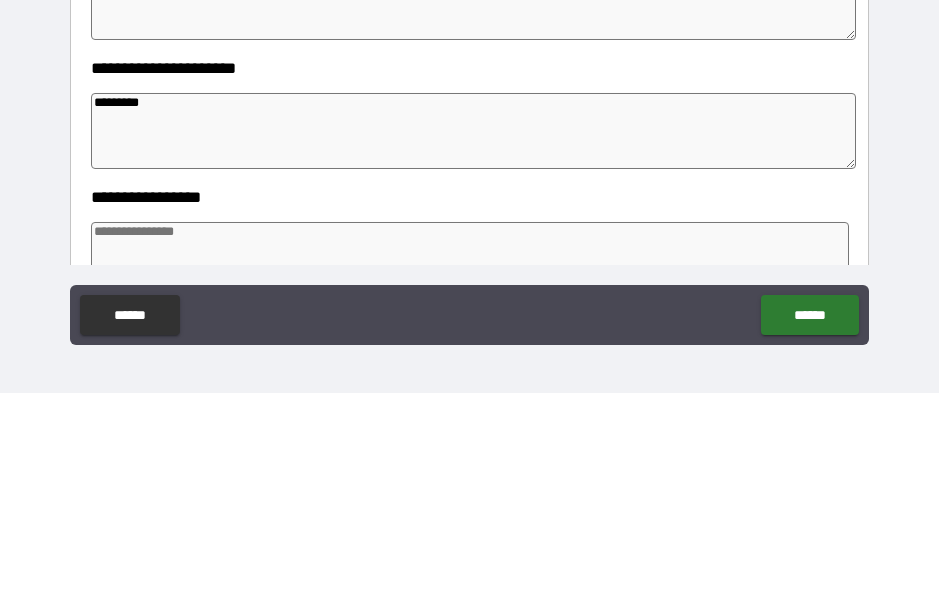 type on "**********" 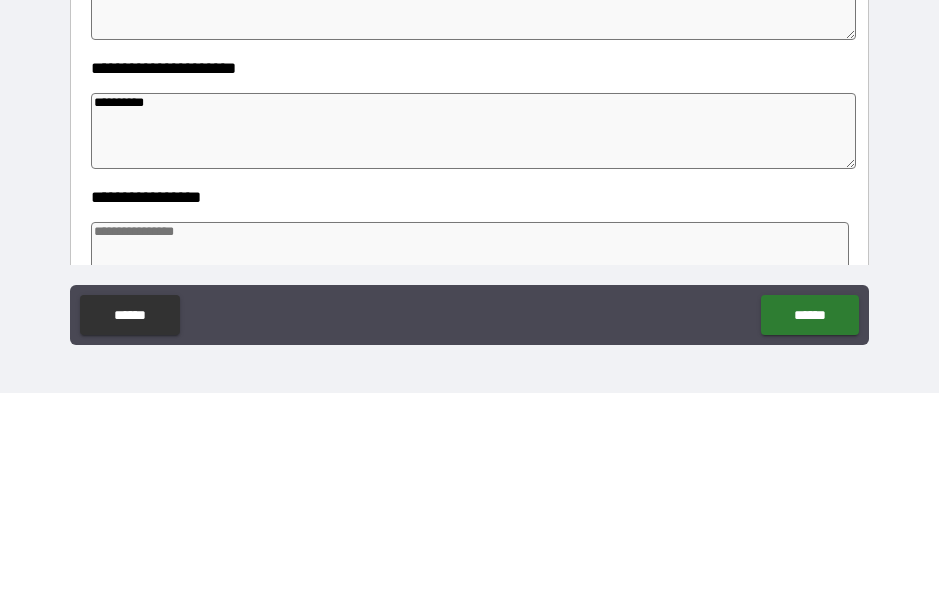 type on "*" 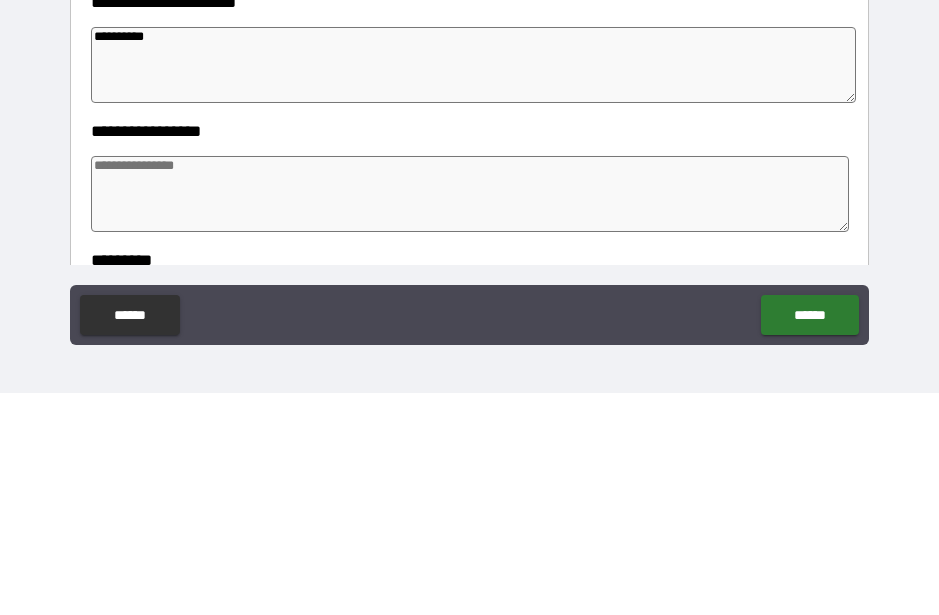 scroll, scrollTop: 254, scrollLeft: 0, axis: vertical 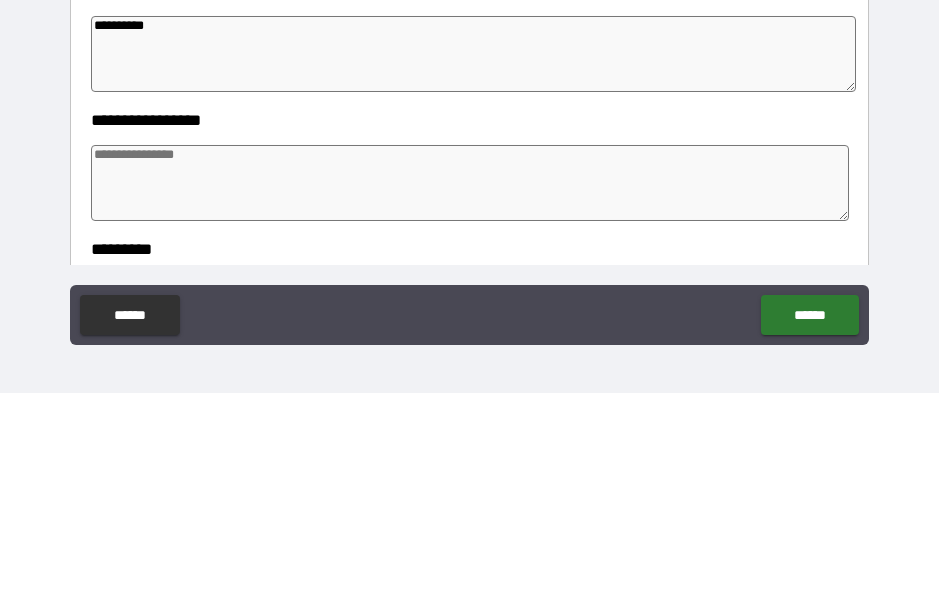 type on "**********" 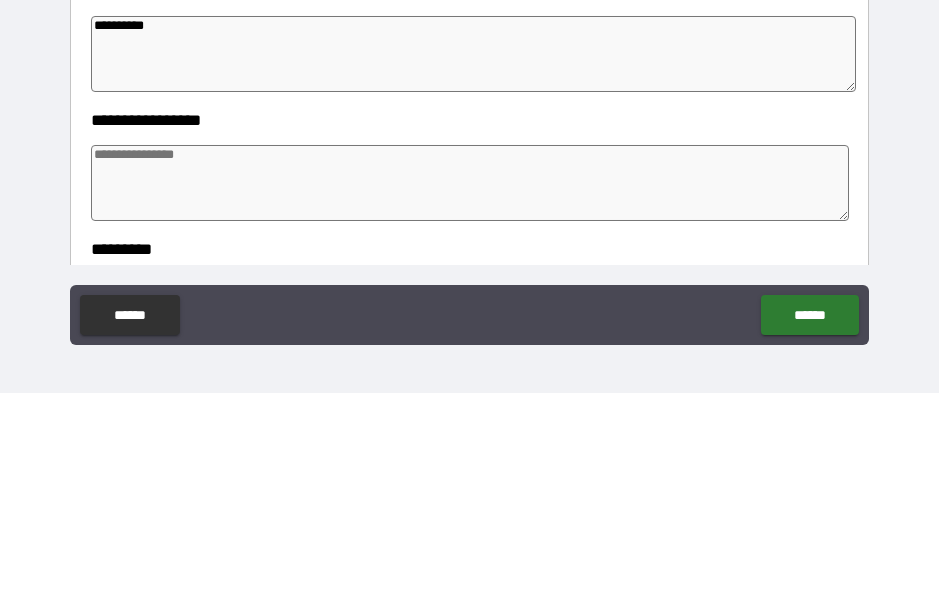 type on "*" 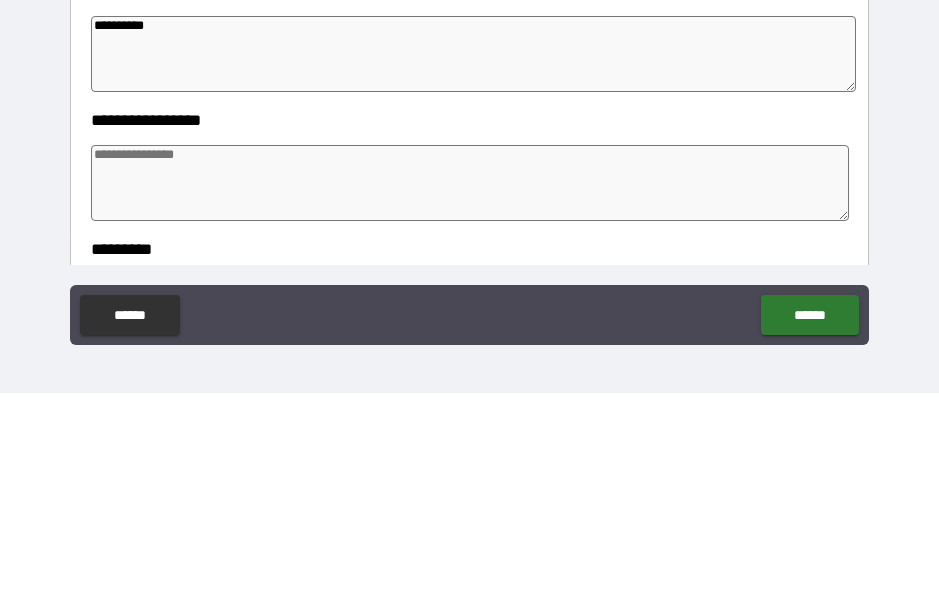 type on "*" 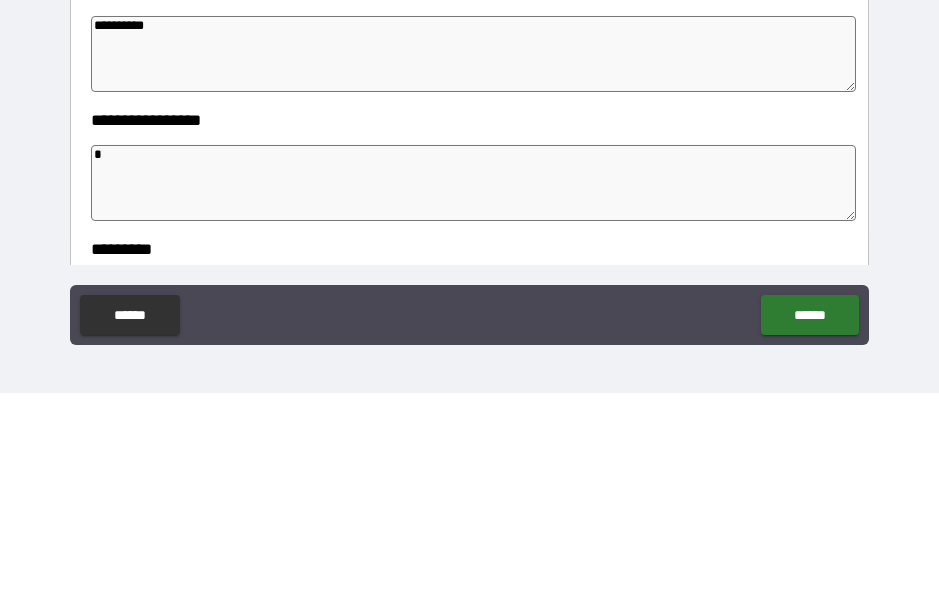 type on "*" 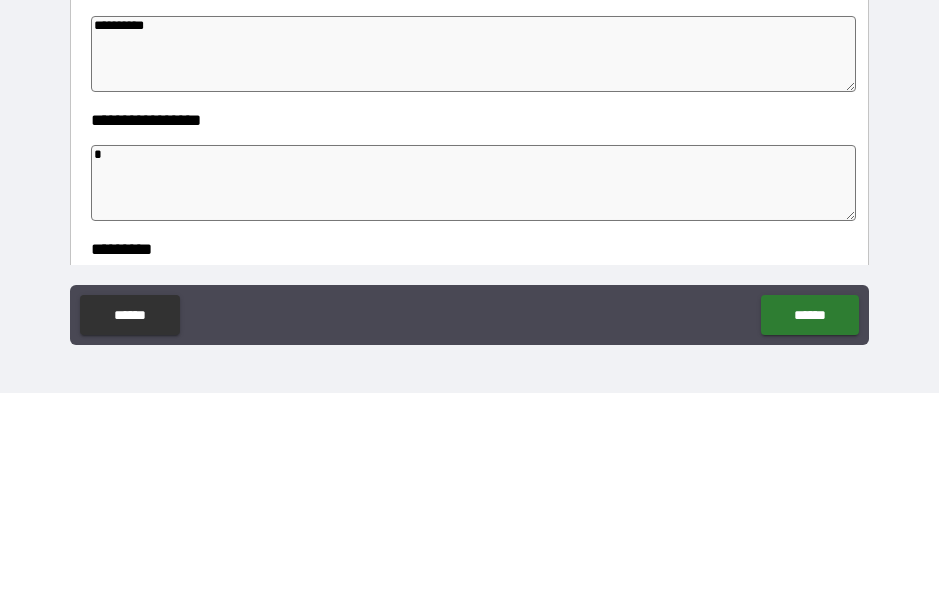 type on "*" 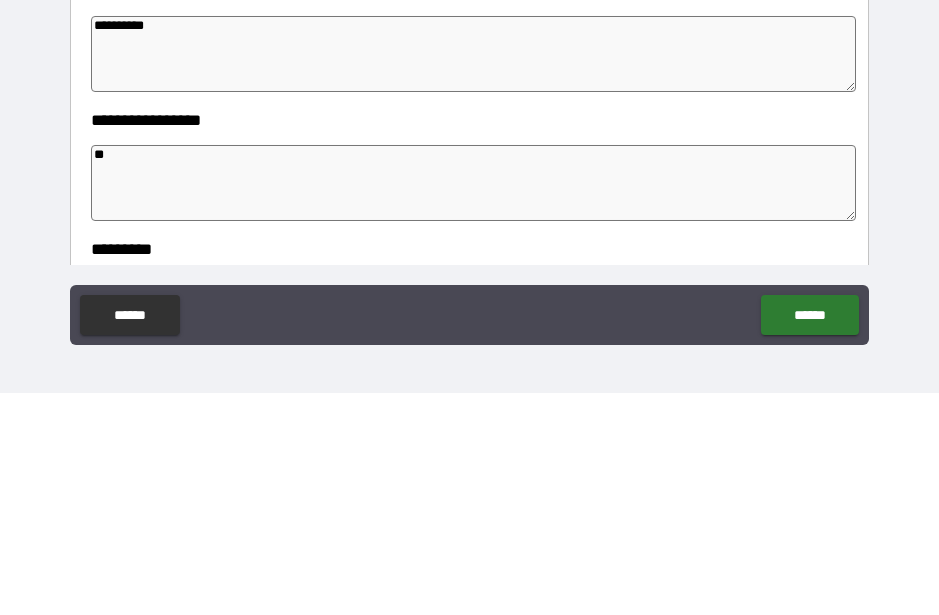 type on "*" 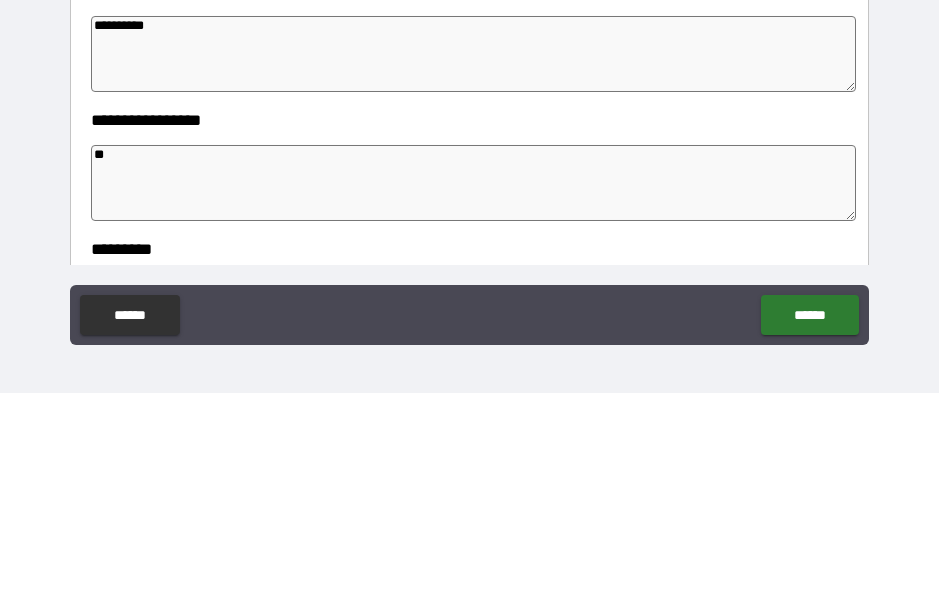 type on "*" 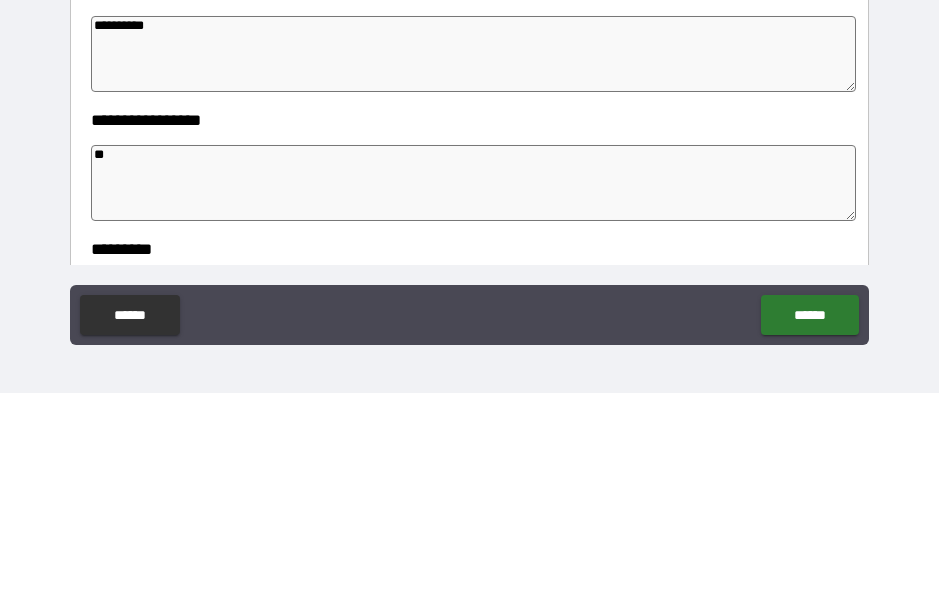 type on "*" 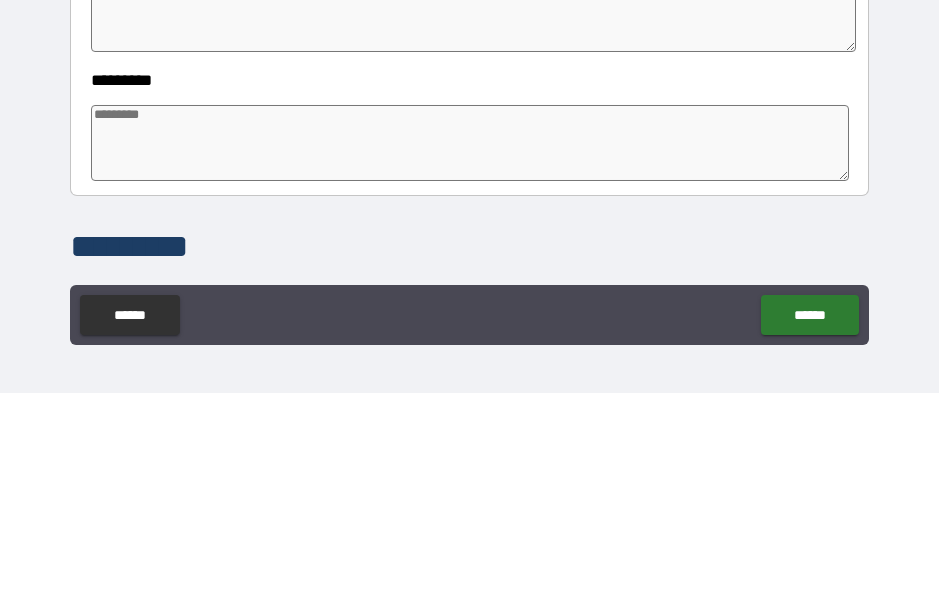 scroll, scrollTop: 444, scrollLeft: 0, axis: vertical 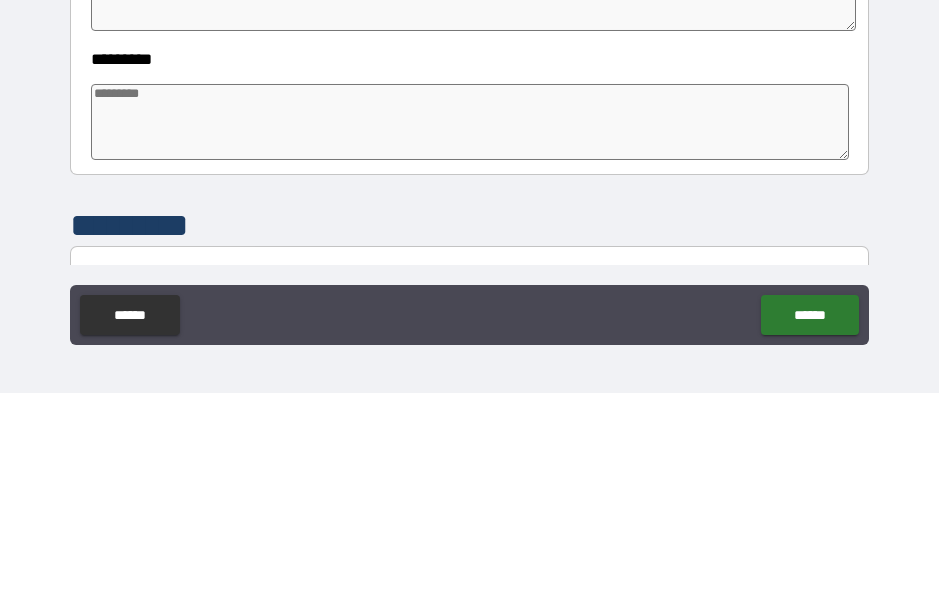 click at bounding box center [469, 344] 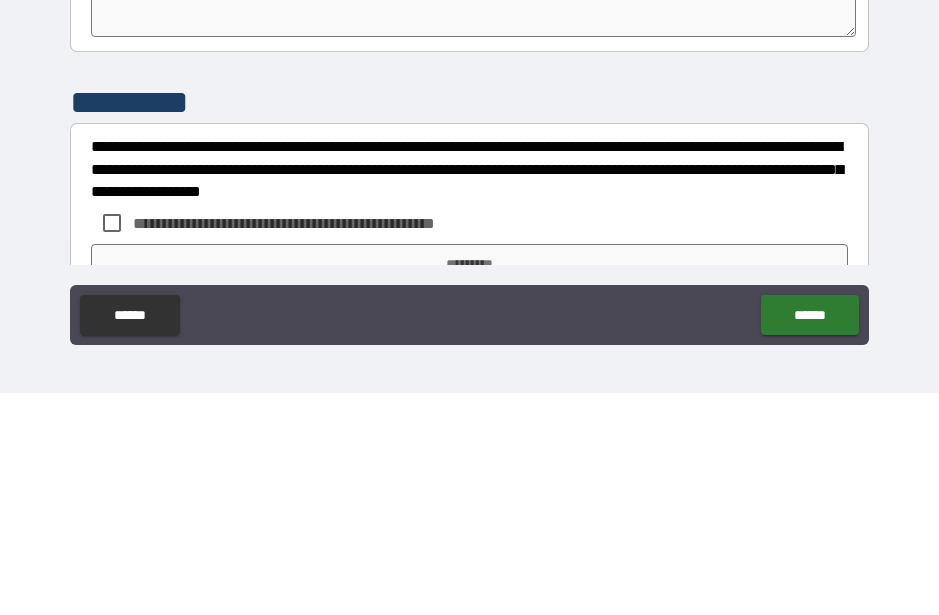 scroll, scrollTop: 571, scrollLeft: 0, axis: vertical 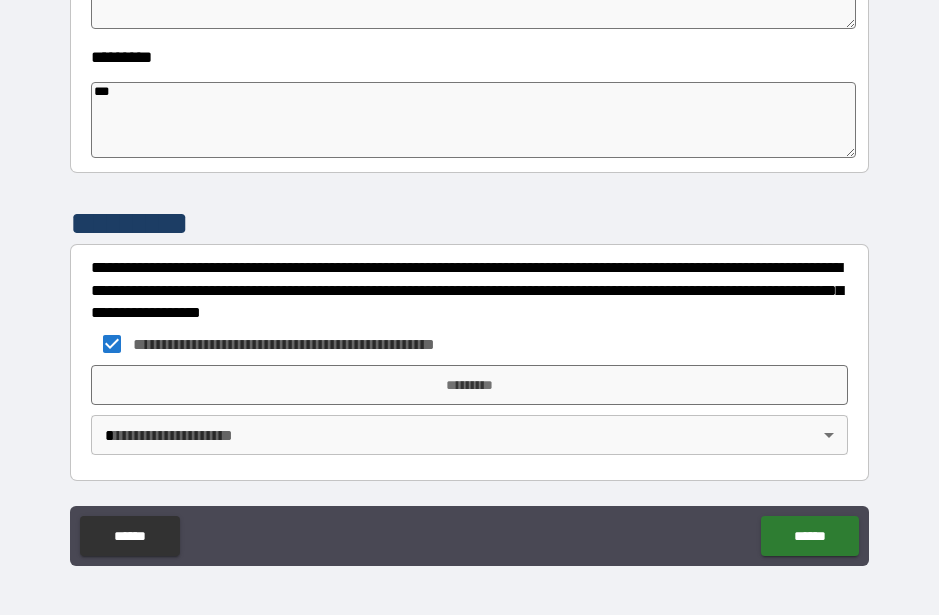 click on "*********" at bounding box center (469, 385) 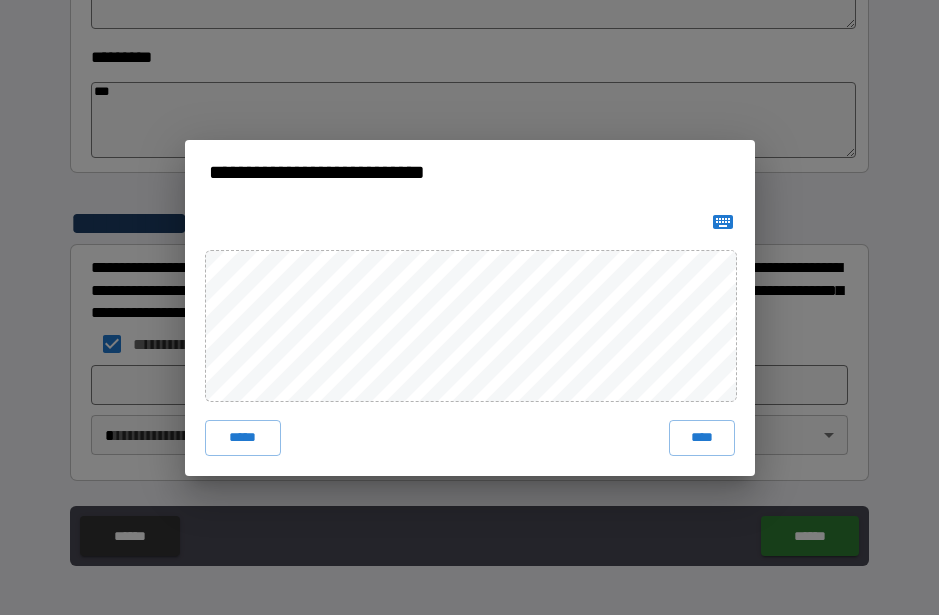 click on "****" at bounding box center (702, 438) 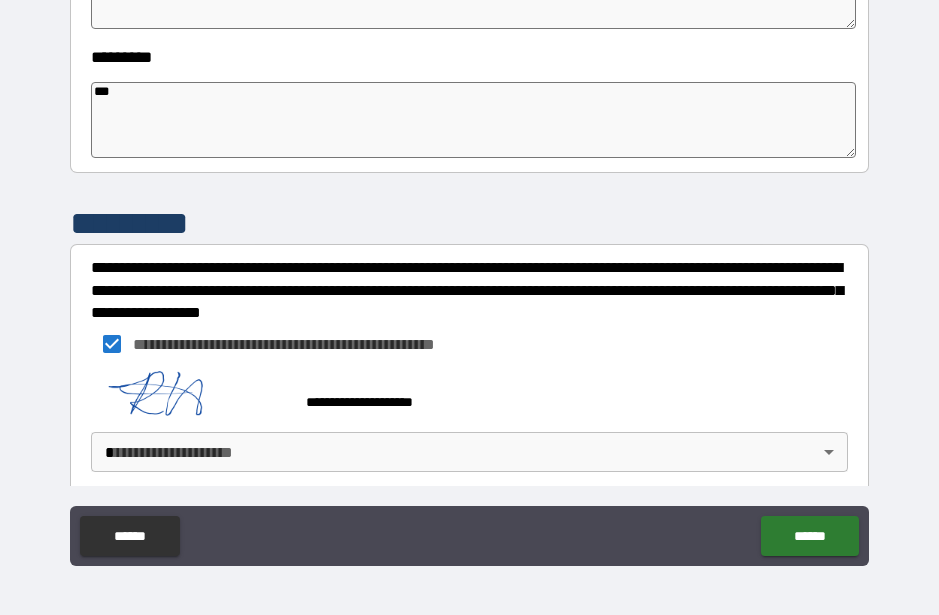 click on "**********" at bounding box center (469, 280) 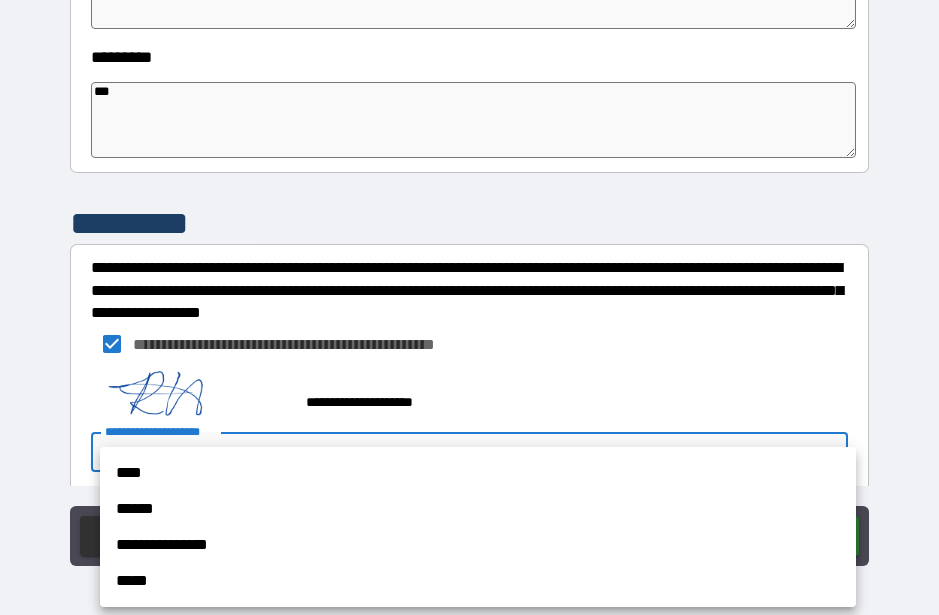 click on "**********" at bounding box center [478, 545] 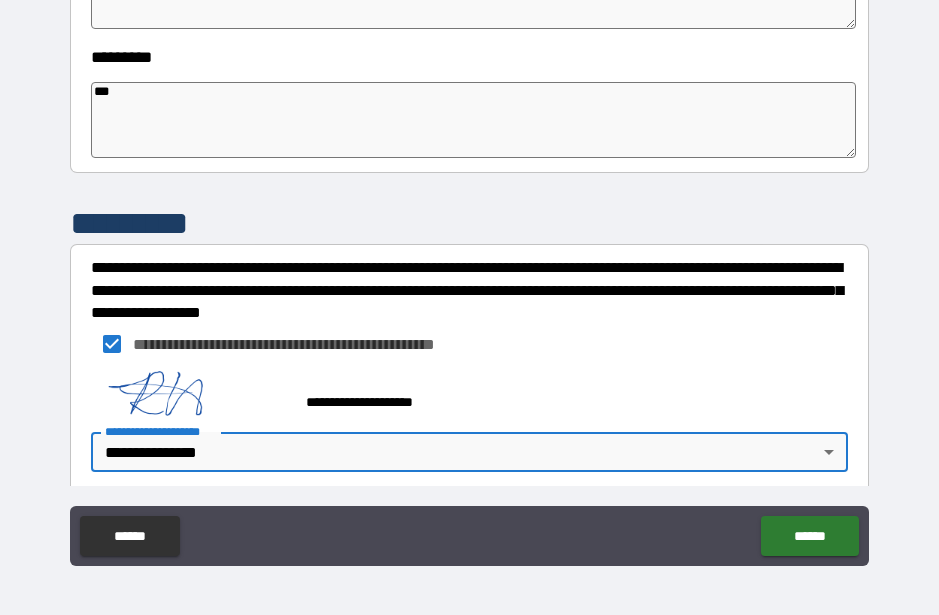 click on "******" at bounding box center (809, 536) 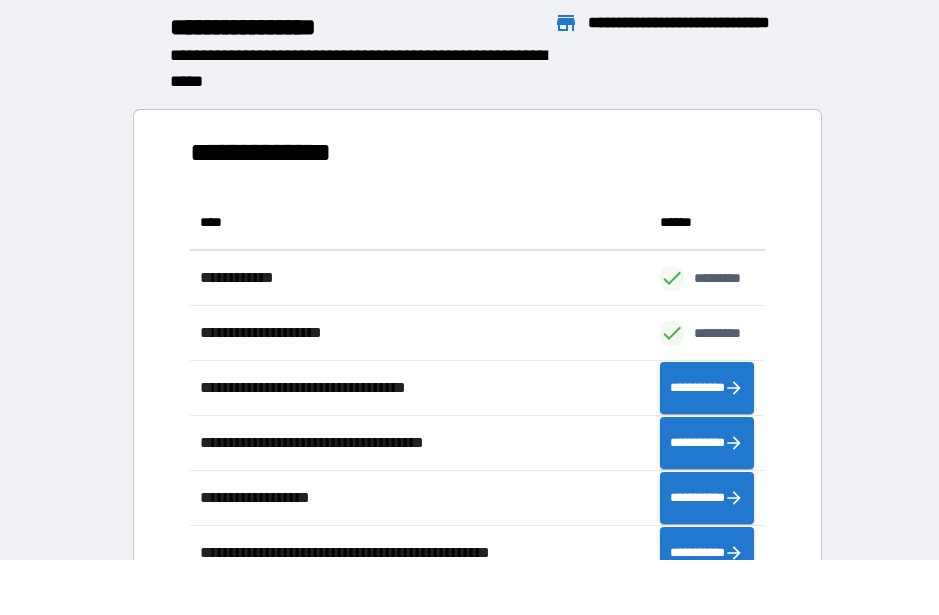 scroll, scrollTop: 1, scrollLeft: 1, axis: both 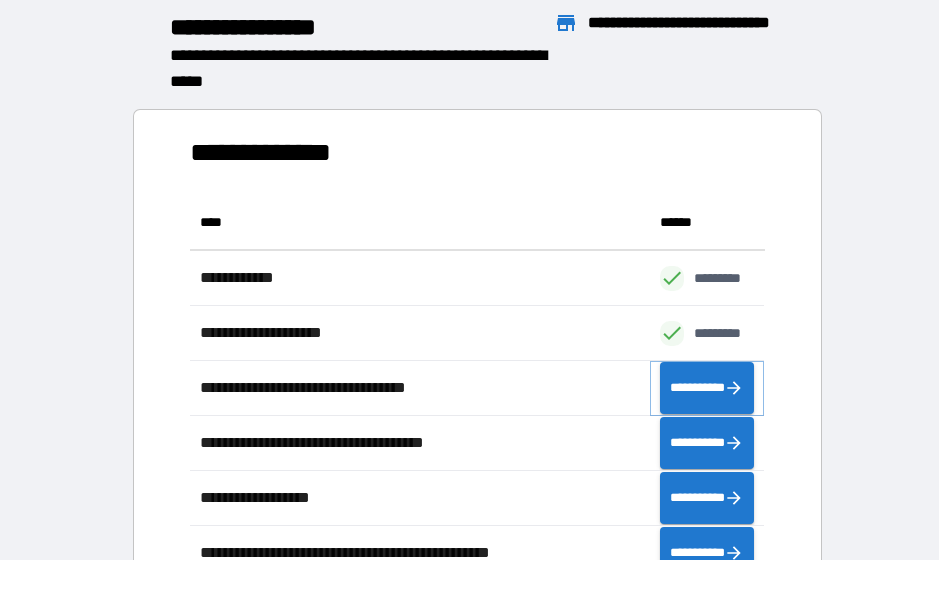 click on "**********" at bounding box center [707, 388] 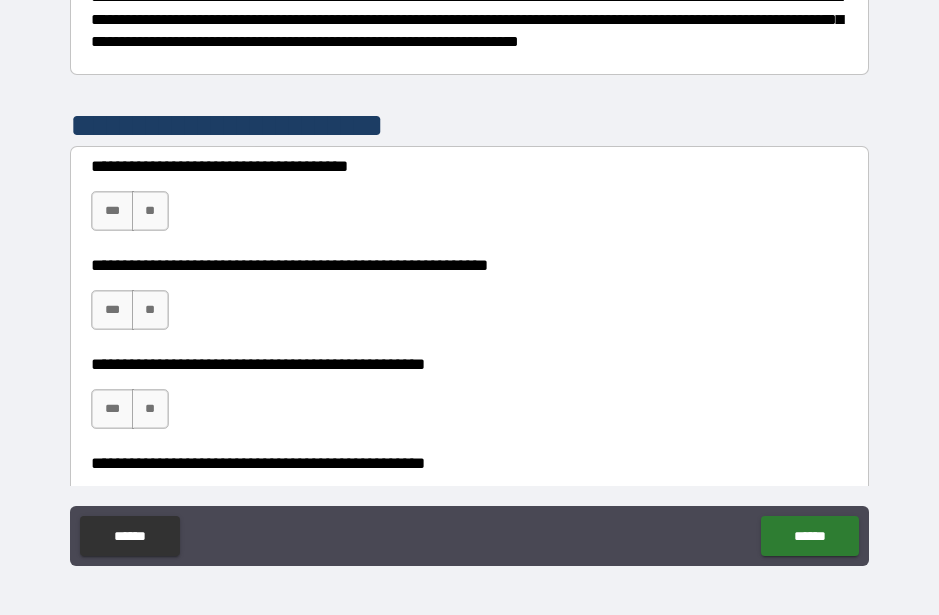 scroll, scrollTop: 372, scrollLeft: 0, axis: vertical 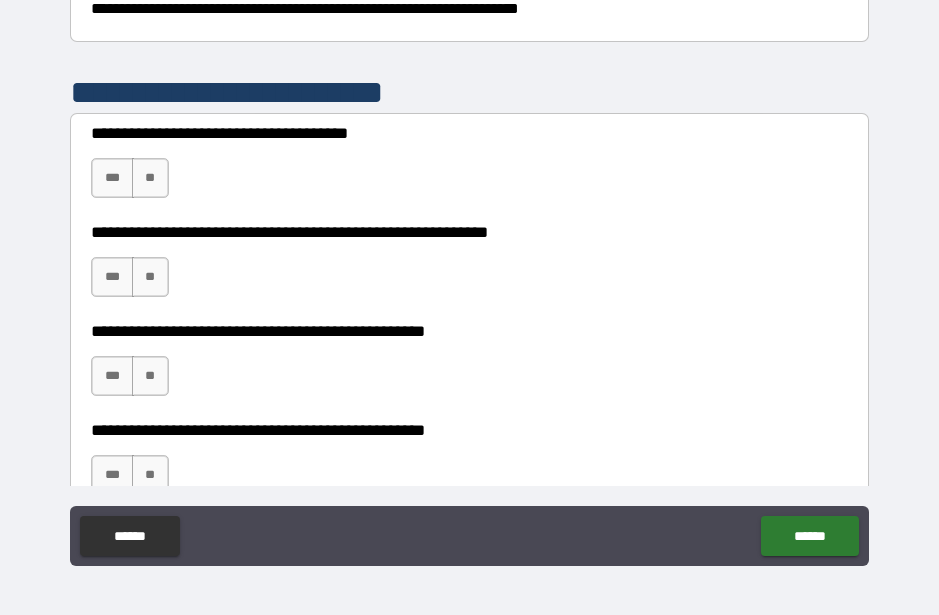 click on "**" at bounding box center (150, 178) 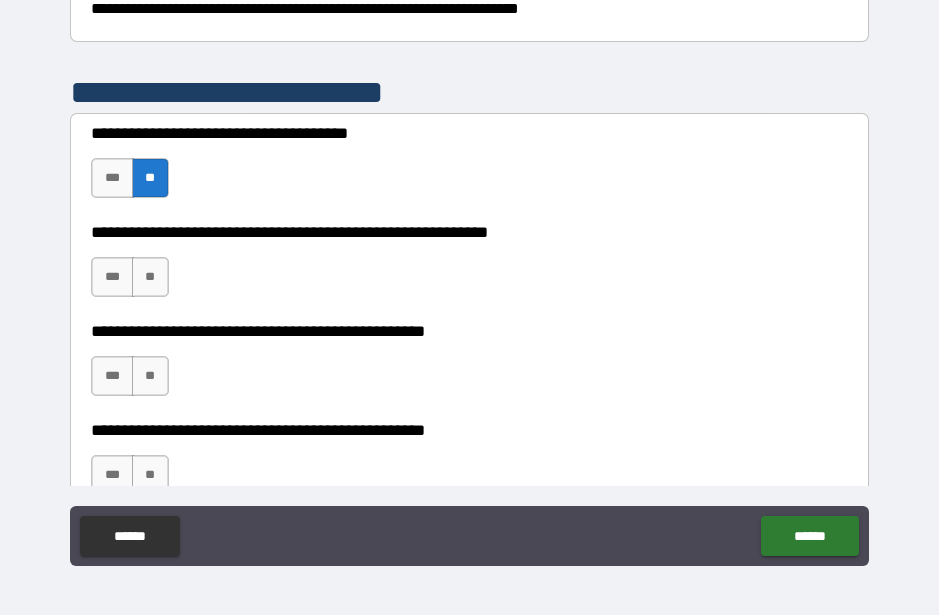 click on "**" at bounding box center (150, 277) 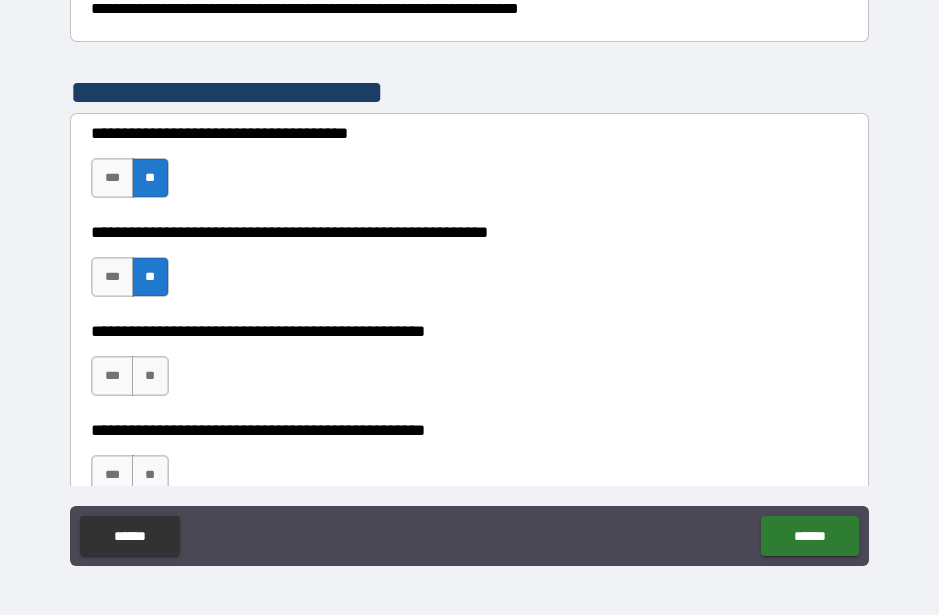 click on "***" at bounding box center (112, 277) 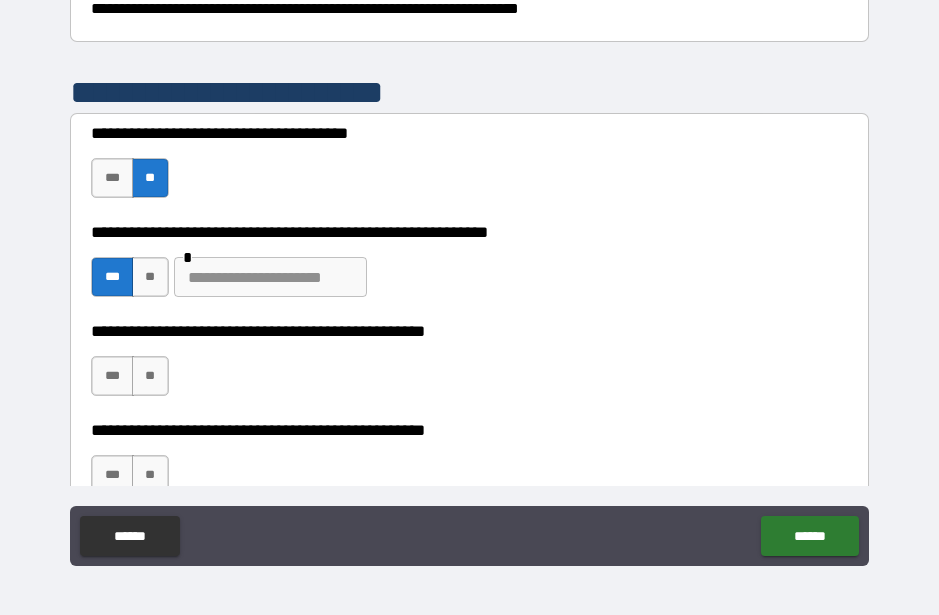 click at bounding box center [270, 277] 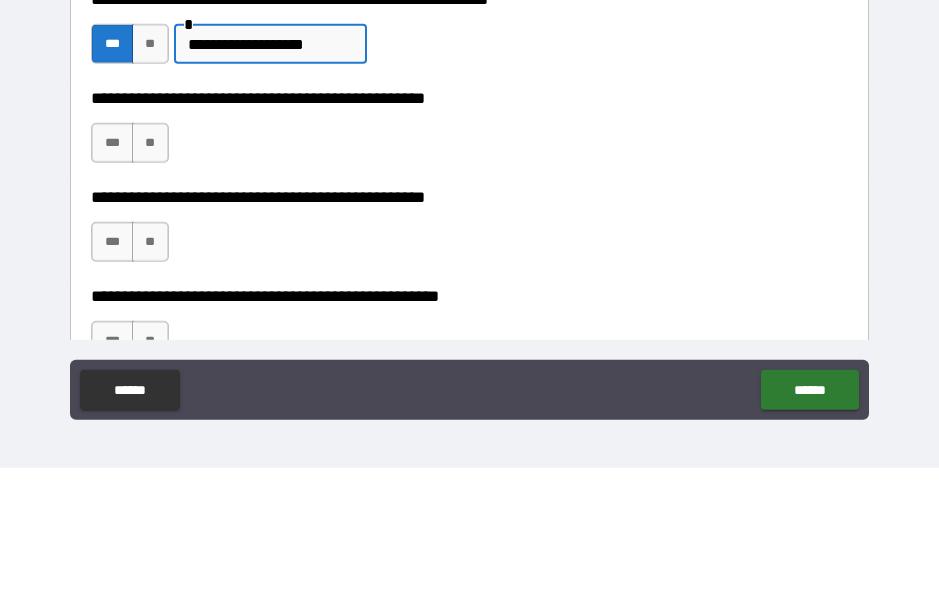 scroll, scrollTop: 460, scrollLeft: 0, axis: vertical 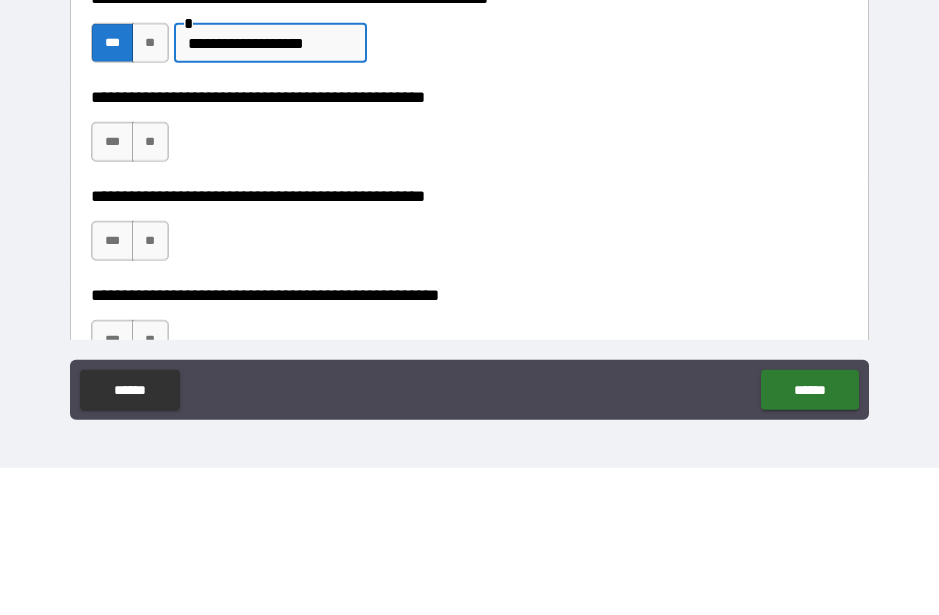 click on "**" at bounding box center (150, 289) 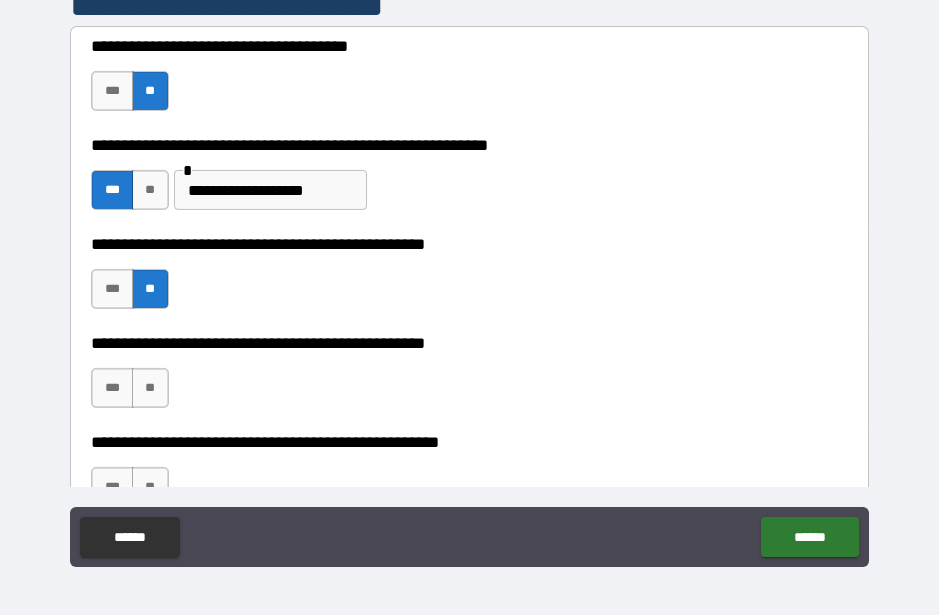 scroll, scrollTop: 55, scrollLeft: 0, axis: vertical 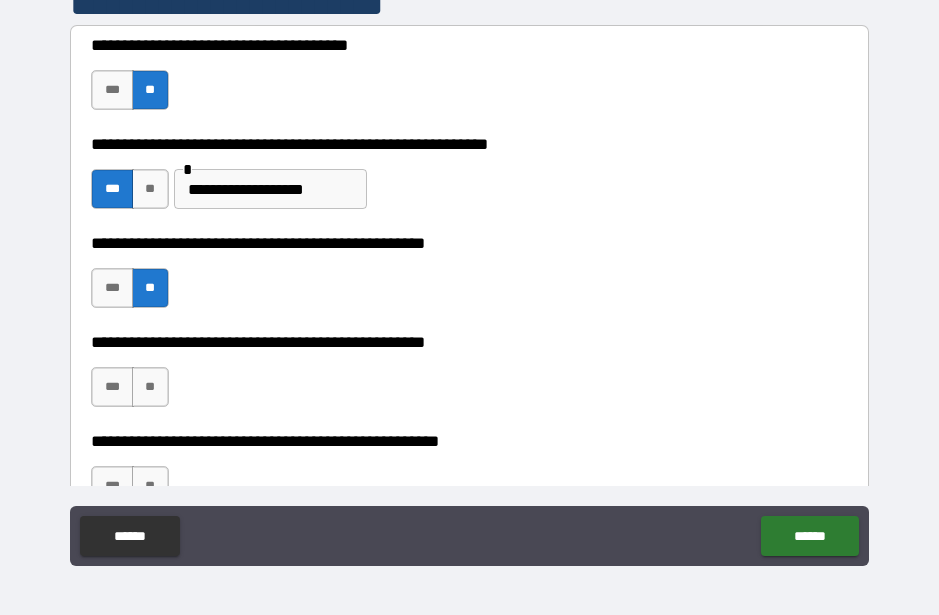 click on "**" at bounding box center [150, 387] 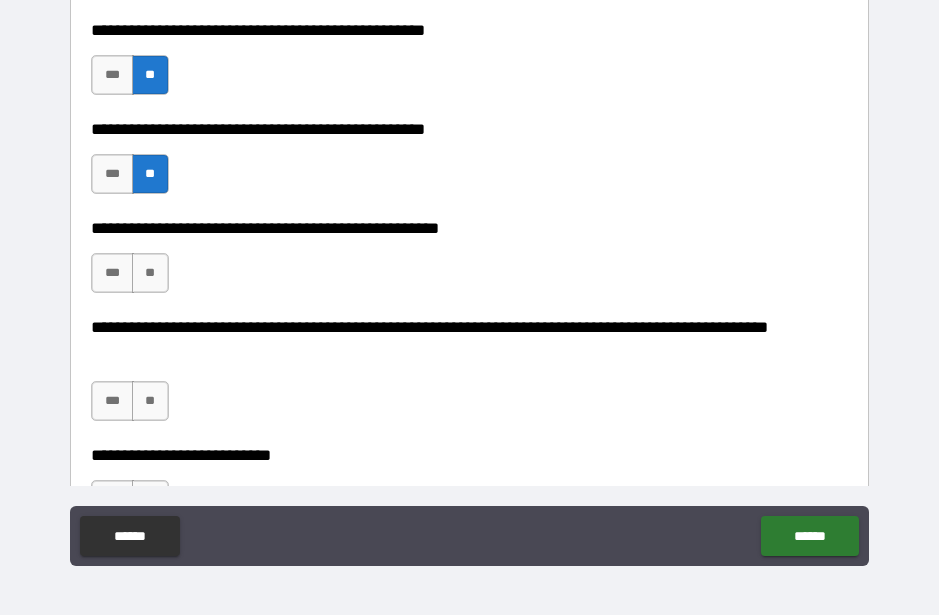 scroll, scrollTop: 669, scrollLeft: 0, axis: vertical 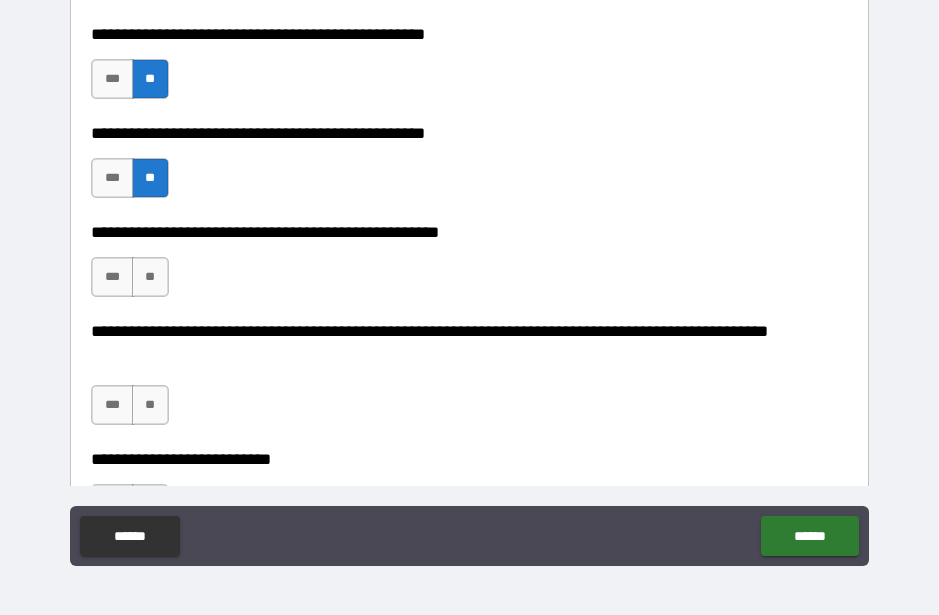 click on "**" at bounding box center [150, 277] 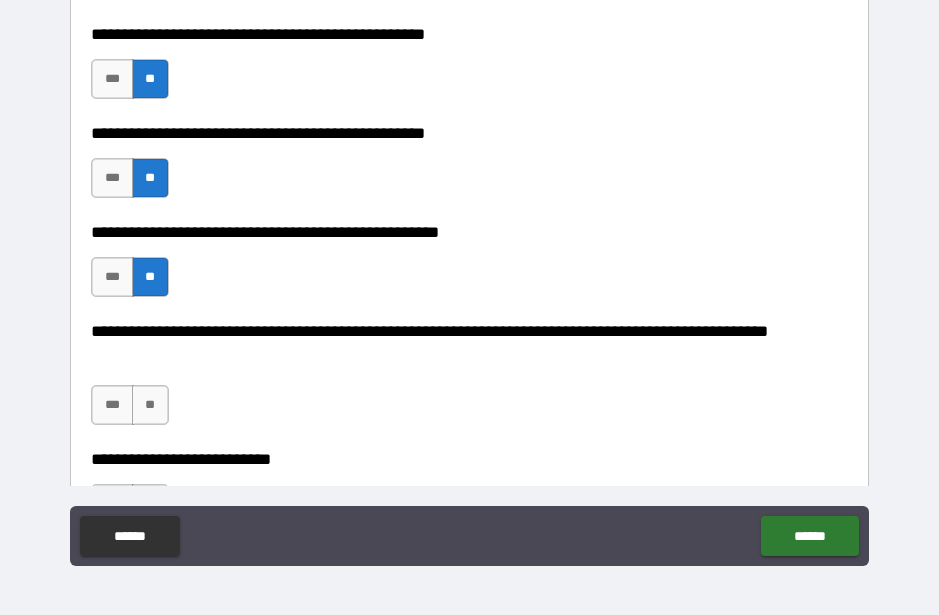 click on "**" at bounding box center [150, 405] 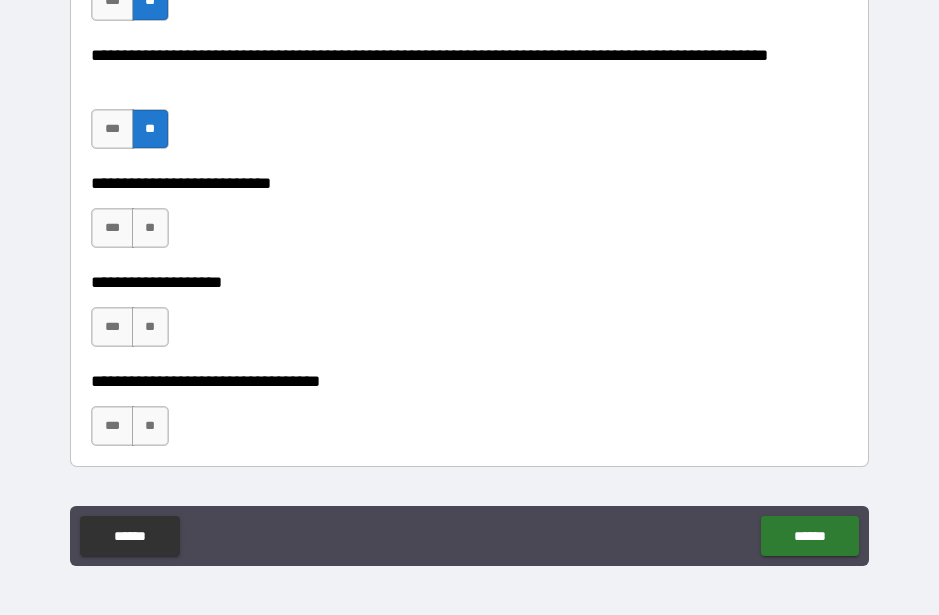scroll, scrollTop: 943, scrollLeft: 0, axis: vertical 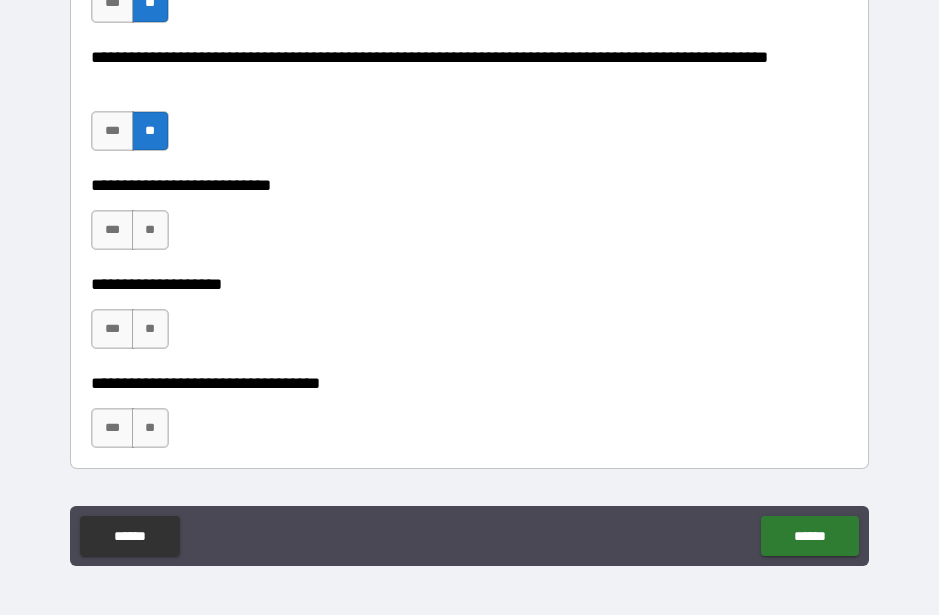 click on "**" at bounding box center (150, 230) 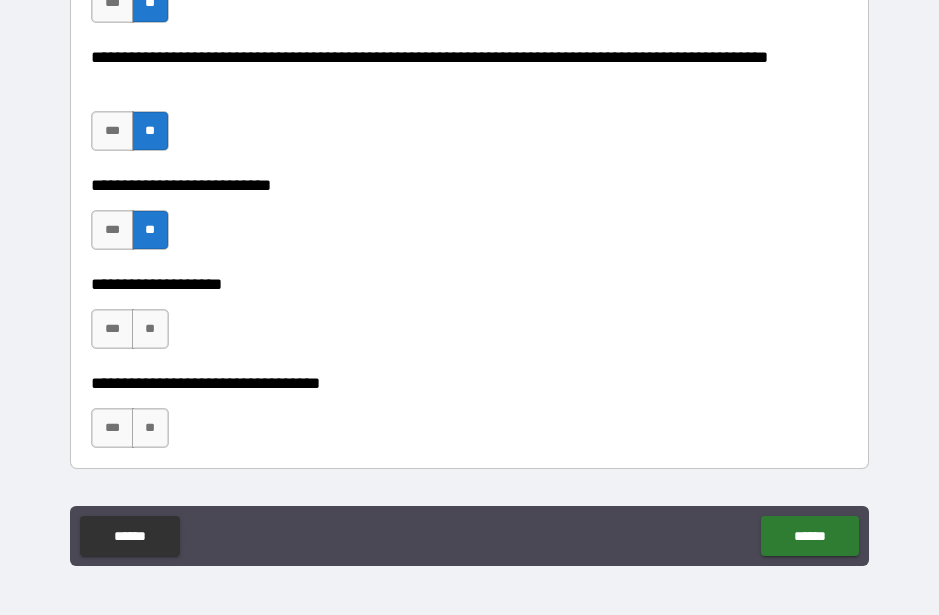 click on "**" at bounding box center (150, 329) 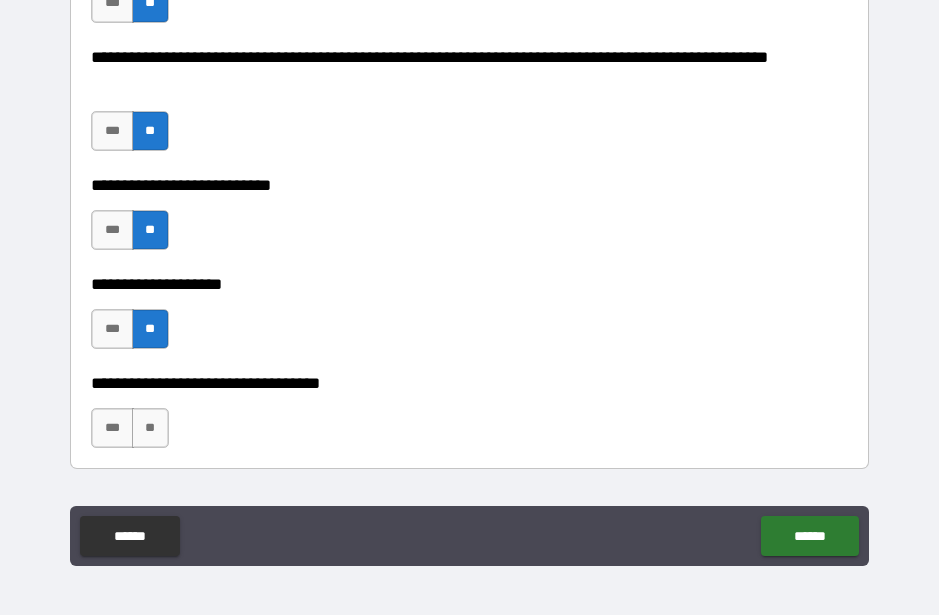 click on "**" at bounding box center (150, 428) 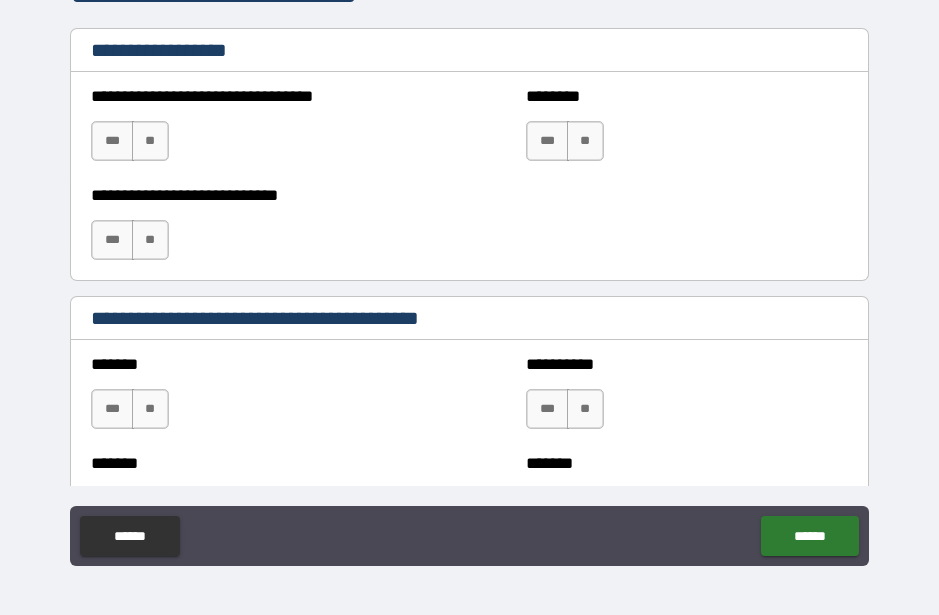 scroll, scrollTop: 1465, scrollLeft: 0, axis: vertical 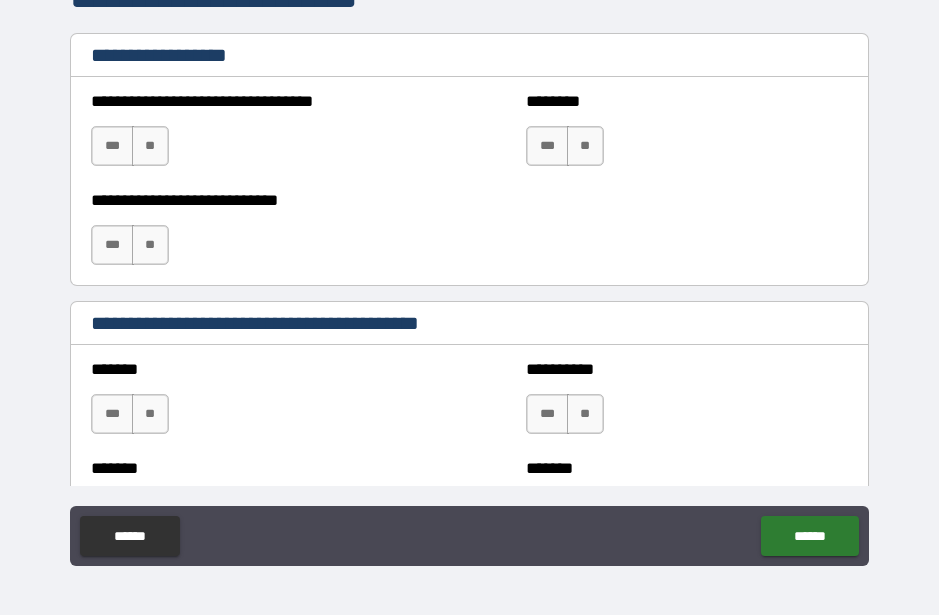 click on "**" at bounding box center [150, 146] 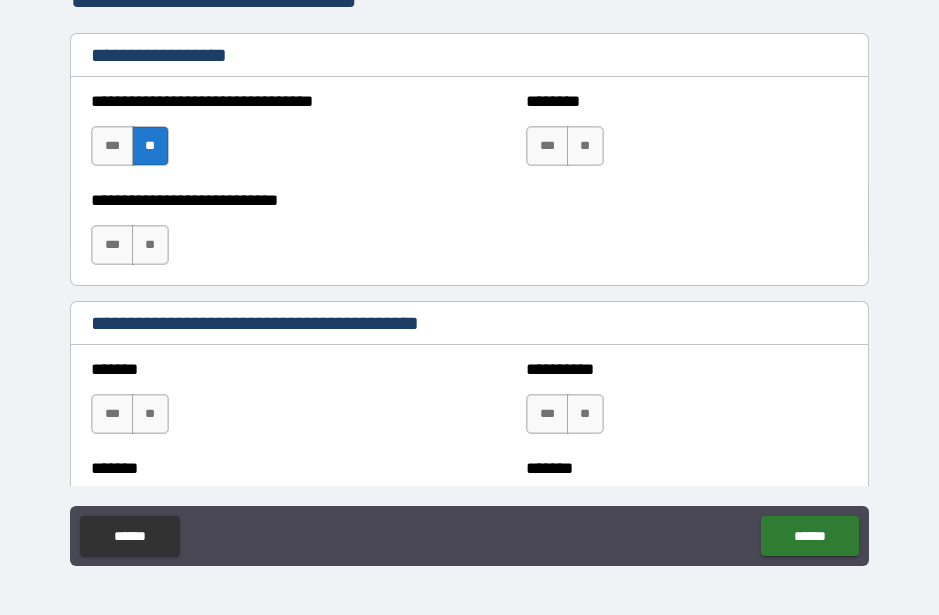 click on "**" at bounding box center (150, 245) 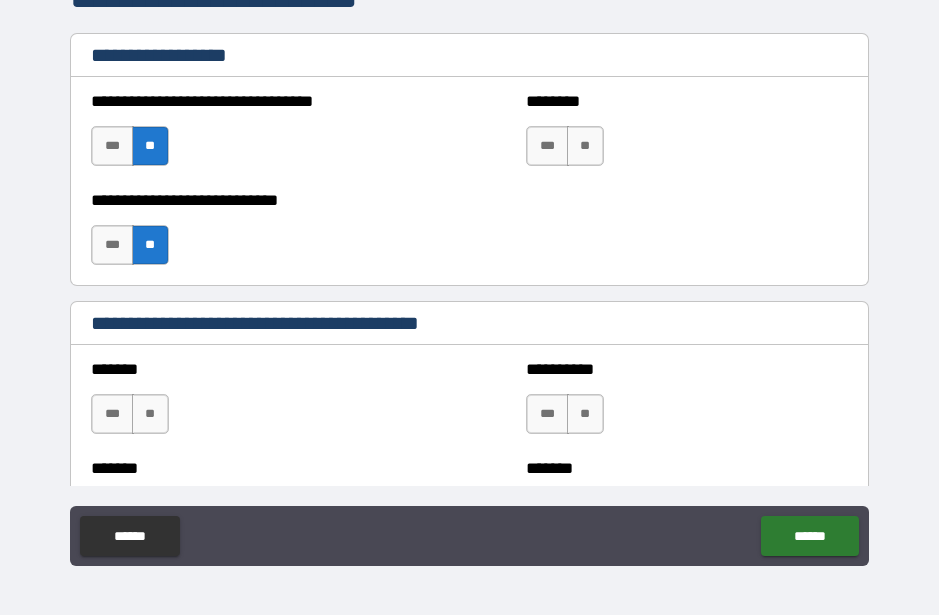 click on "**" at bounding box center (585, 146) 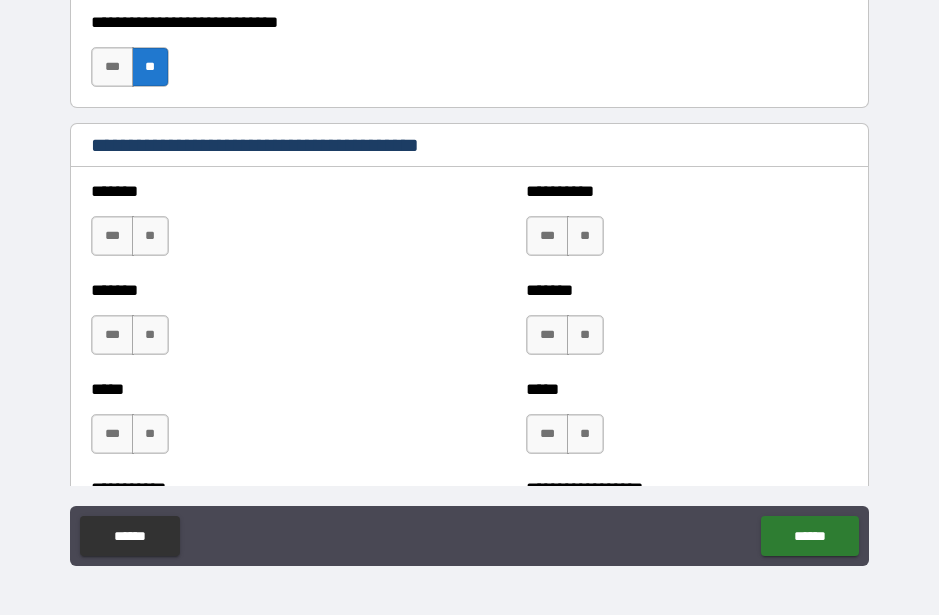 scroll, scrollTop: 1644, scrollLeft: 0, axis: vertical 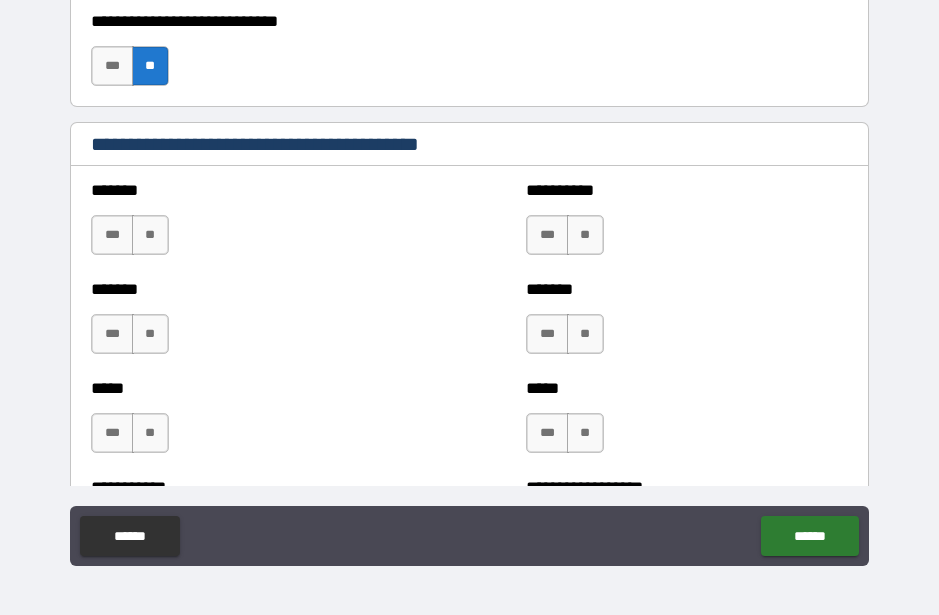 click on "**" at bounding box center (150, 235) 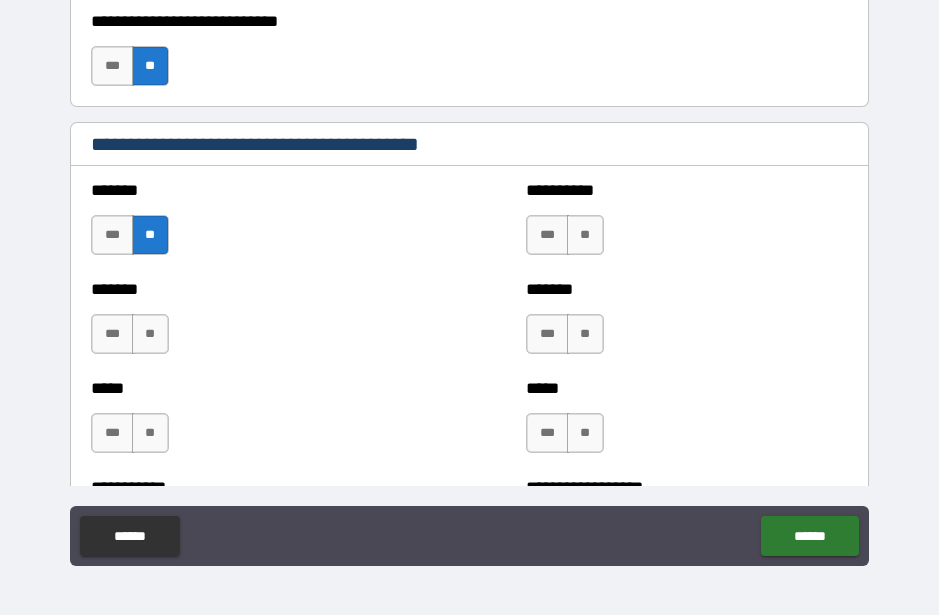 click on "**" at bounding box center [150, 334] 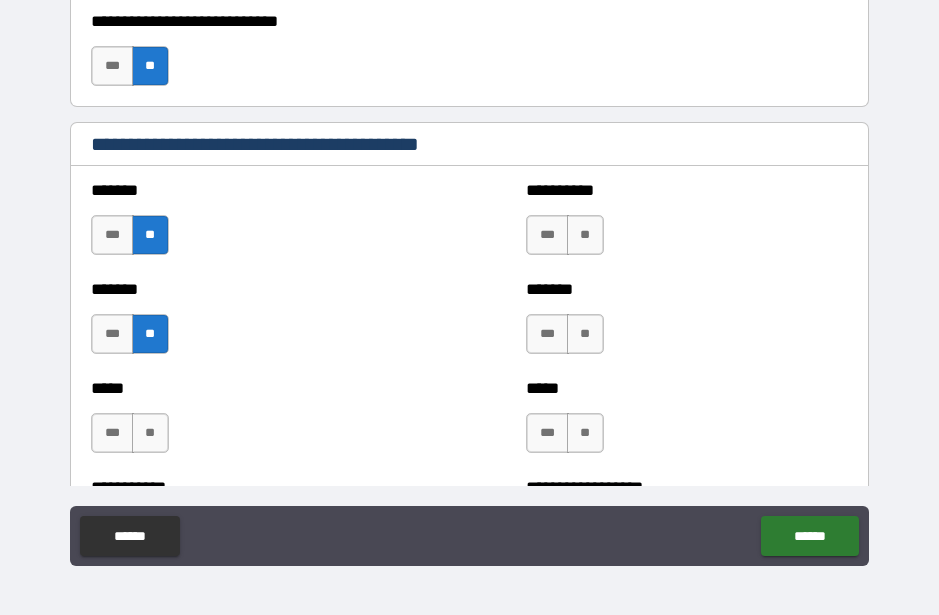 click on "**" at bounding box center (150, 433) 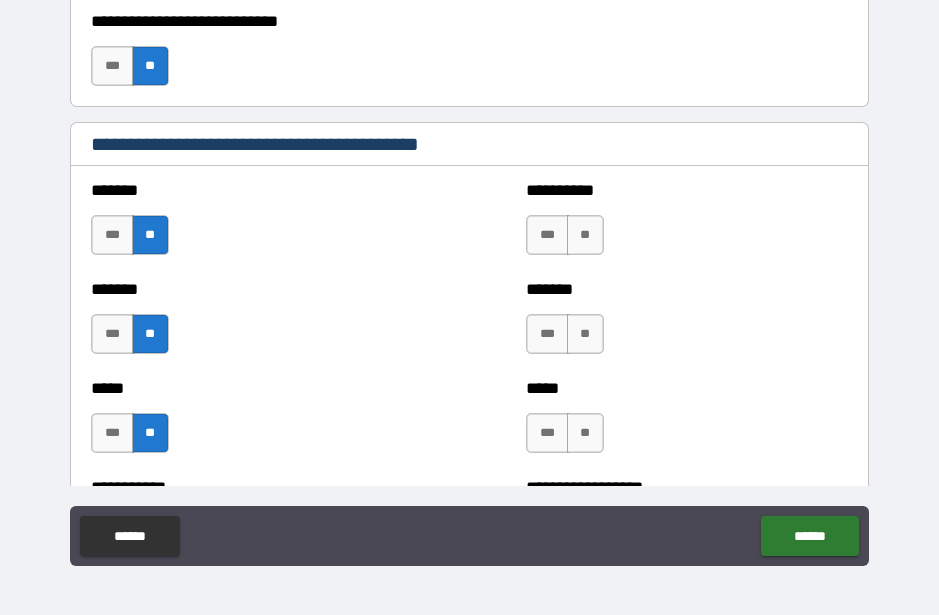 click on "**" at bounding box center [585, 334] 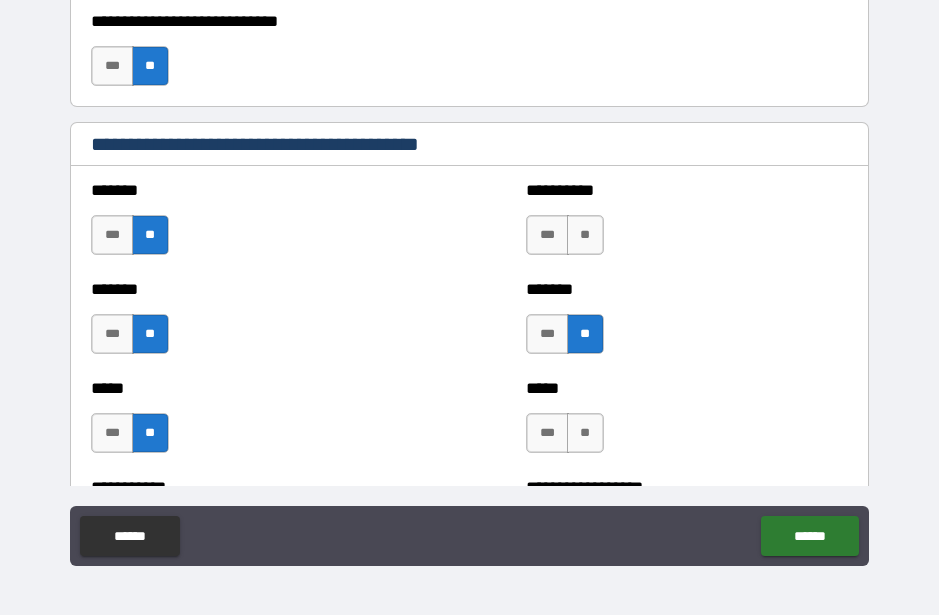 click on "**" at bounding box center (585, 235) 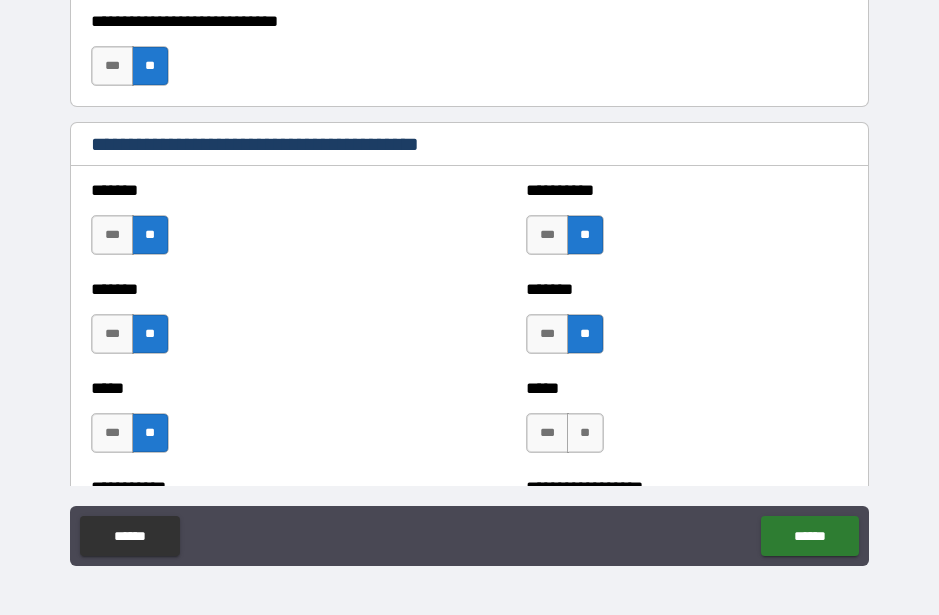 click on "**" at bounding box center [585, 433] 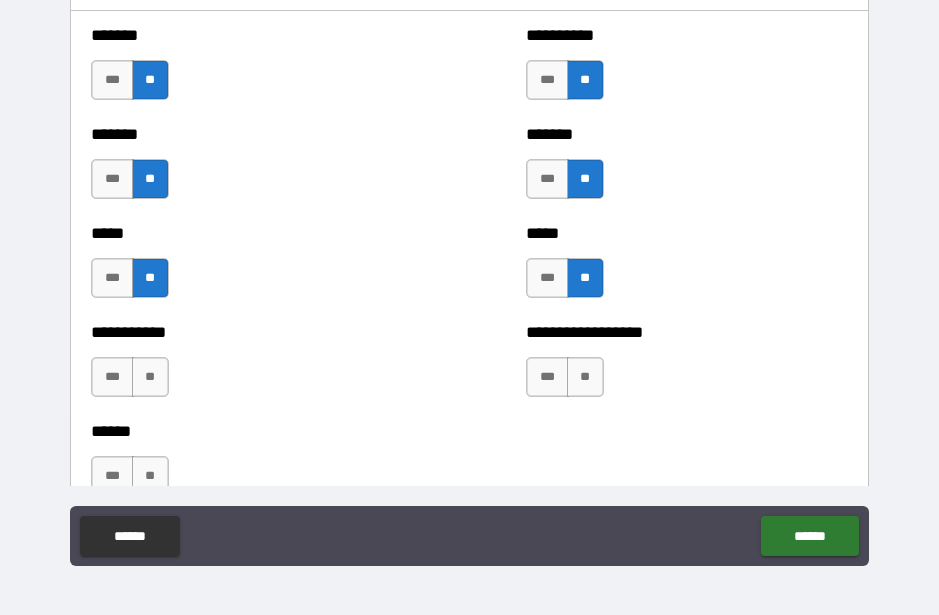 scroll, scrollTop: 1943, scrollLeft: 0, axis: vertical 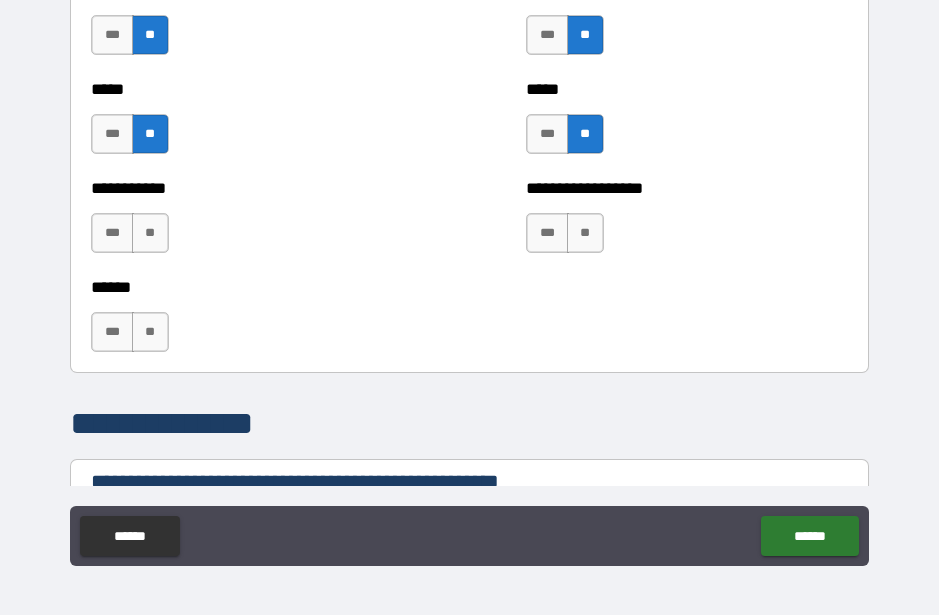 click on "**" at bounding box center [150, 233] 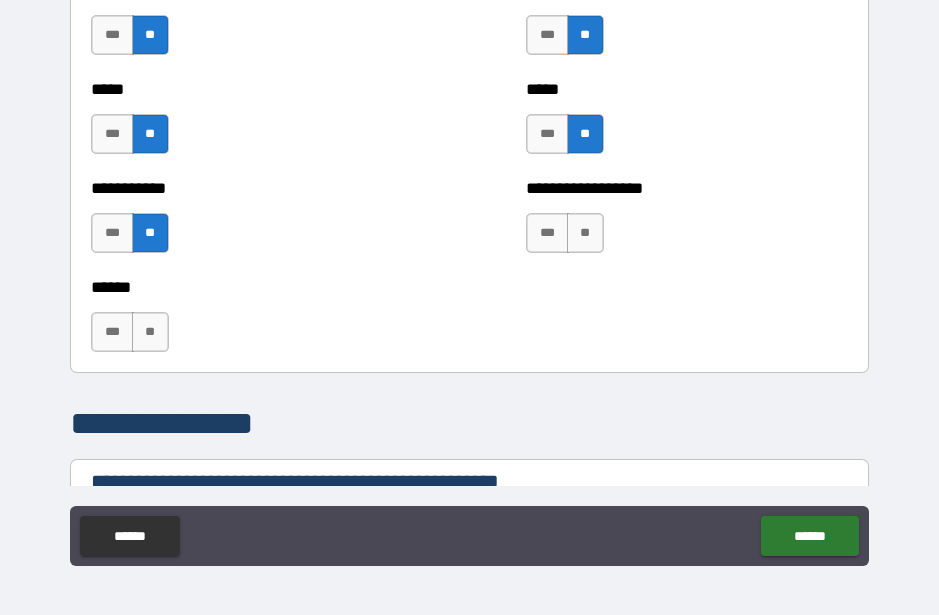 click on "**" at bounding box center [150, 332] 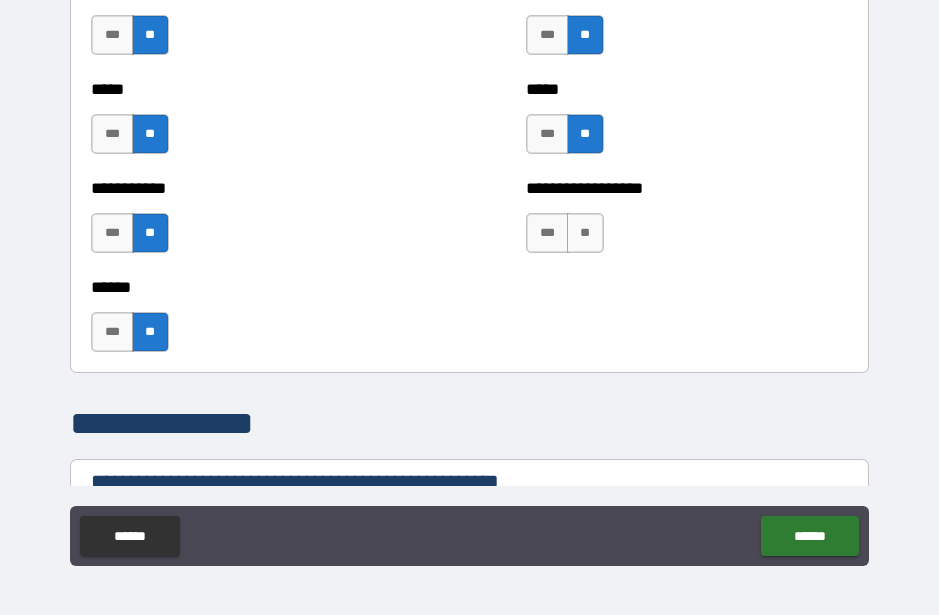 click on "**" at bounding box center [585, 233] 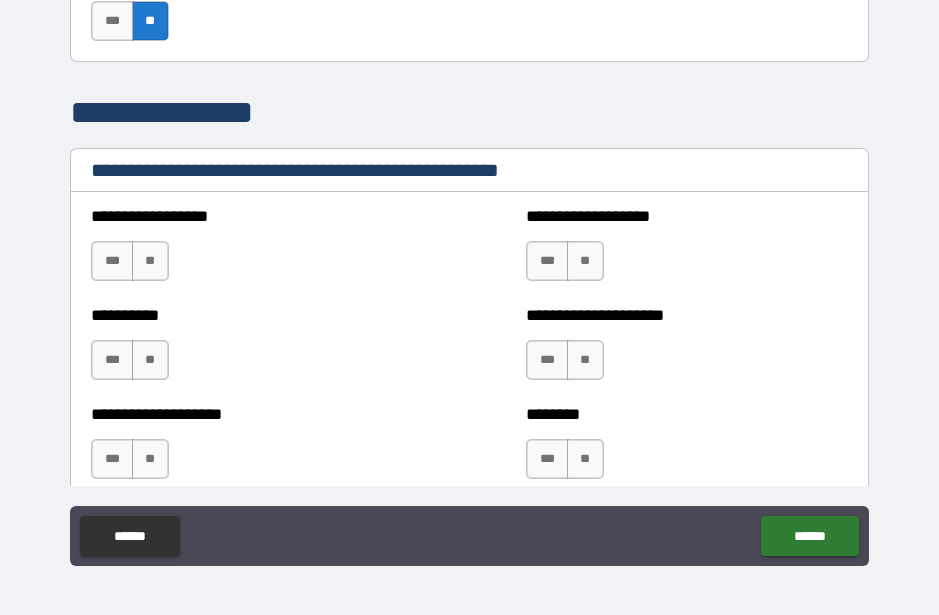 scroll, scrollTop: 2252, scrollLeft: 0, axis: vertical 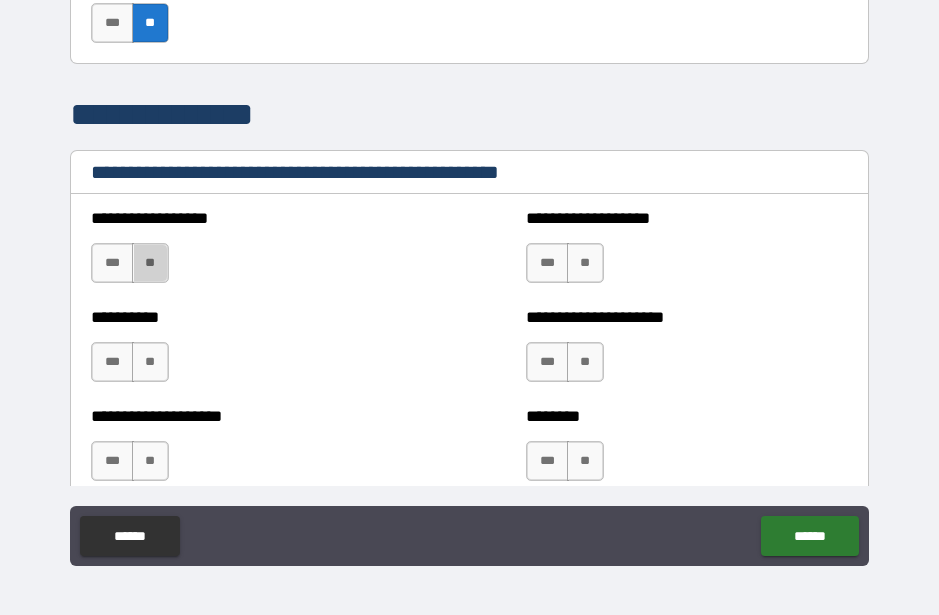 click on "**" at bounding box center (150, 263) 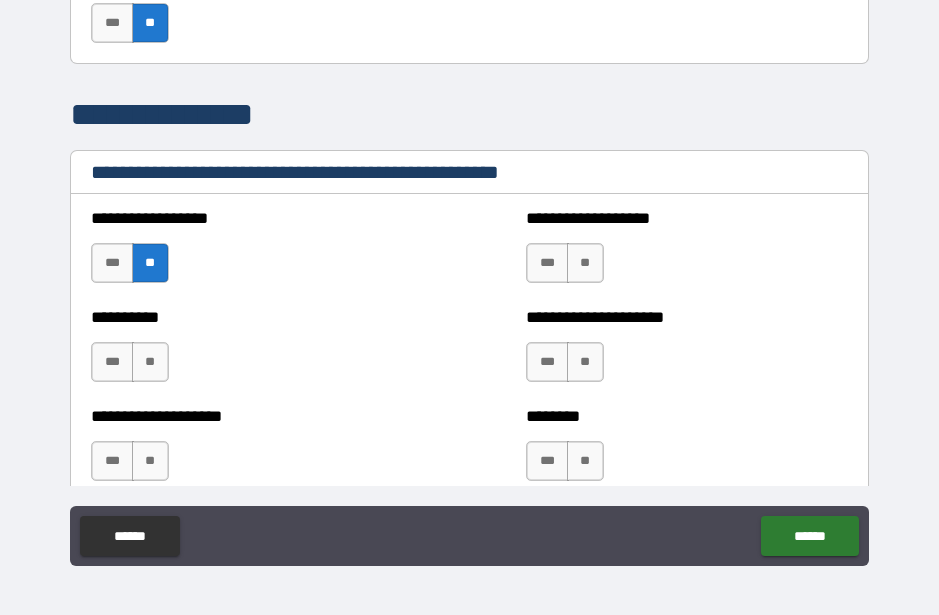 click on "**" at bounding box center (585, 263) 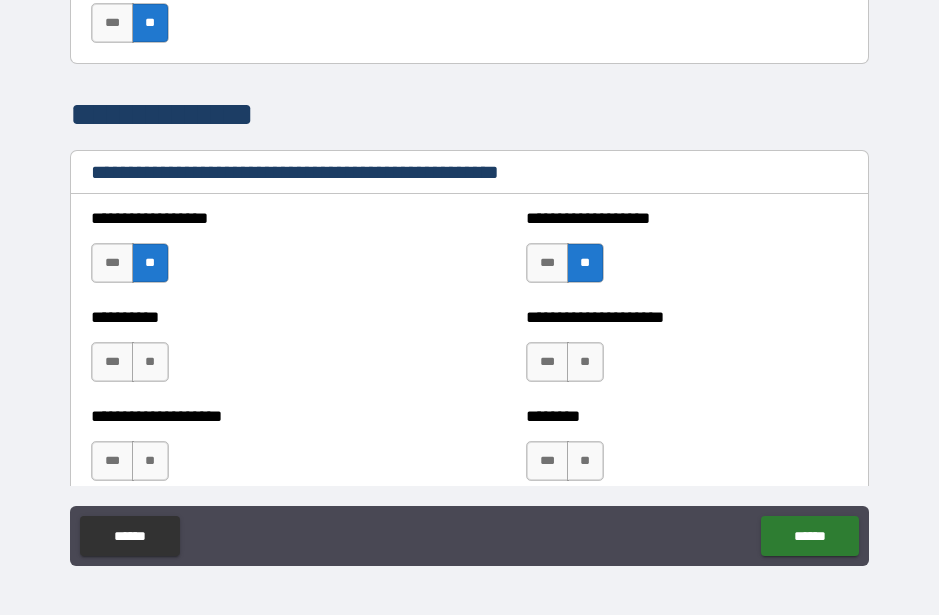 click on "**" at bounding box center (585, 362) 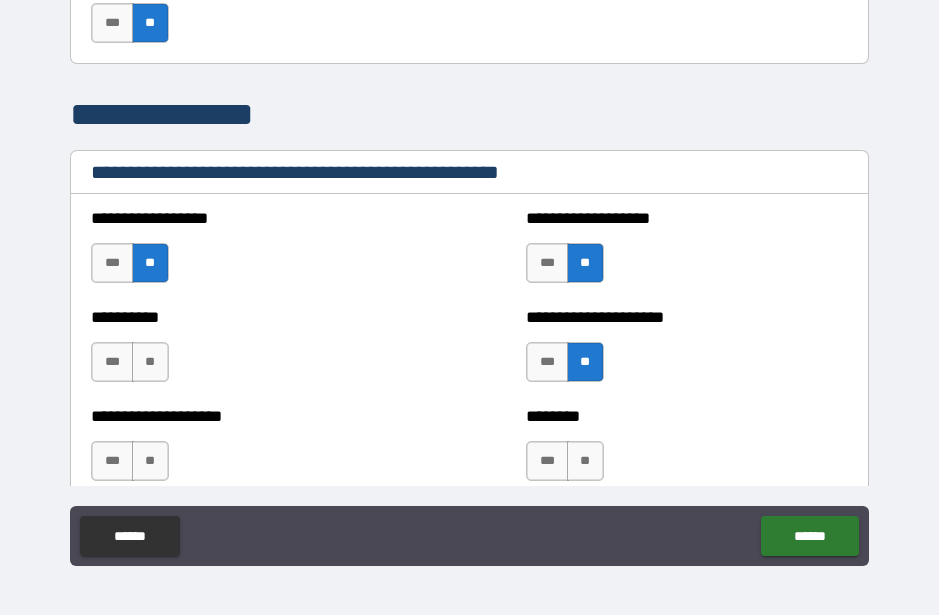 click on "**" at bounding box center (150, 362) 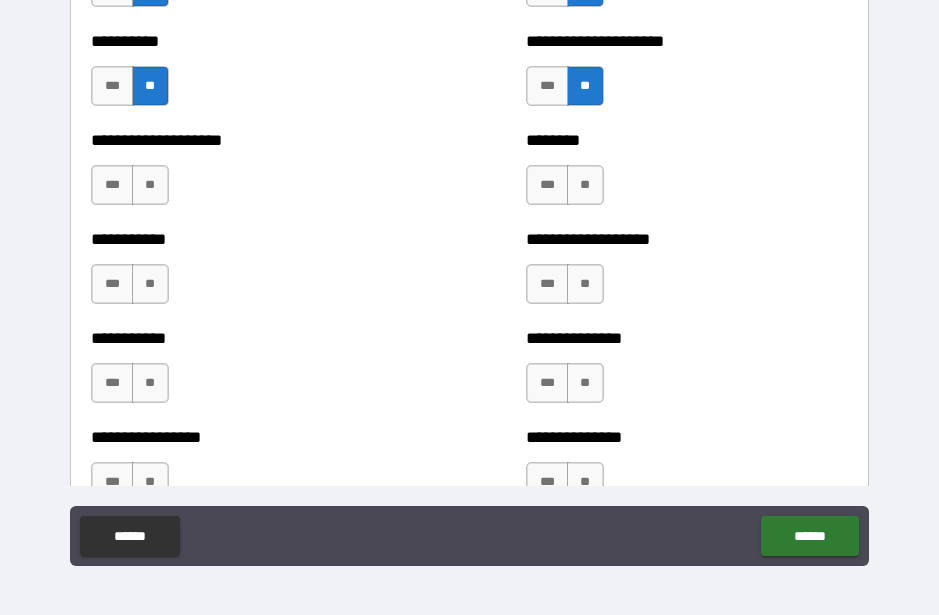 scroll, scrollTop: 2527, scrollLeft: 0, axis: vertical 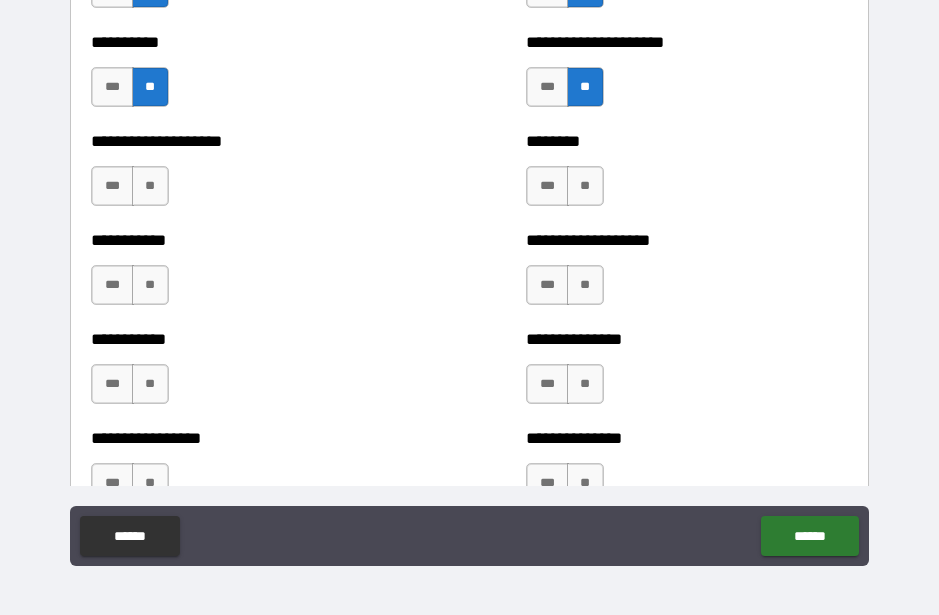 click on "**" at bounding box center (150, 186) 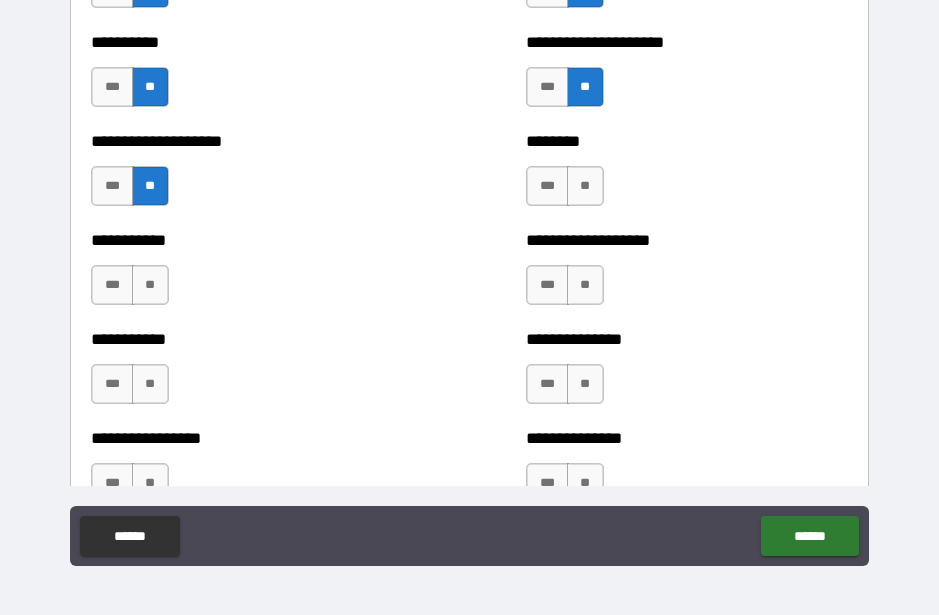 click on "**" at bounding box center (585, 186) 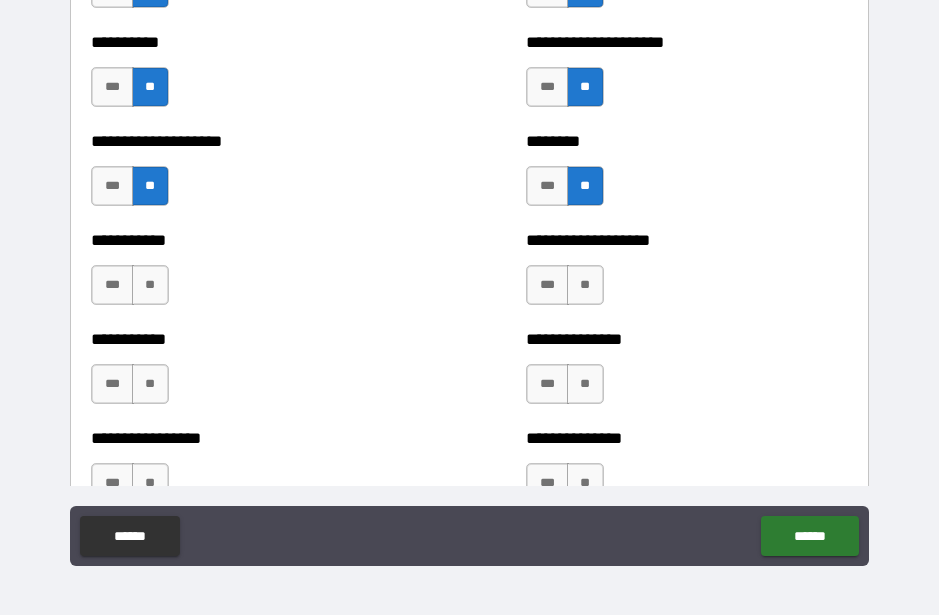 click on "**" at bounding box center [585, 285] 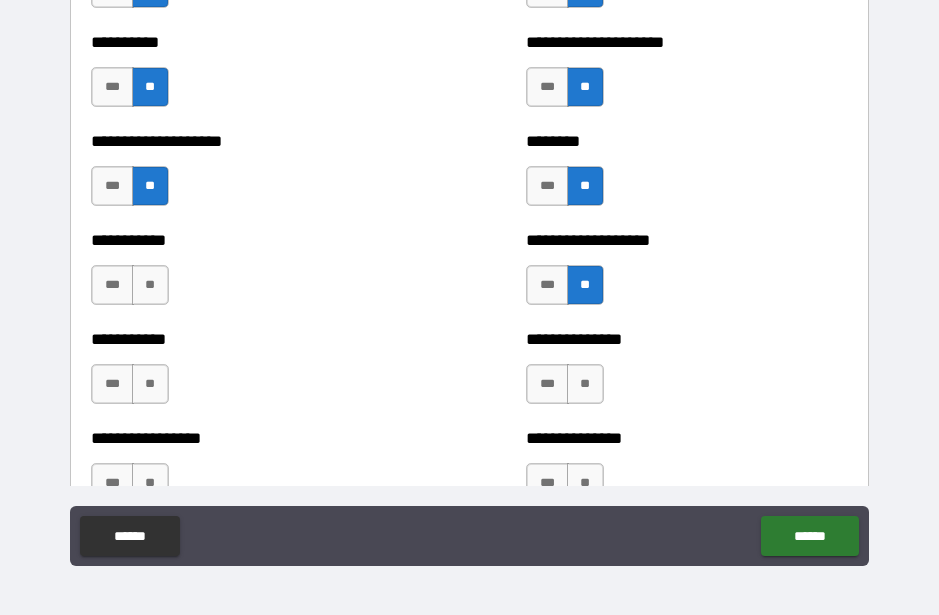 click on "**" at bounding box center [150, 285] 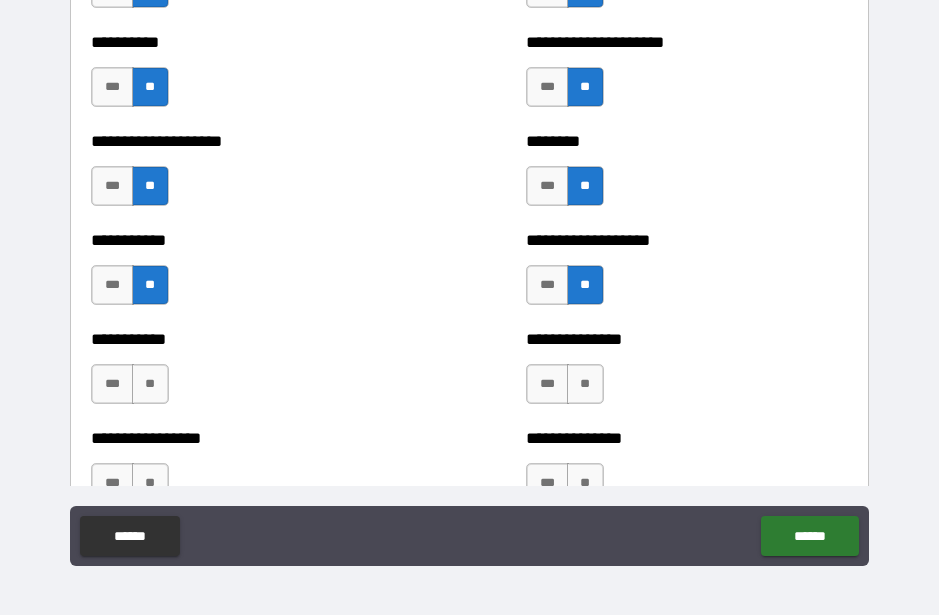 click on "**" at bounding box center (150, 384) 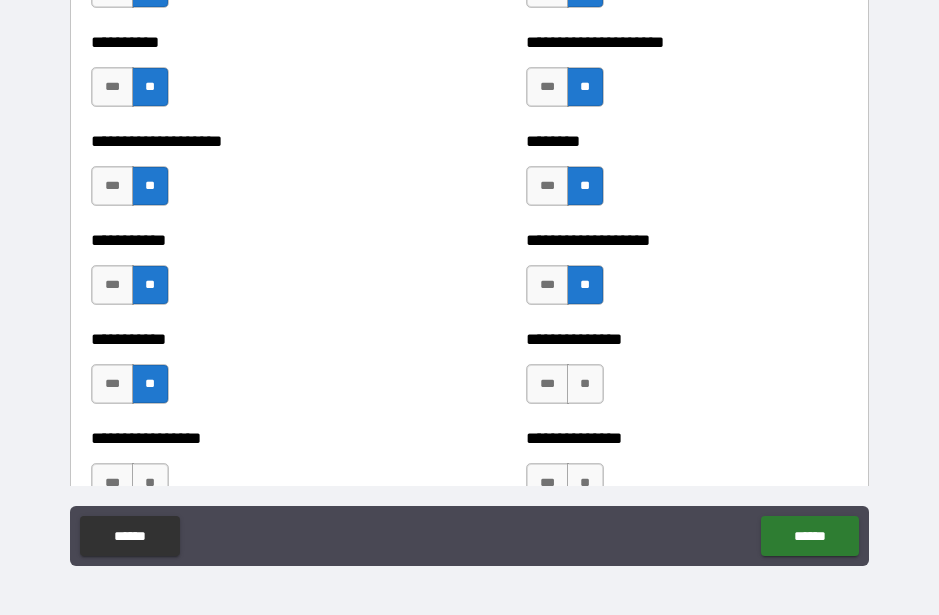 click on "**" at bounding box center [585, 384] 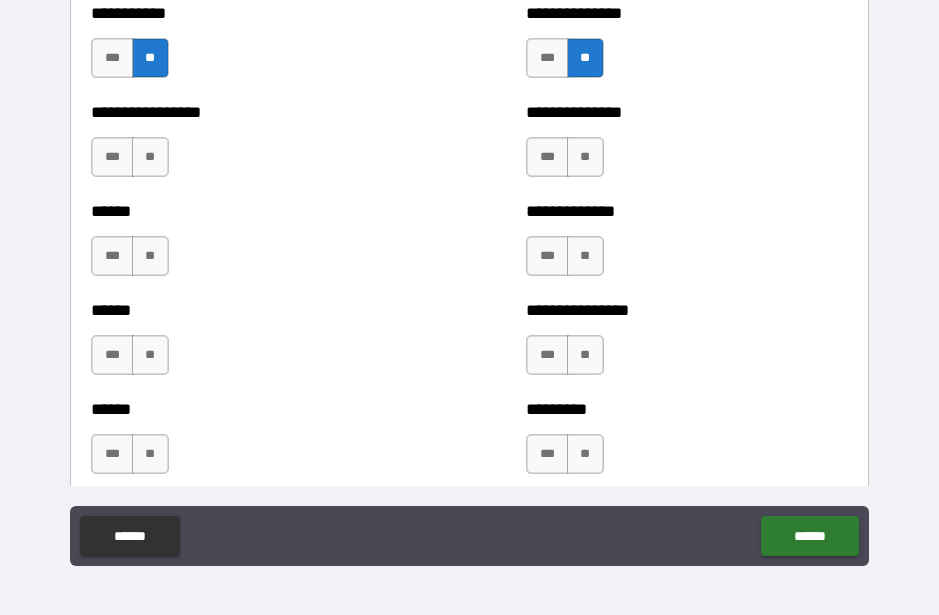 scroll, scrollTop: 2852, scrollLeft: 0, axis: vertical 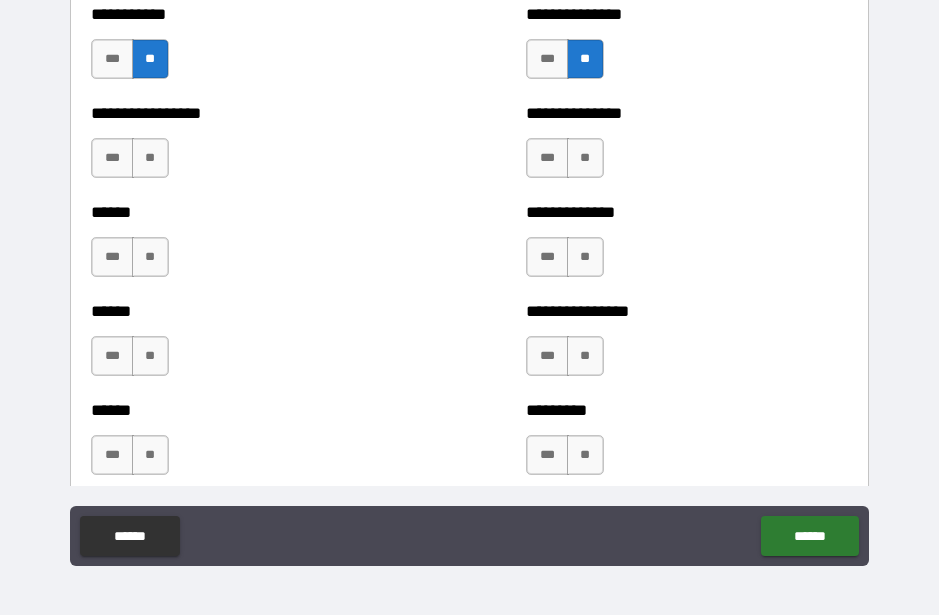 click on "**" at bounding box center [150, 158] 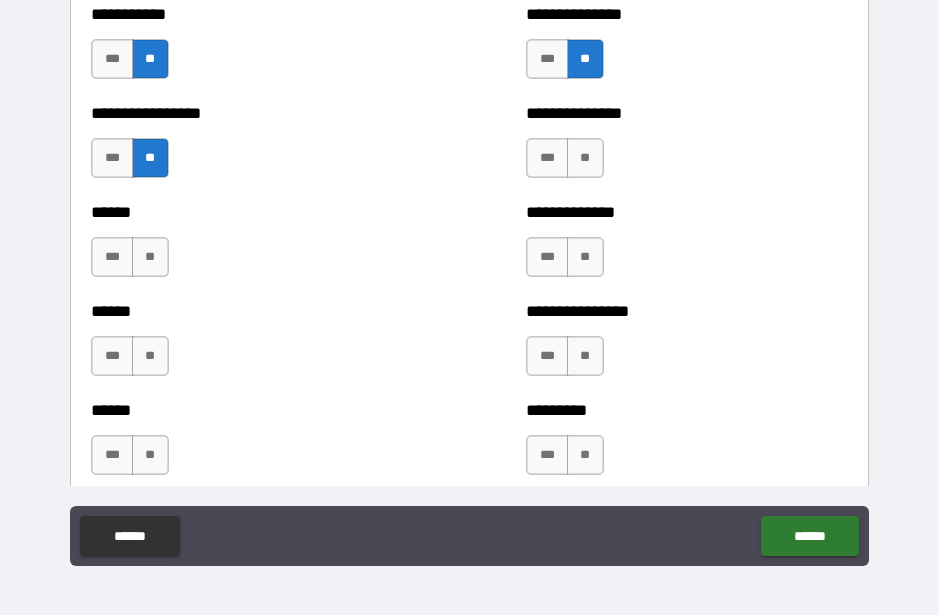 click on "**" at bounding box center [150, 257] 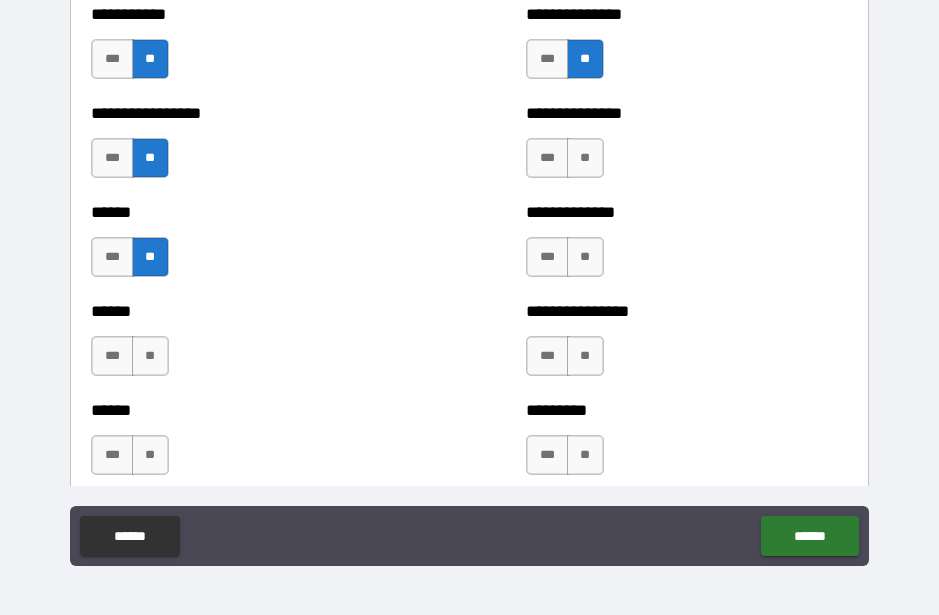 click on "**" at bounding box center (150, 356) 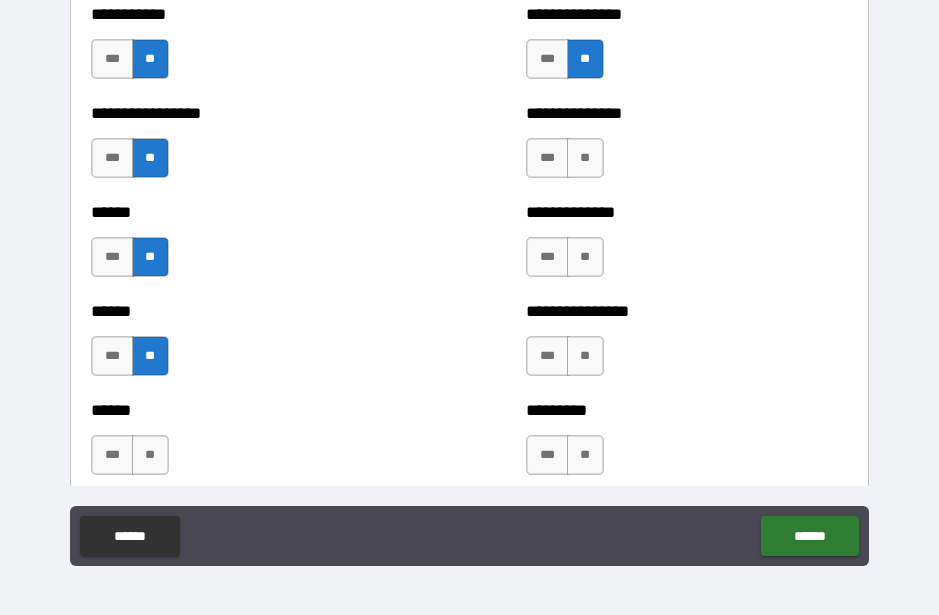 click on "**" at bounding box center [150, 455] 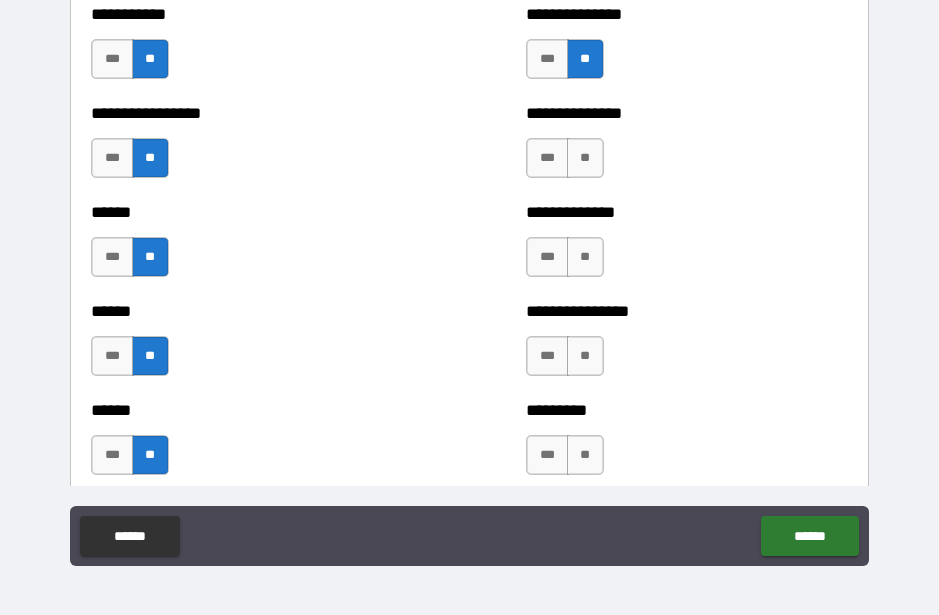 click on "**" at bounding box center [585, 158] 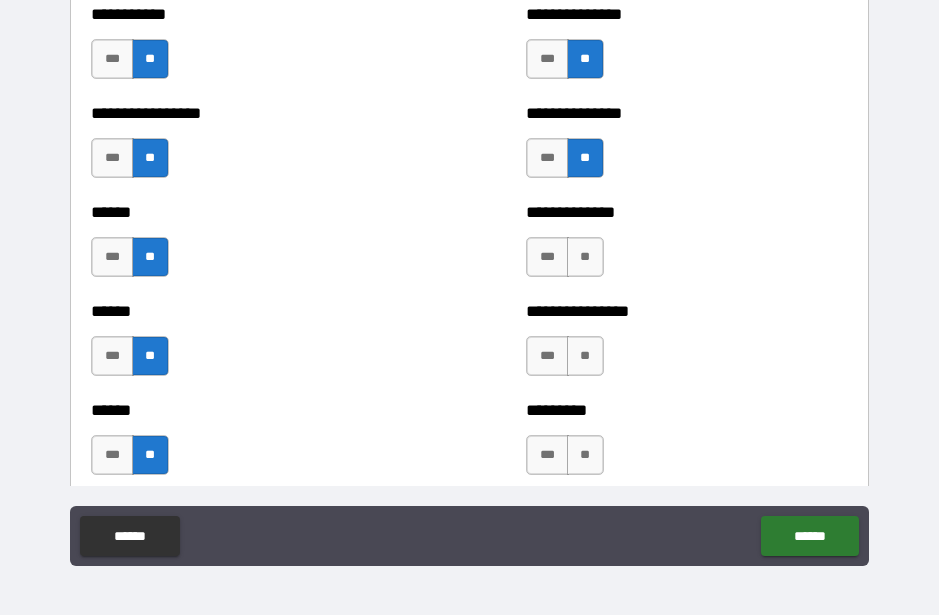 click on "**" at bounding box center [585, 257] 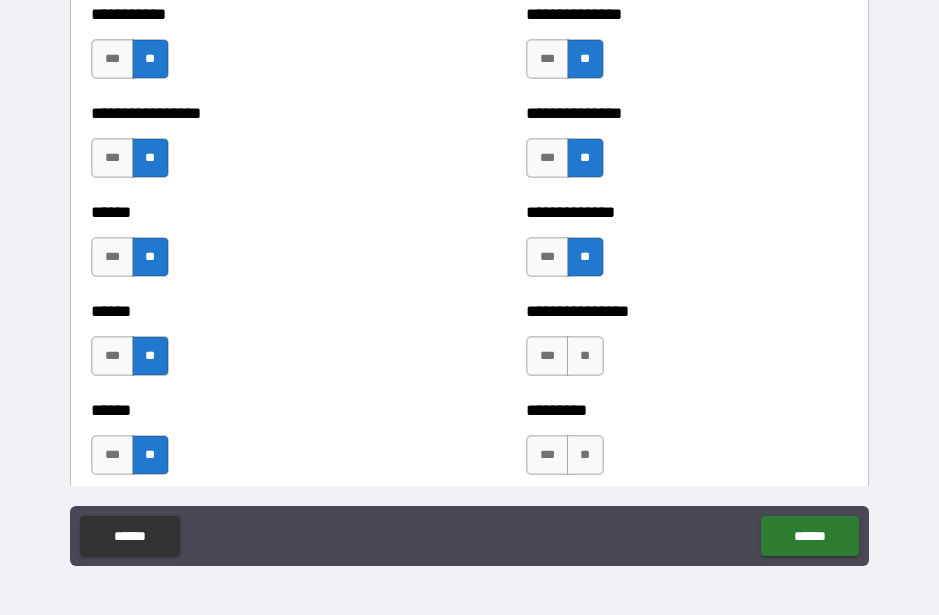 click on "**" at bounding box center (585, 356) 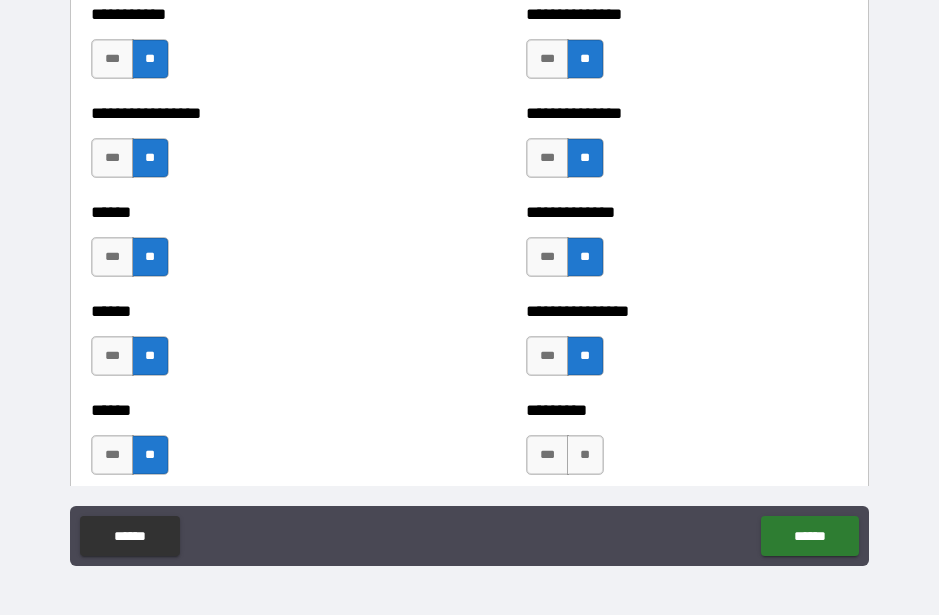 click on "********* *** **" at bounding box center [686, 445] 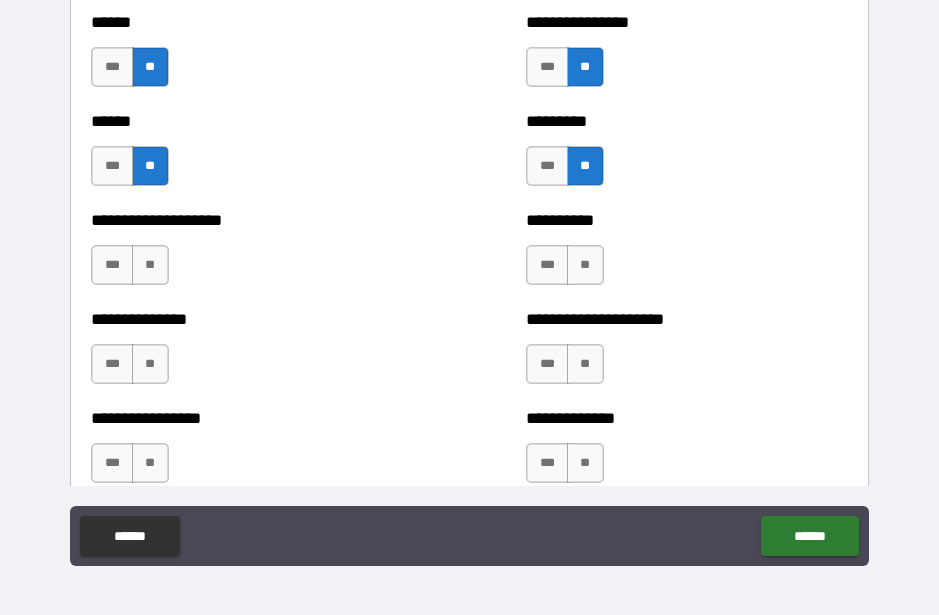 scroll, scrollTop: 3142, scrollLeft: 0, axis: vertical 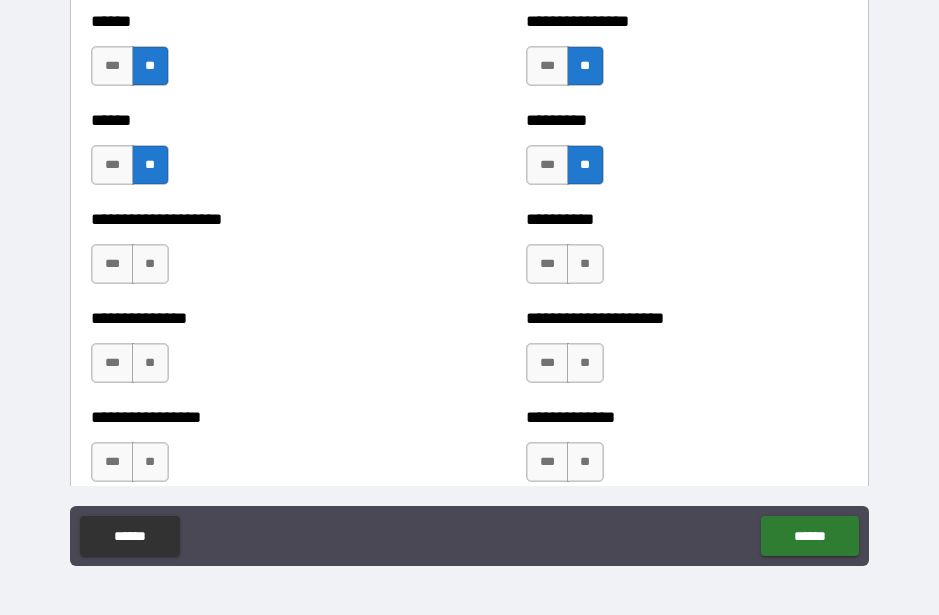 click on "**" at bounding box center (150, 264) 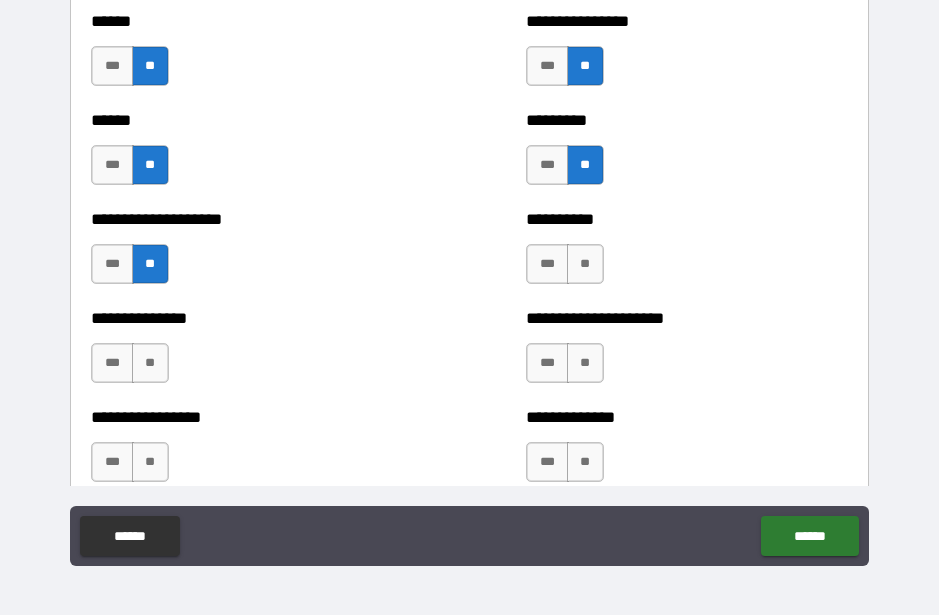 click on "**" at bounding box center [150, 363] 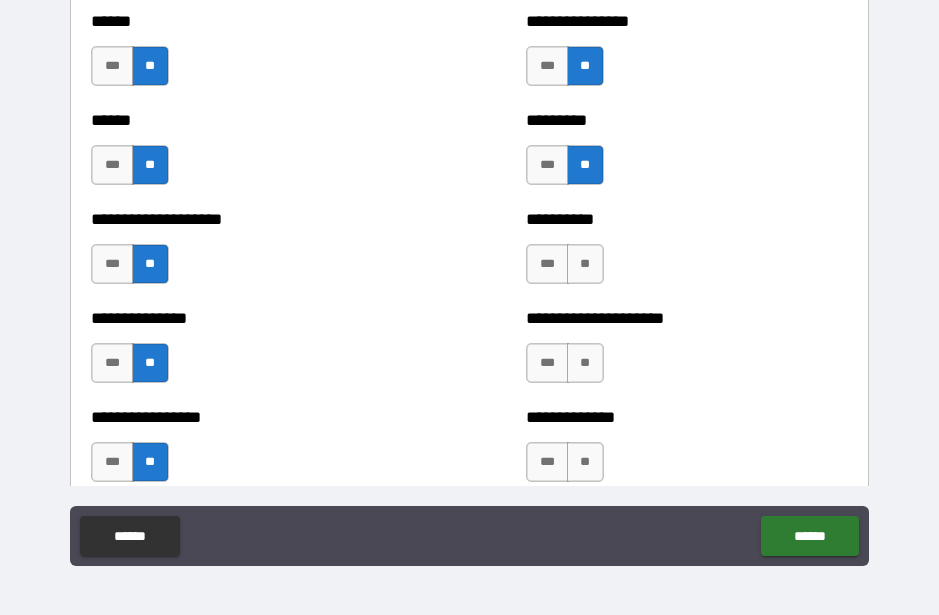 click on "**" at bounding box center [585, 264] 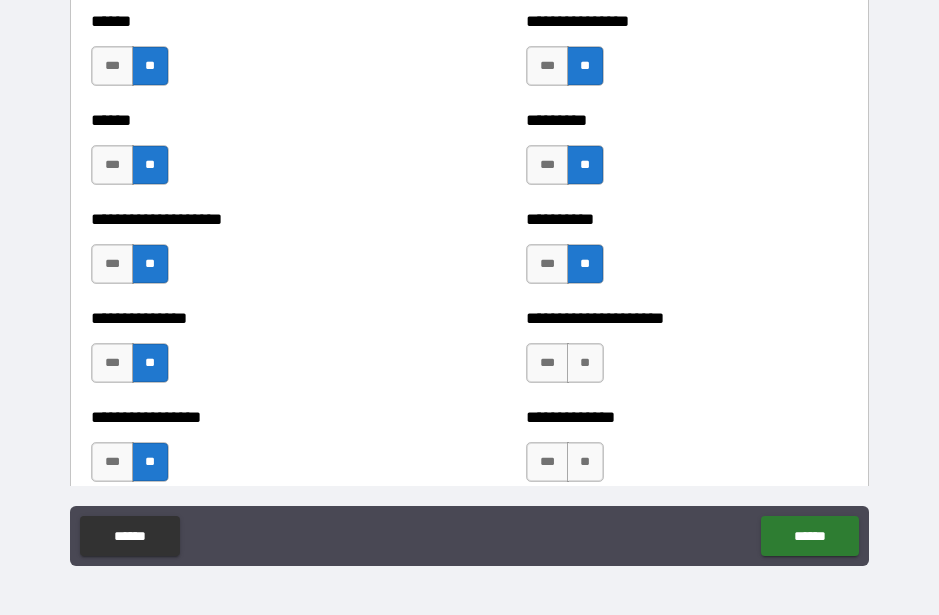 click on "**" at bounding box center (585, 363) 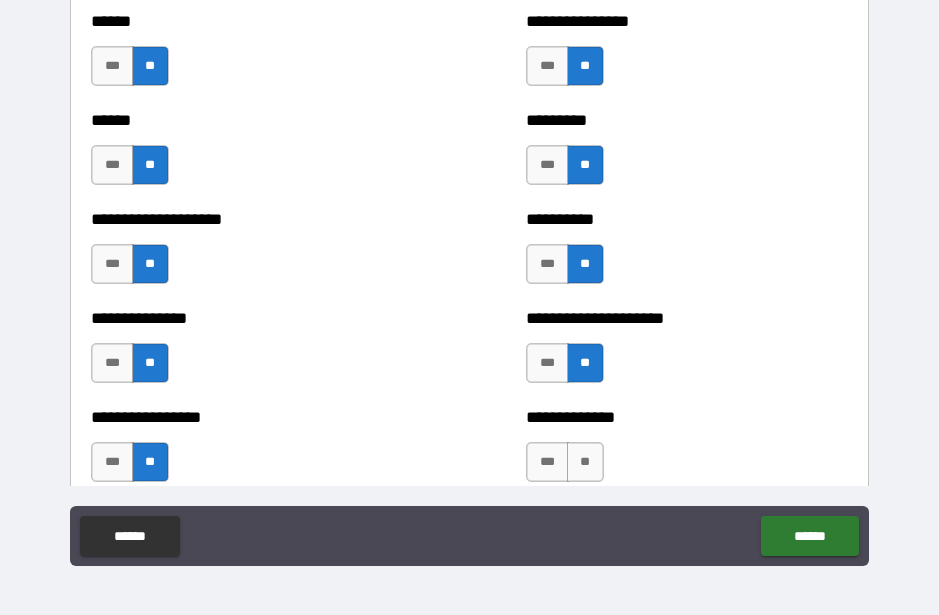 click on "**" at bounding box center (585, 462) 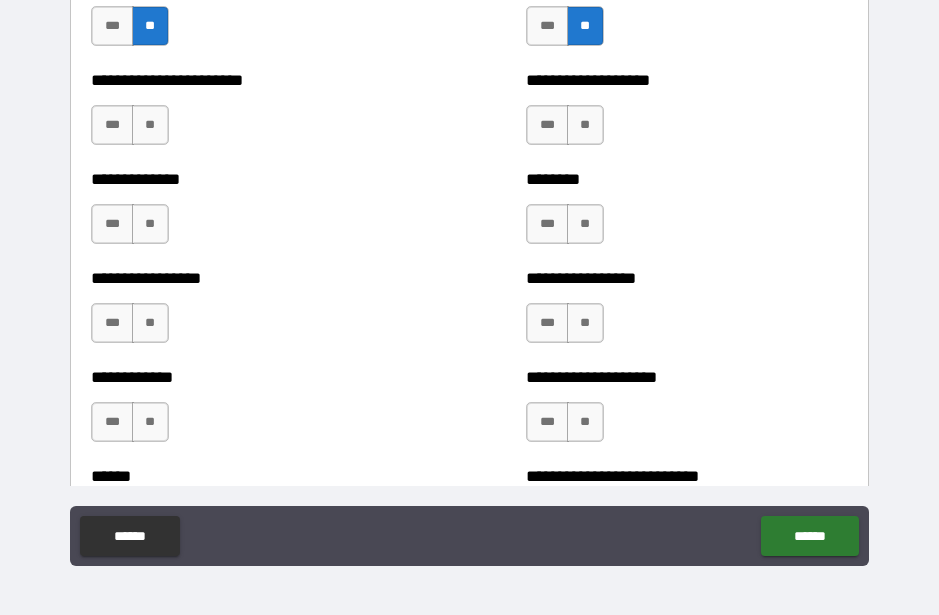 scroll, scrollTop: 3576, scrollLeft: 0, axis: vertical 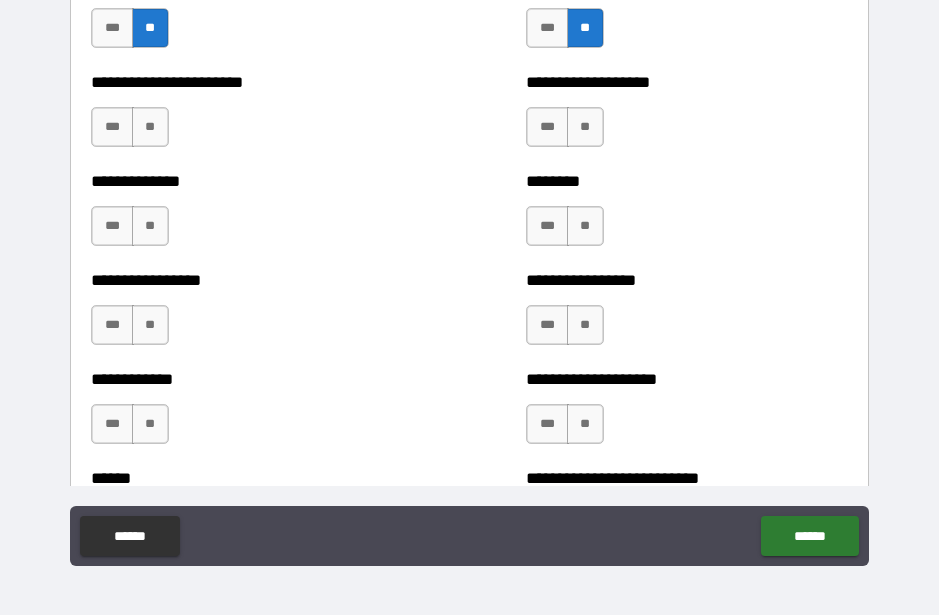 click on "**" at bounding box center (150, 127) 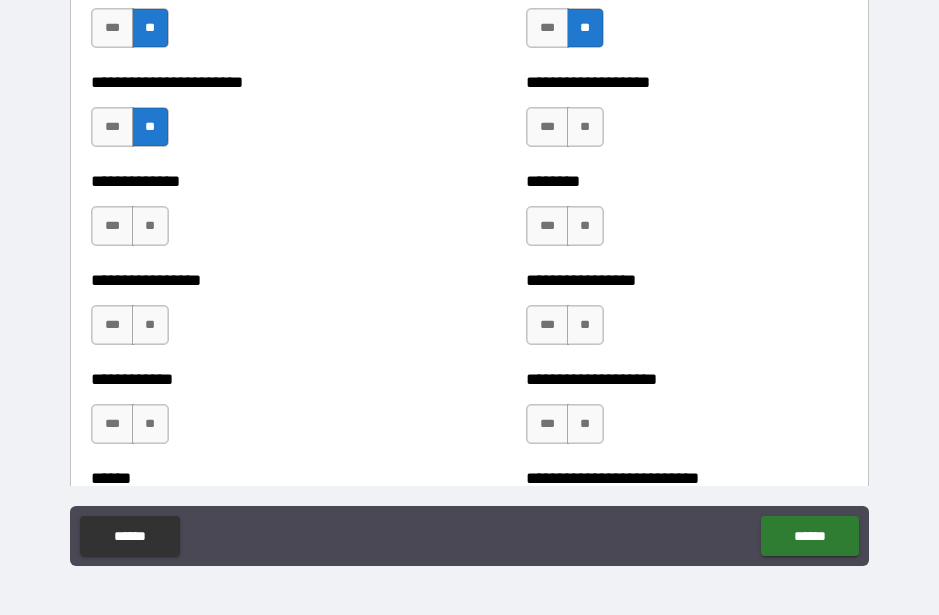 click on "**" at bounding box center [150, 226] 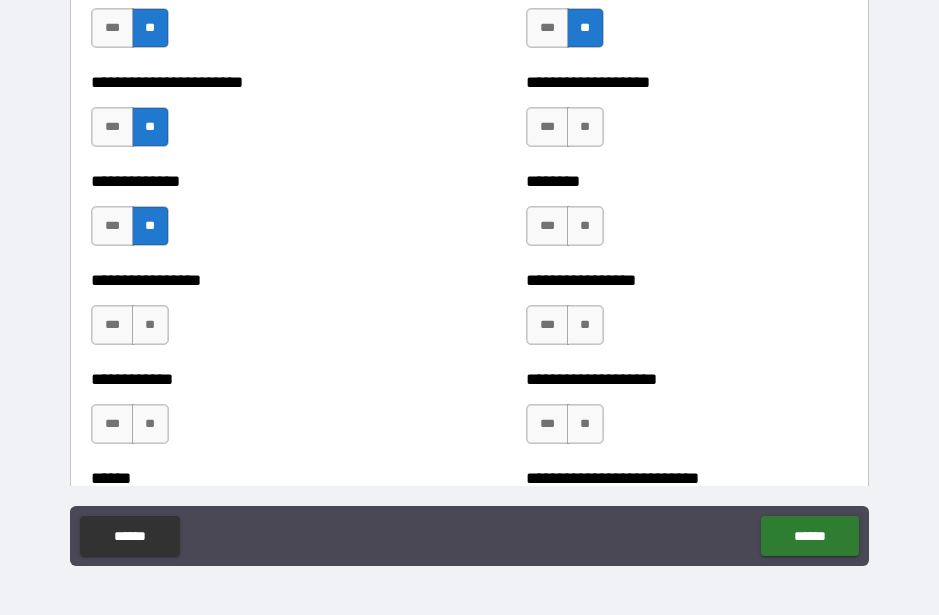 click on "**" at bounding box center (150, 325) 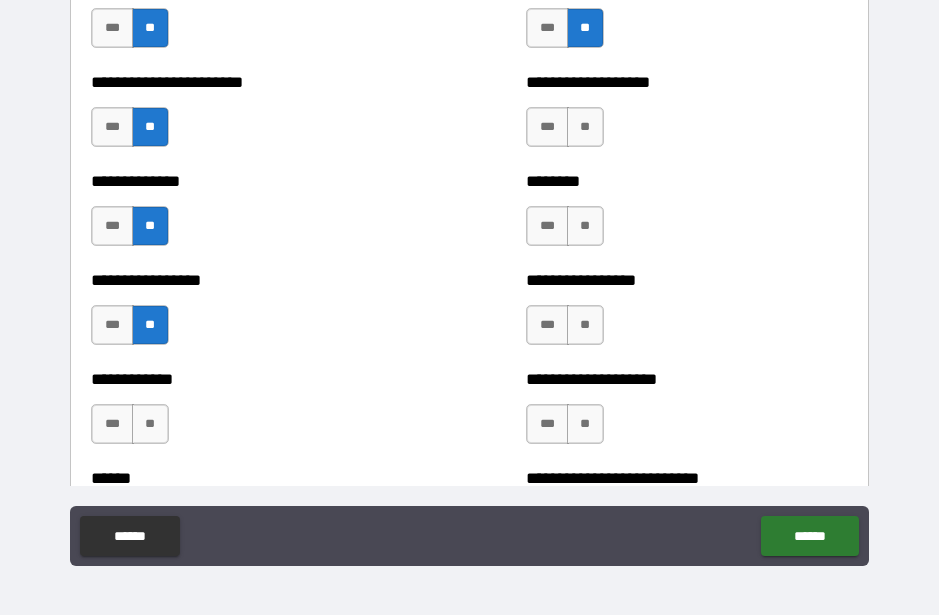click on "**" at bounding box center (150, 424) 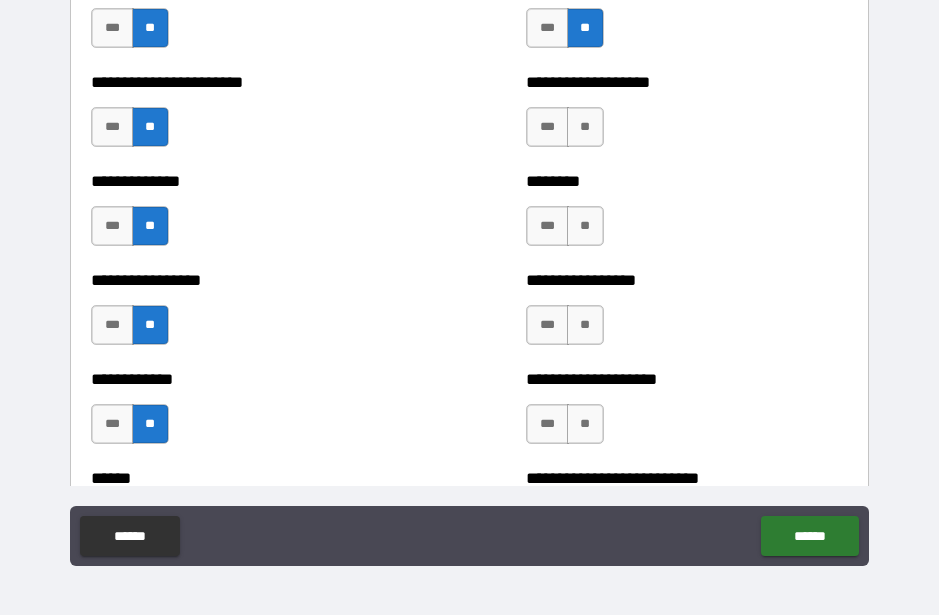 click on "**" at bounding box center [585, 127] 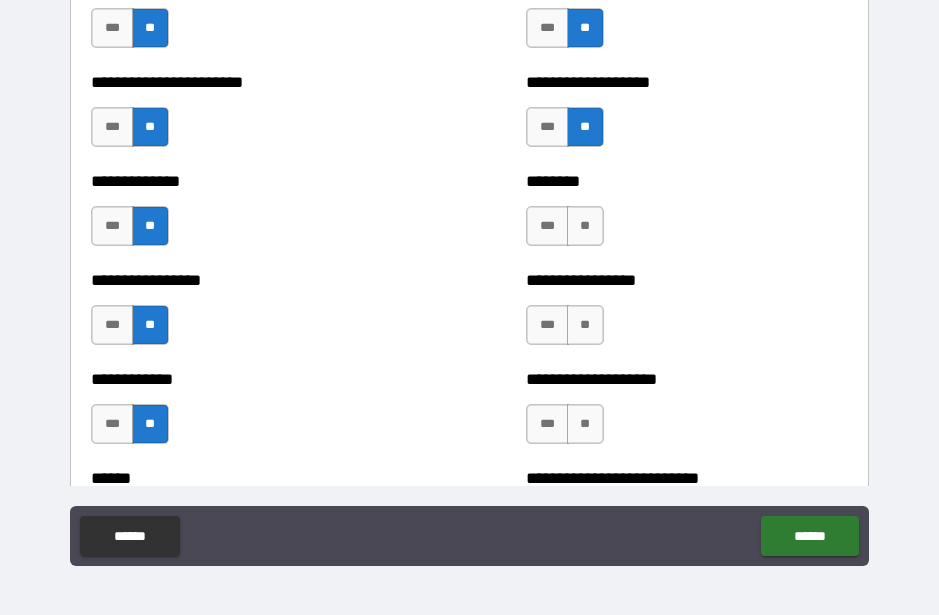 click on "**" at bounding box center [585, 226] 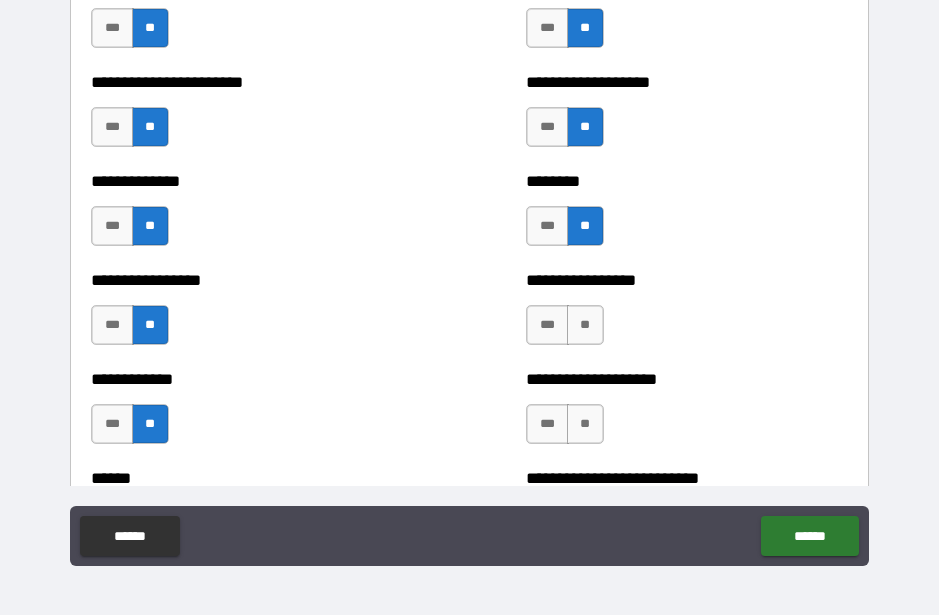 click on "**" at bounding box center (585, 325) 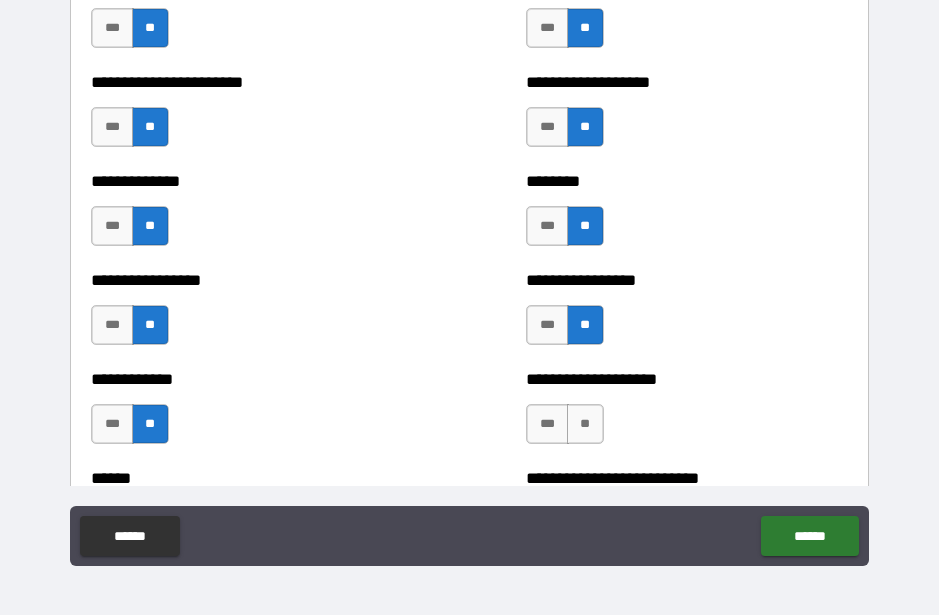 click on "**" at bounding box center (585, 424) 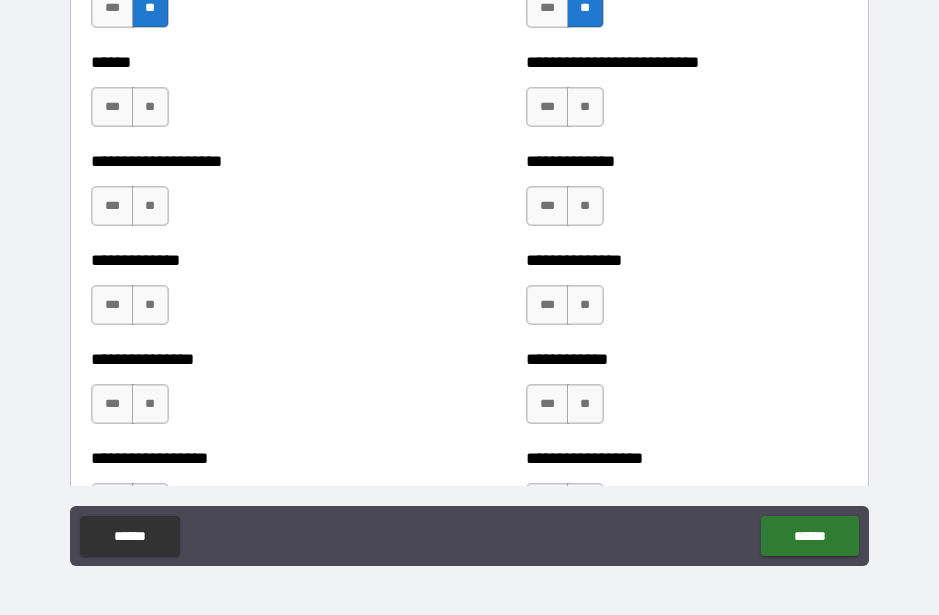 scroll, scrollTop: 3998, scrollLeft: 0, axis: vertical 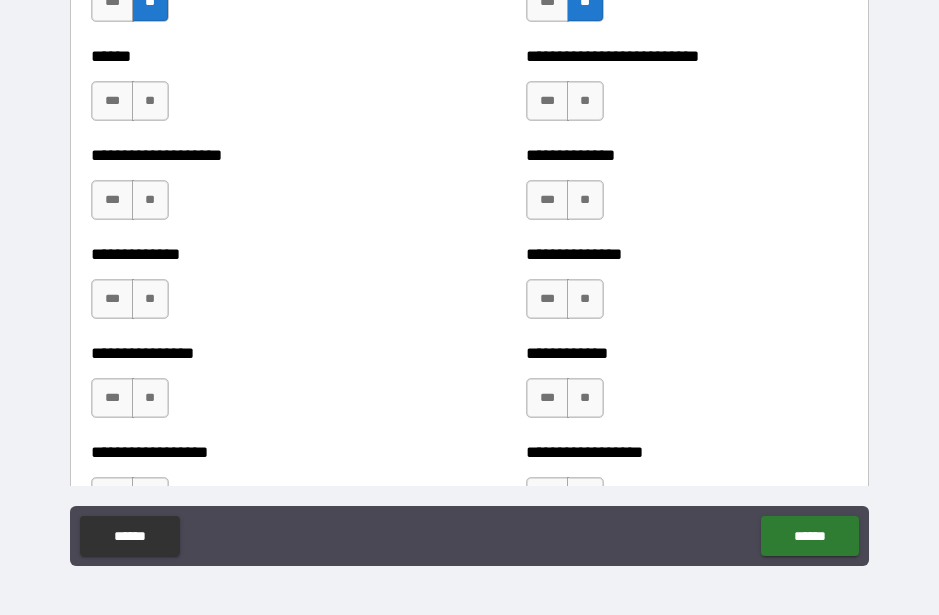 click on "**" at bounding box center [150, 101] 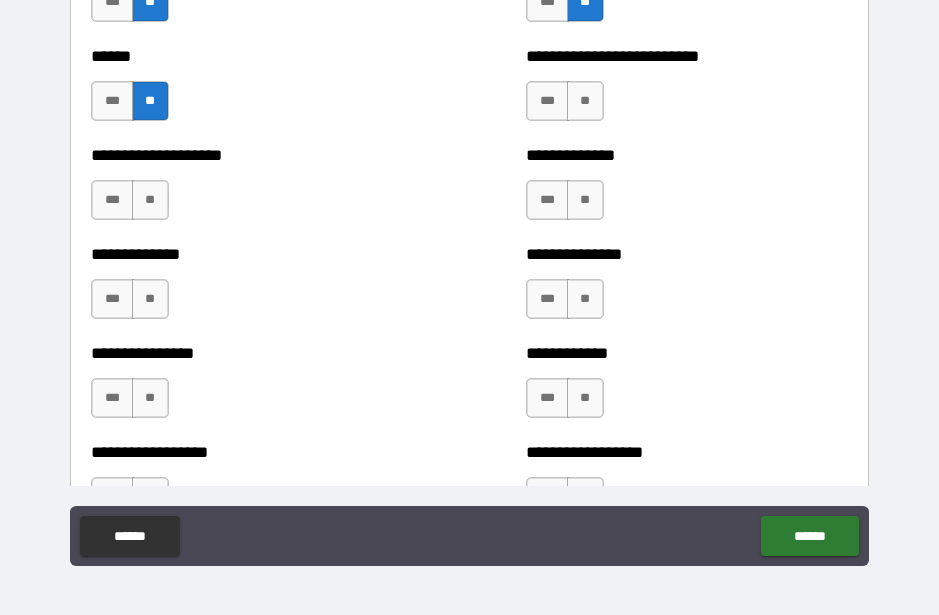 click on "**" at bounding box center [150, 200] 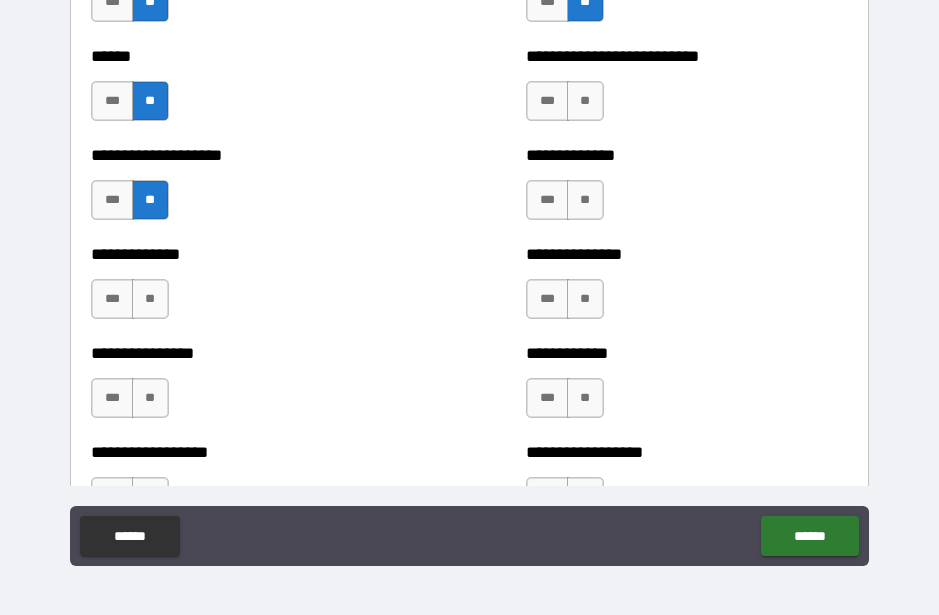click on "**********" at bounding box center [251, 289] 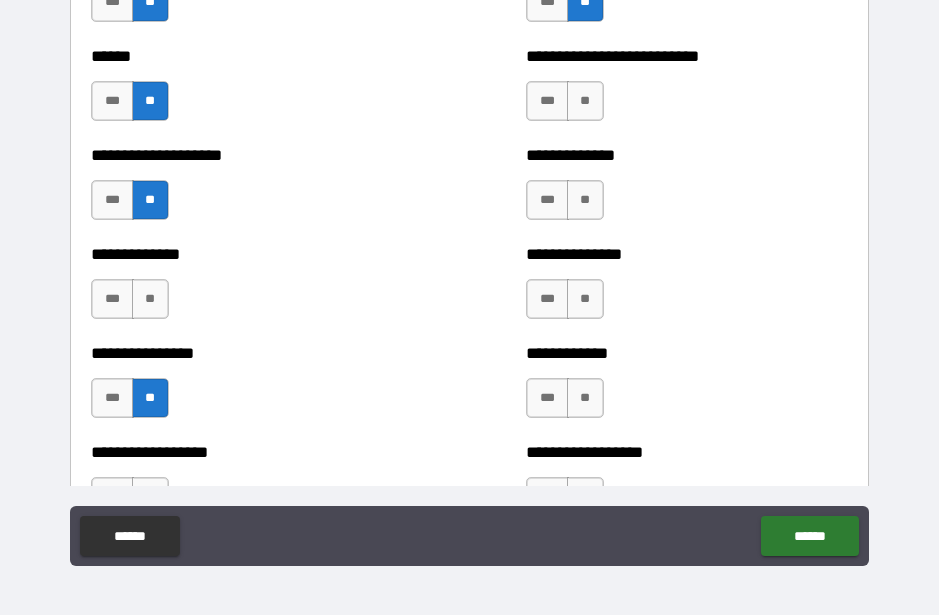 click on "**" at bounding box center [150, 299] 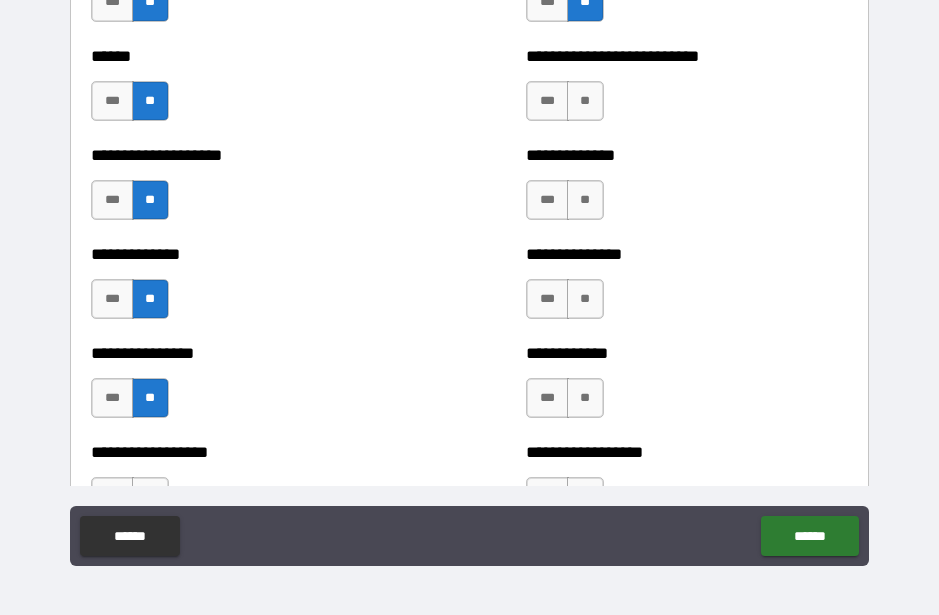 click on "**" at bounding box center [585, 101] 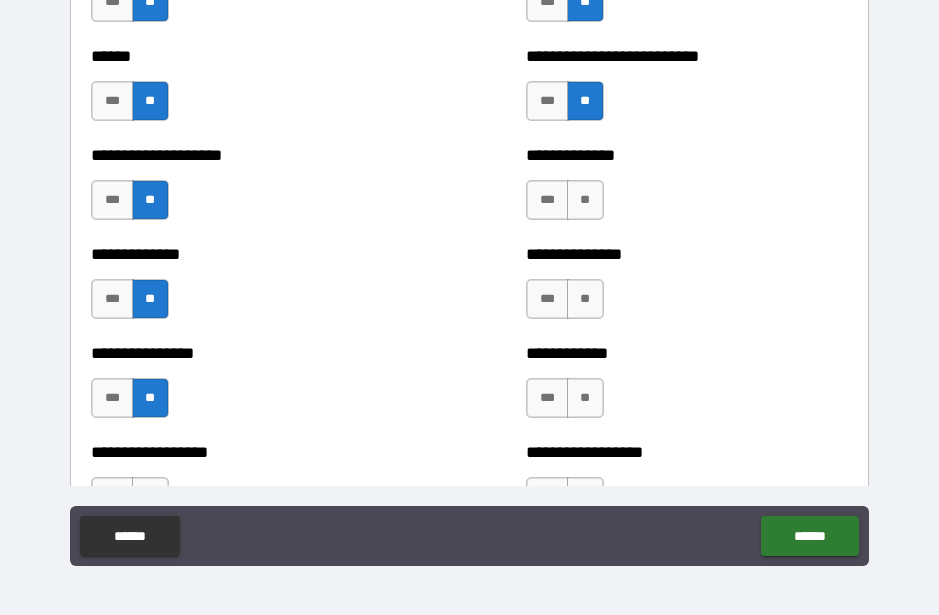 click on "**" at bounding box center (585, 200) 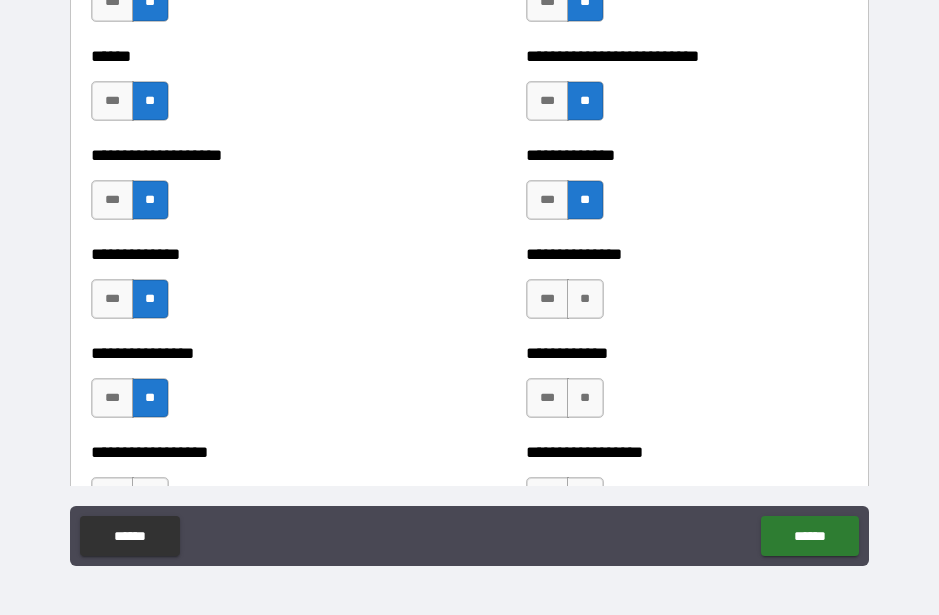 click on "*** **" at bounding box center (567, 304) 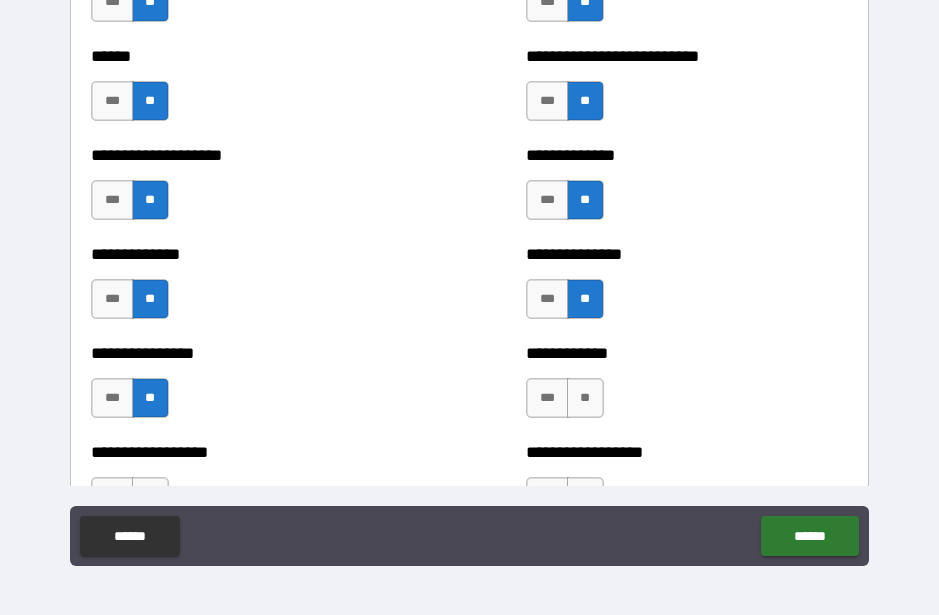 click on "**" at bounding box center [585, 398] 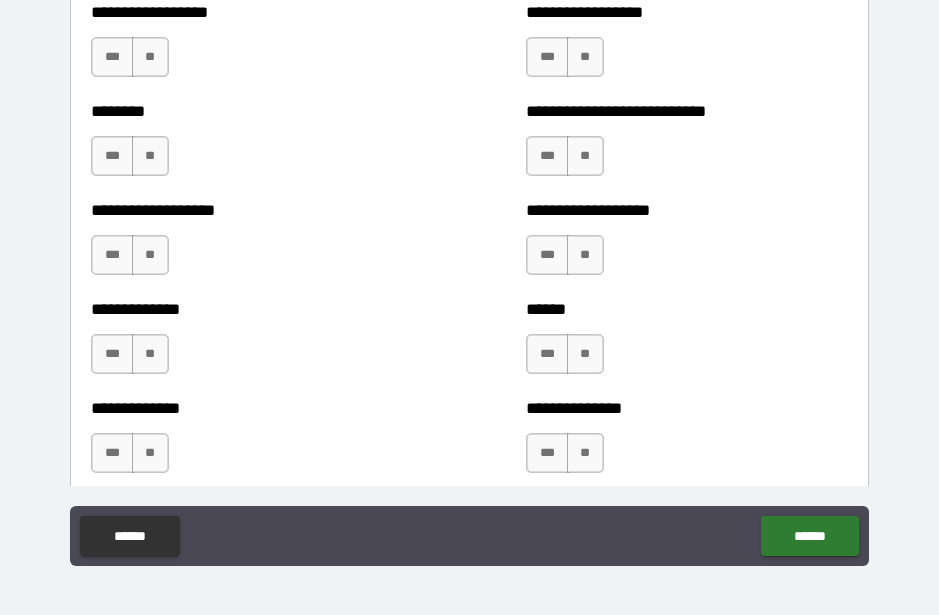 scroll, scrollTop: 4439, scrollLeft: 0, axis: vertical 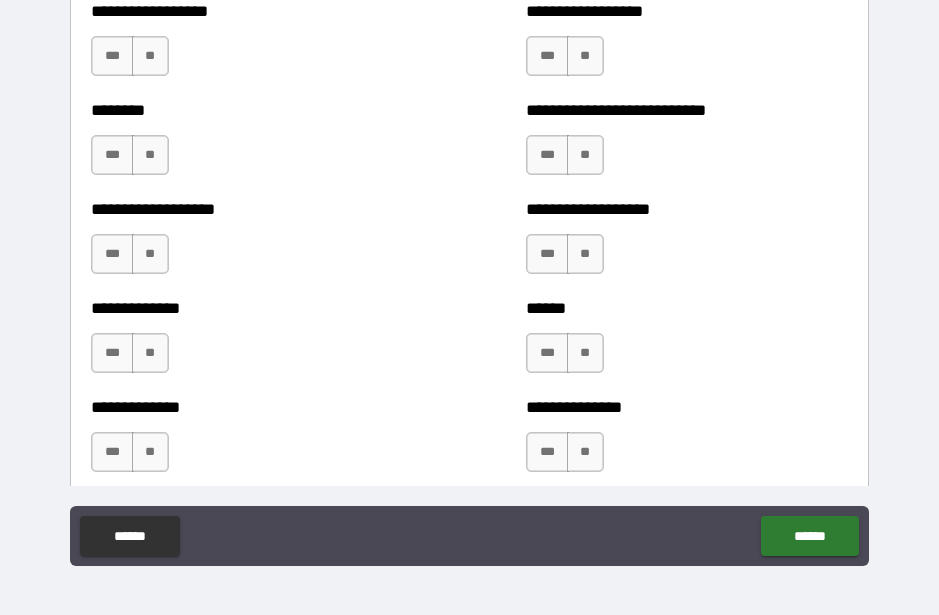 click on "**" at bounding box center [585, 56] 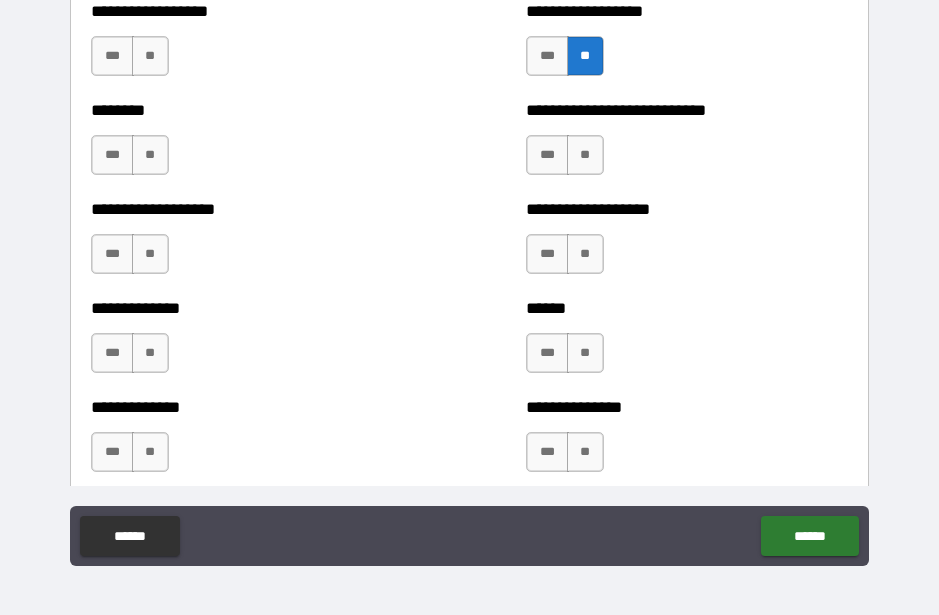 click on "**" at bounding box center (585, 155) 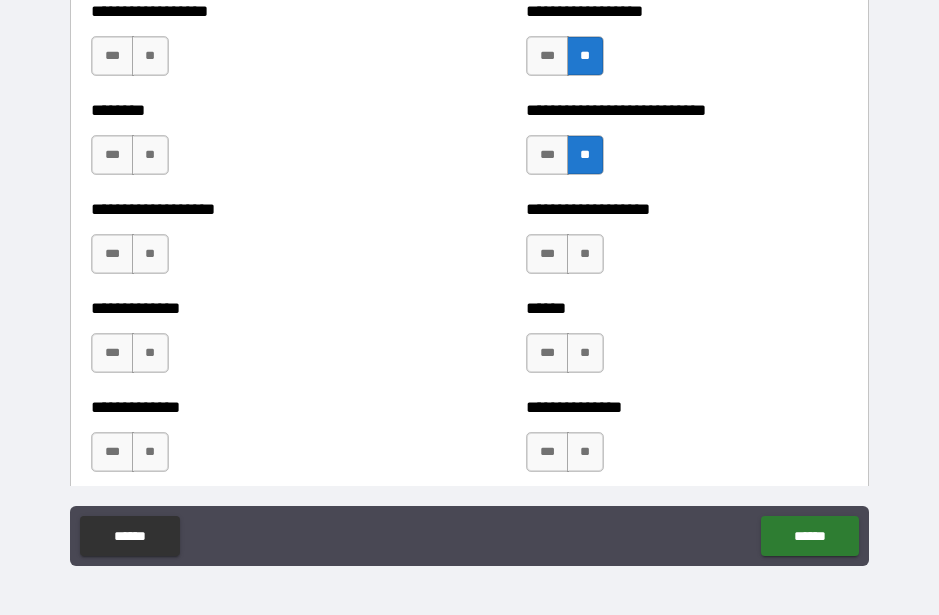 click on "**" at bounding box center (585, 254) 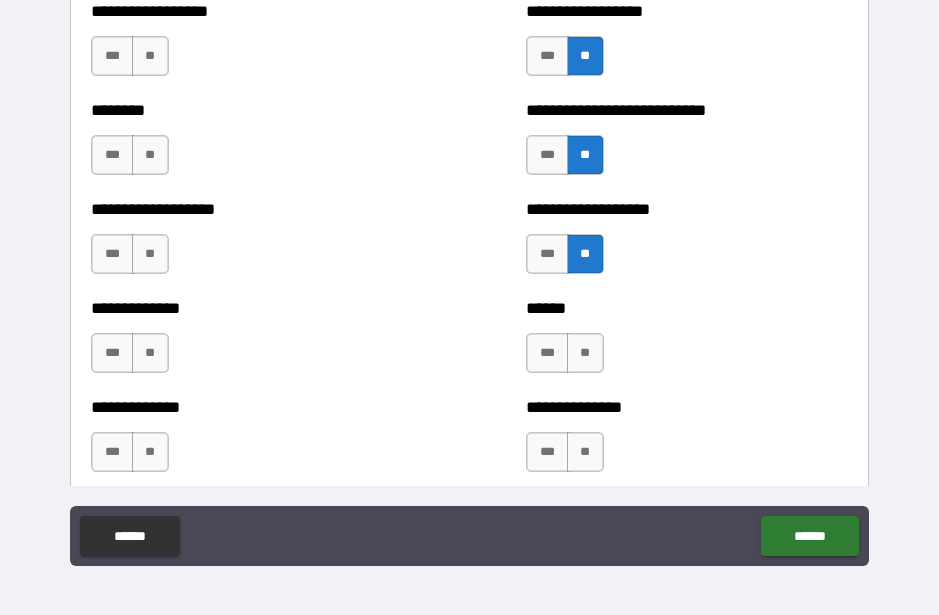click on "**" at bounding box center (585, 353) 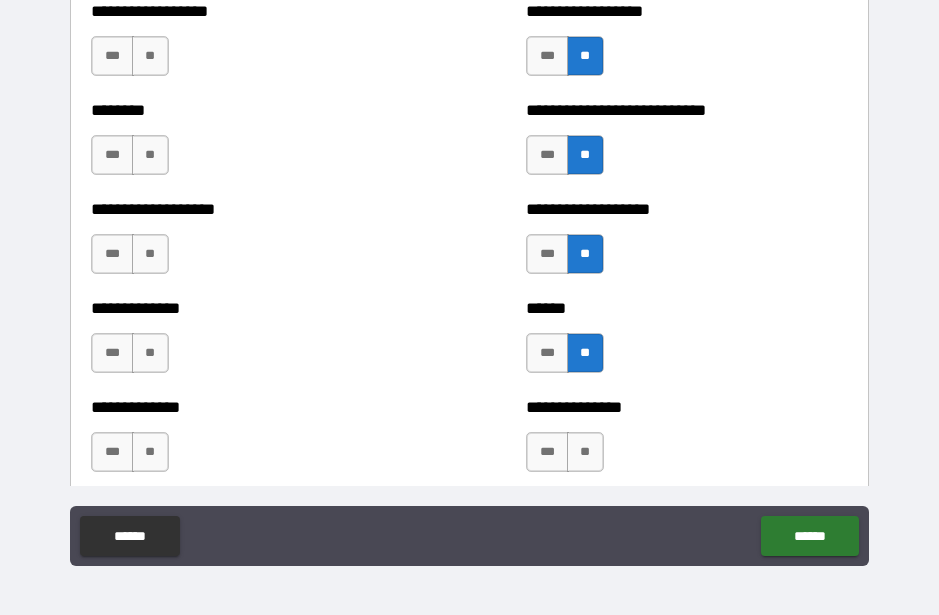 click on "**" at bounding box center [585, 452] 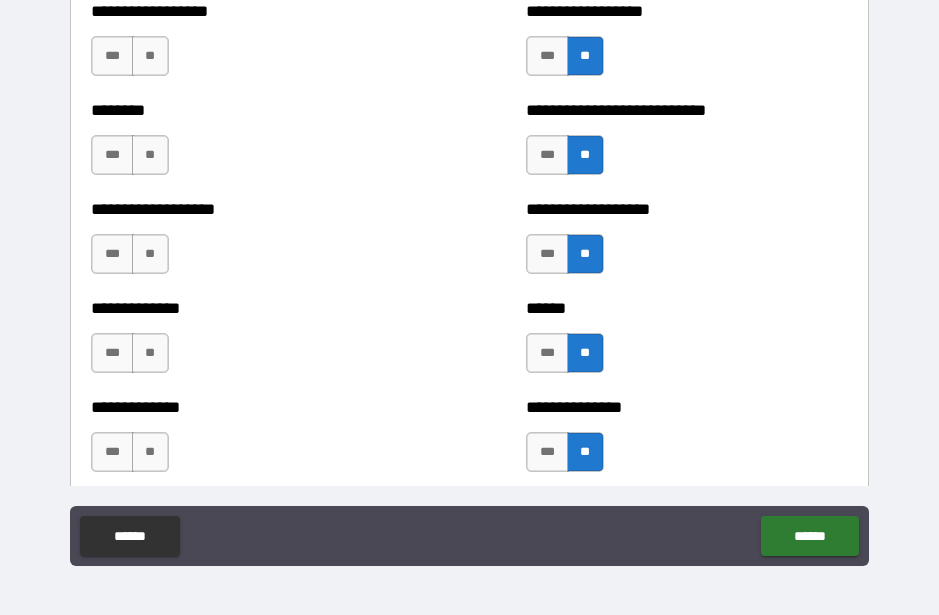 click on "**" at bounding box center (150, 452) 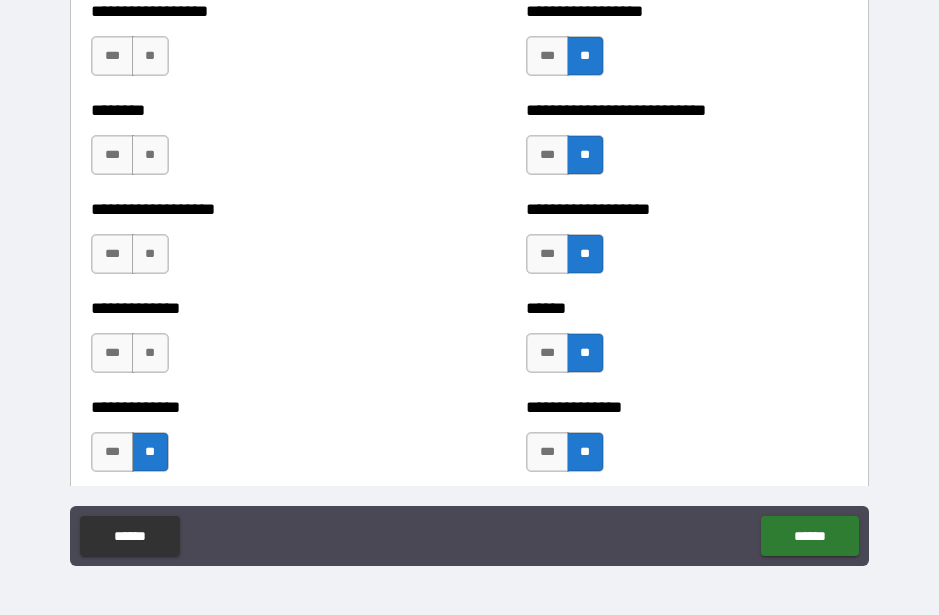 click on "**" at bounding box center [150, 353] 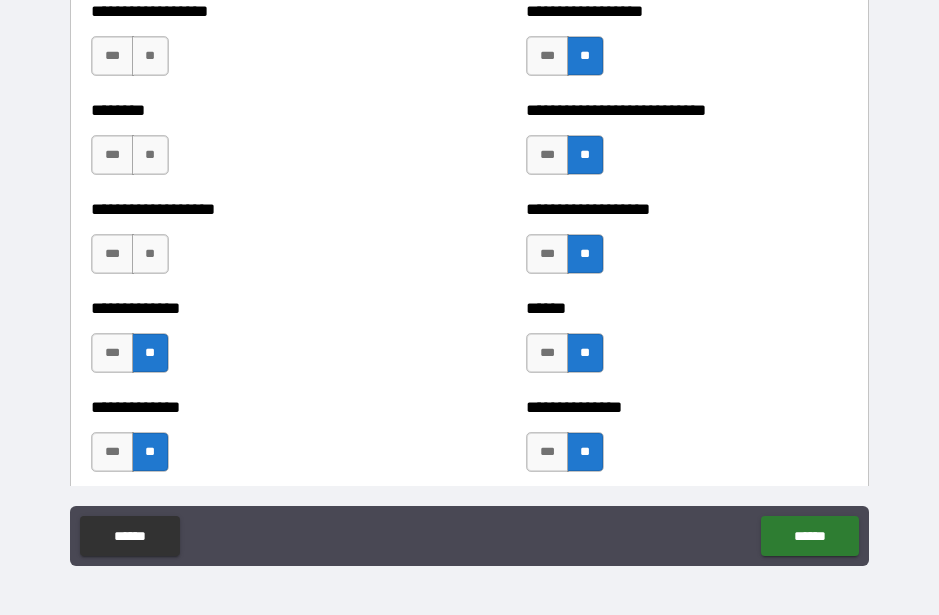 click on "**" at bounding box center [150, 254] 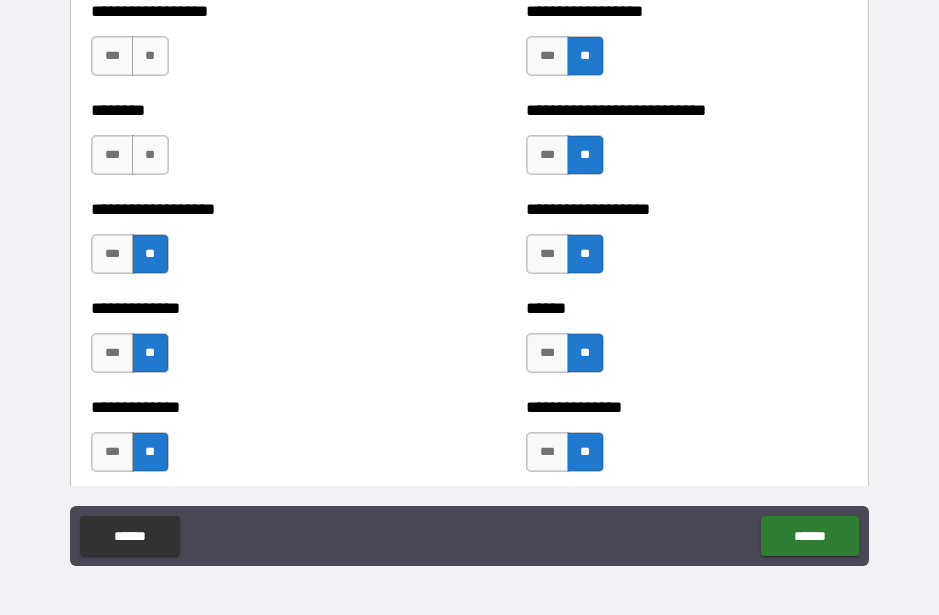 click on "**" at bounding box center (150, 155) 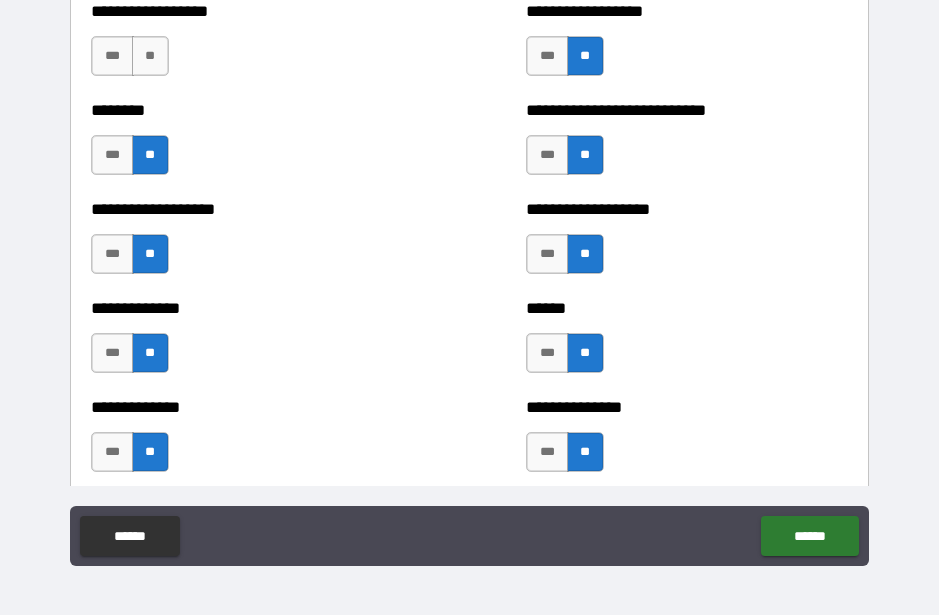 click on "**" at bounding box center [150, 56] 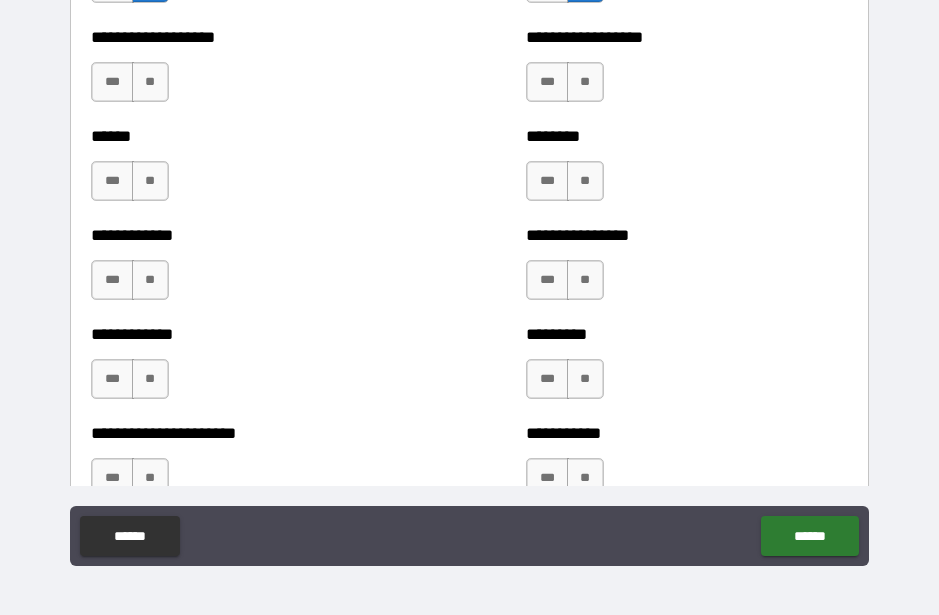 scroll, scrollTop: 4912, scrollLeft: 0, axis: vertical 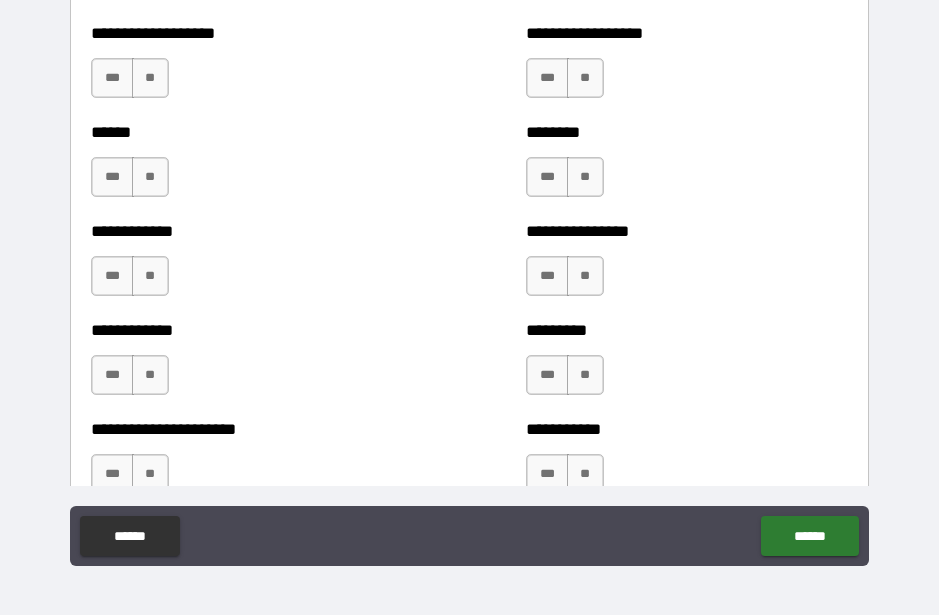 click on "**" at bounding box center [150, 474] 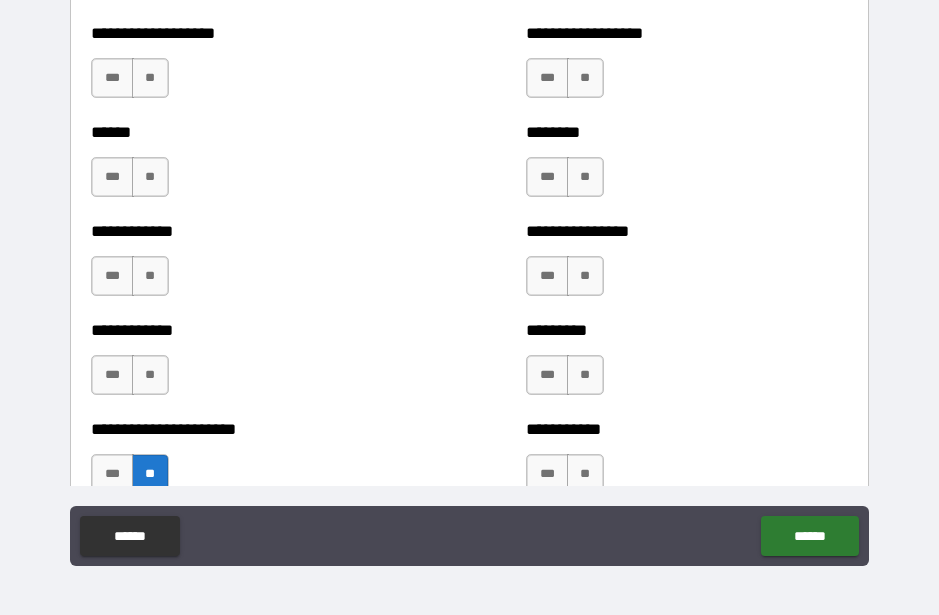 click on "**" at bounding box center [150, 375] 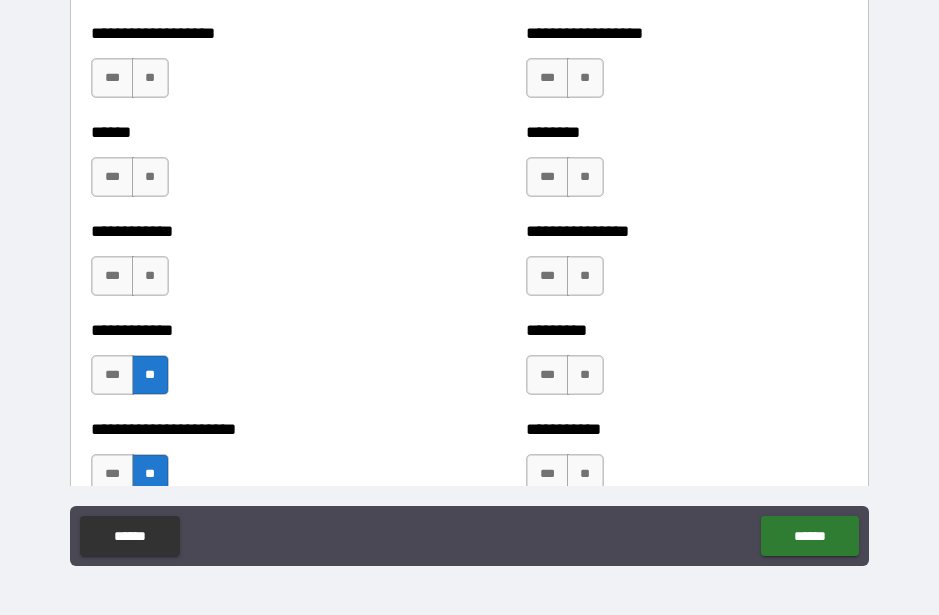 click on "**" at bounding box center [150, 276] 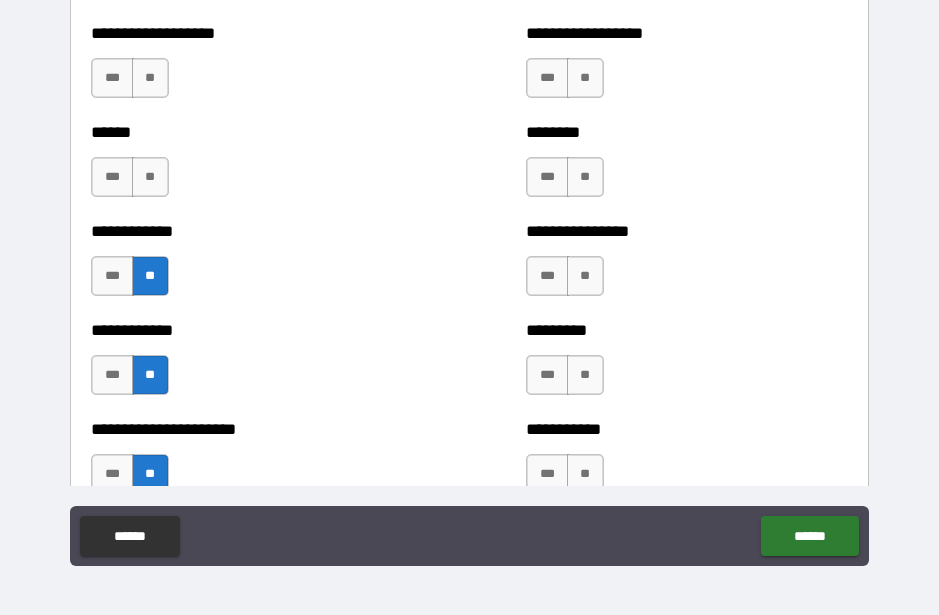 click on "**" at bounding box center (150, 177) 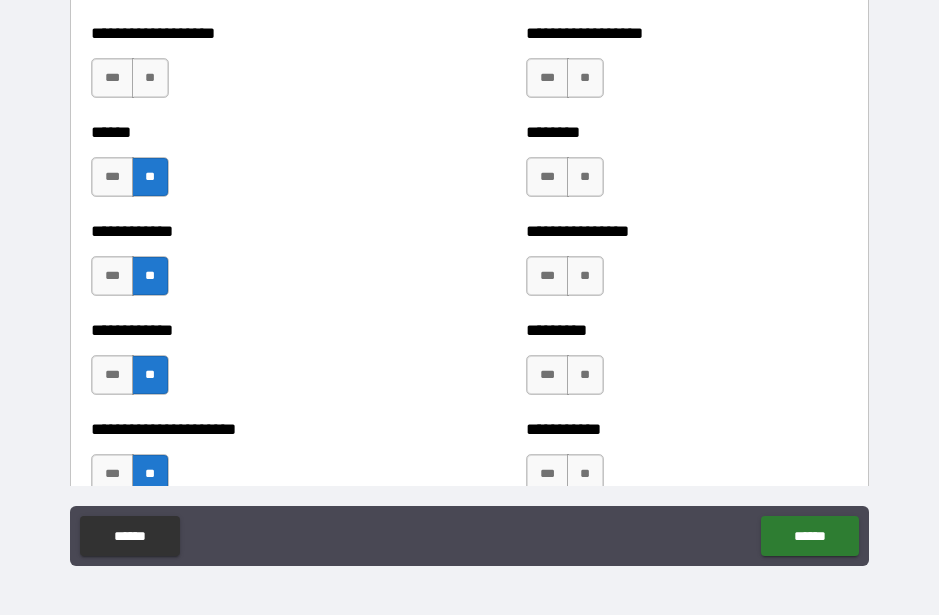 click on "**" at bounding box center (150, 78) 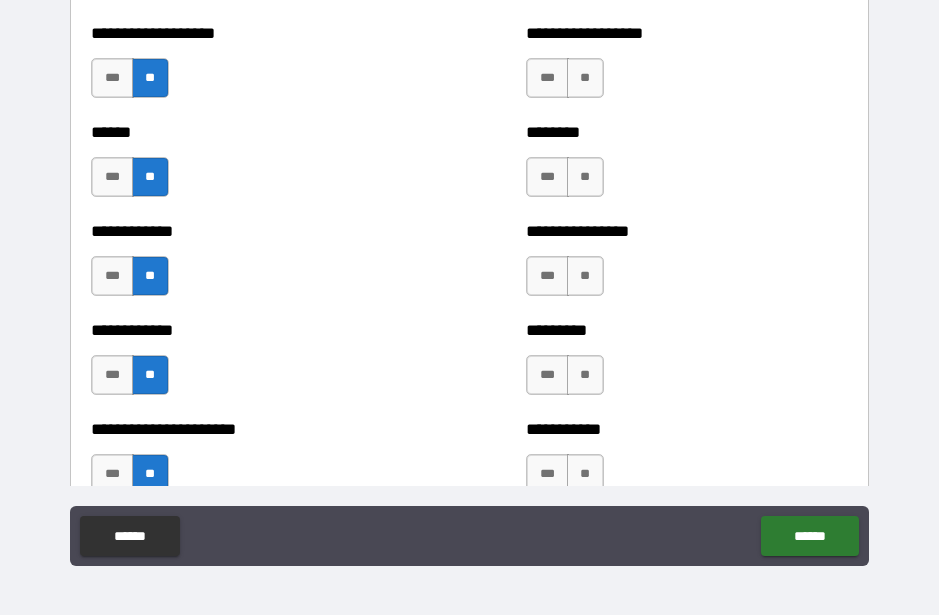 click on "**" at bounding box center (585, 78) 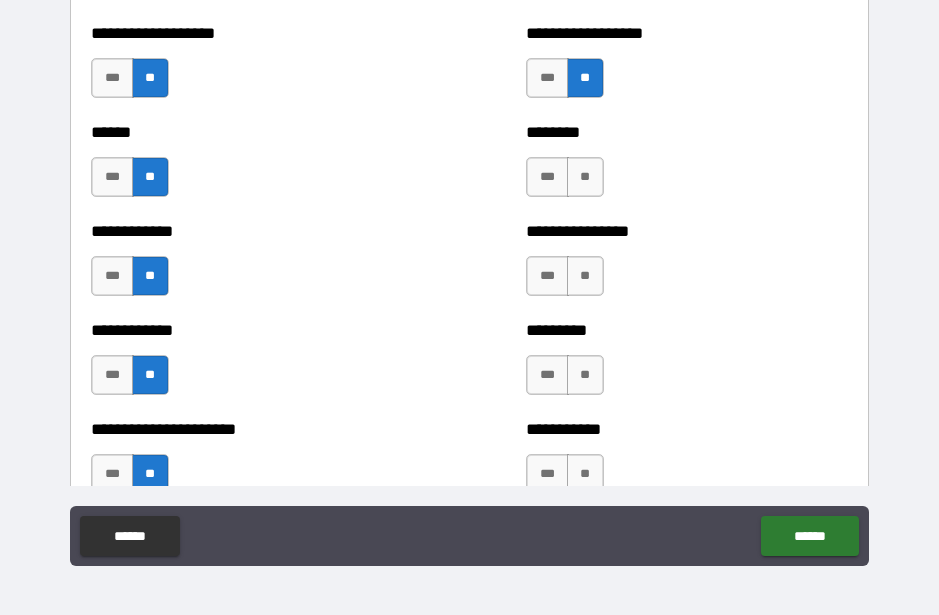 click on "**" at bounding box center (585, 177) 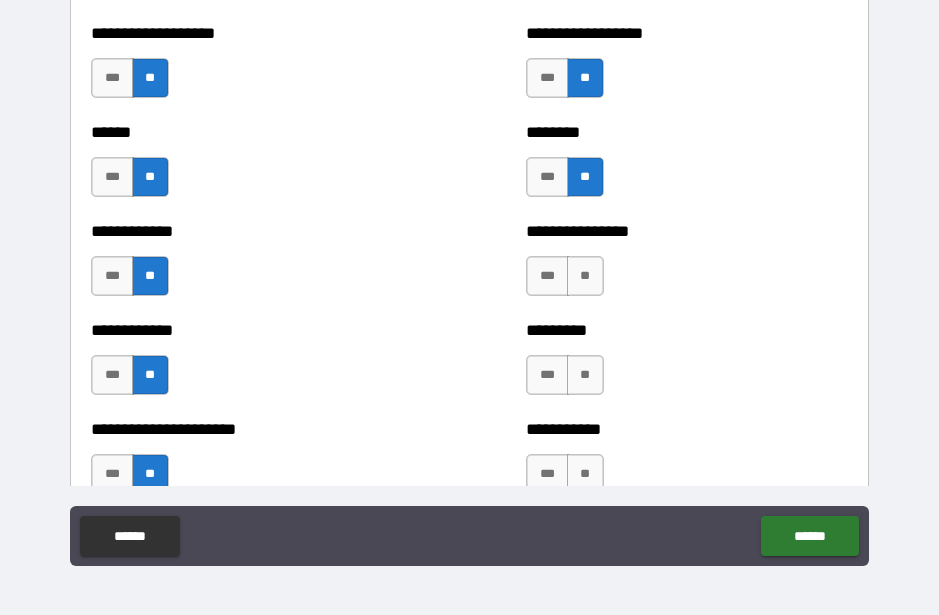 click on "**" at bounding box center (585, 276) 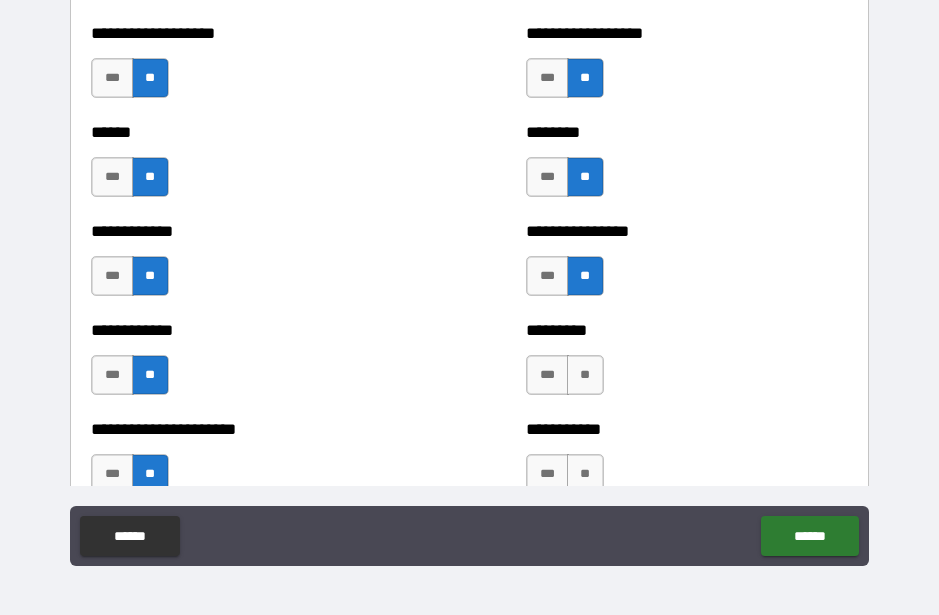 click on "**" at bounding box center [585, 375] 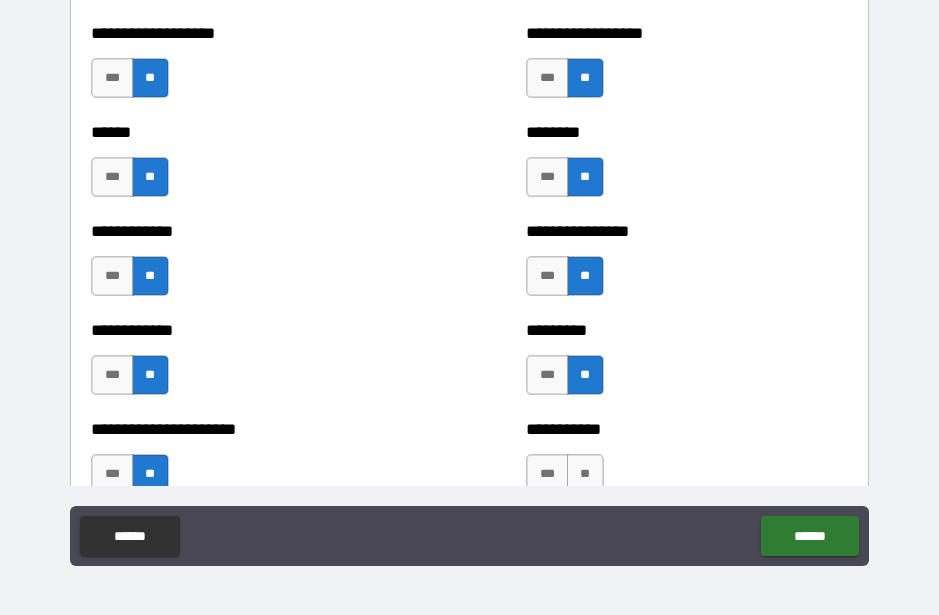 click on "**" at bounding box center [585, 474] 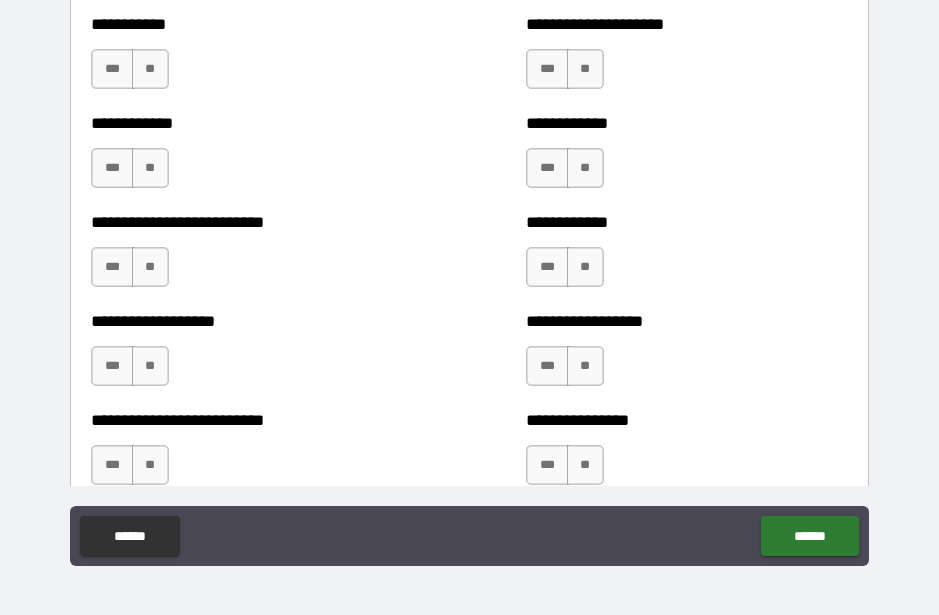 scroll, scrollTop: 5418, scrollLeft: 0, axis: vertical 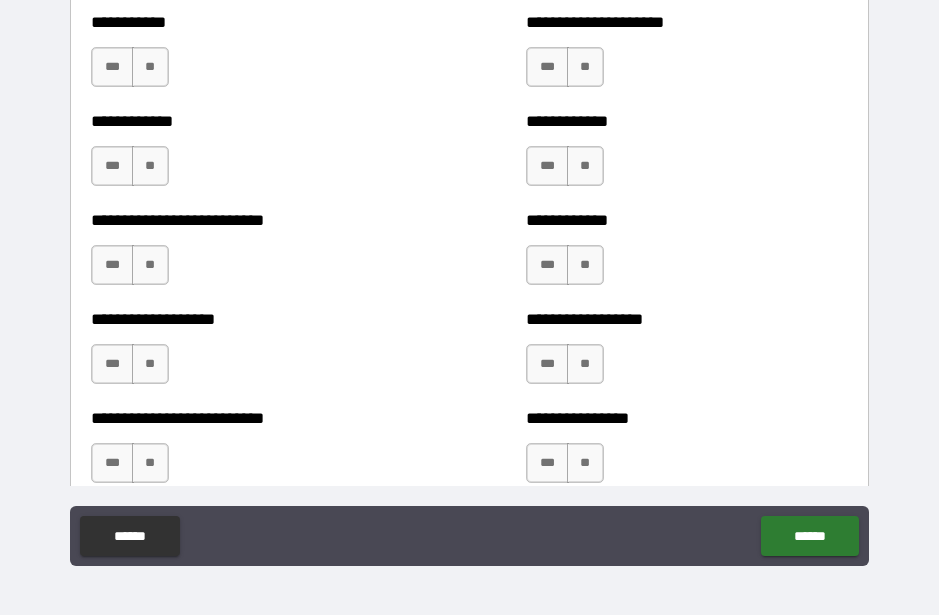 click on "**" at bounding box center [150, 67] 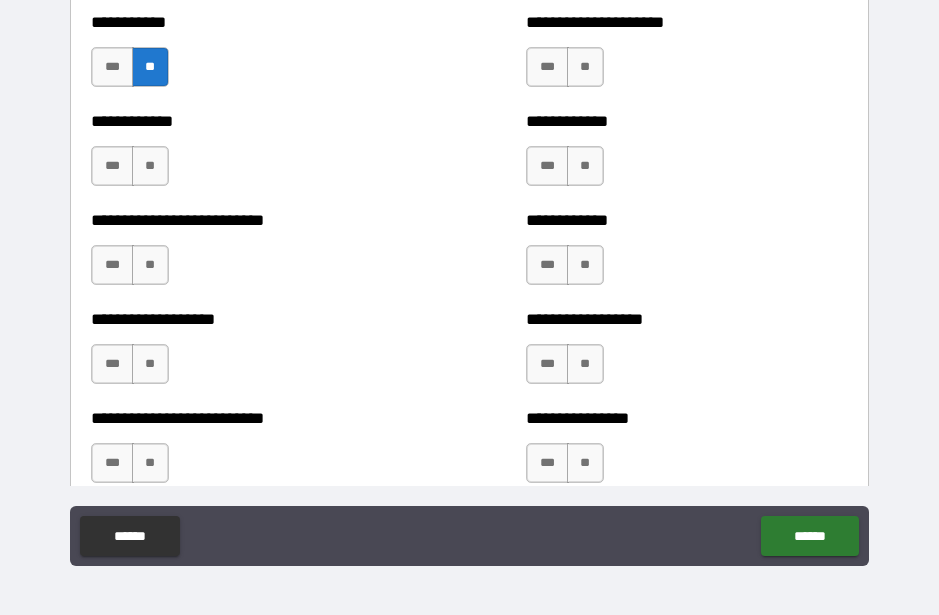 click on "**" at bounding box center (150, 166) 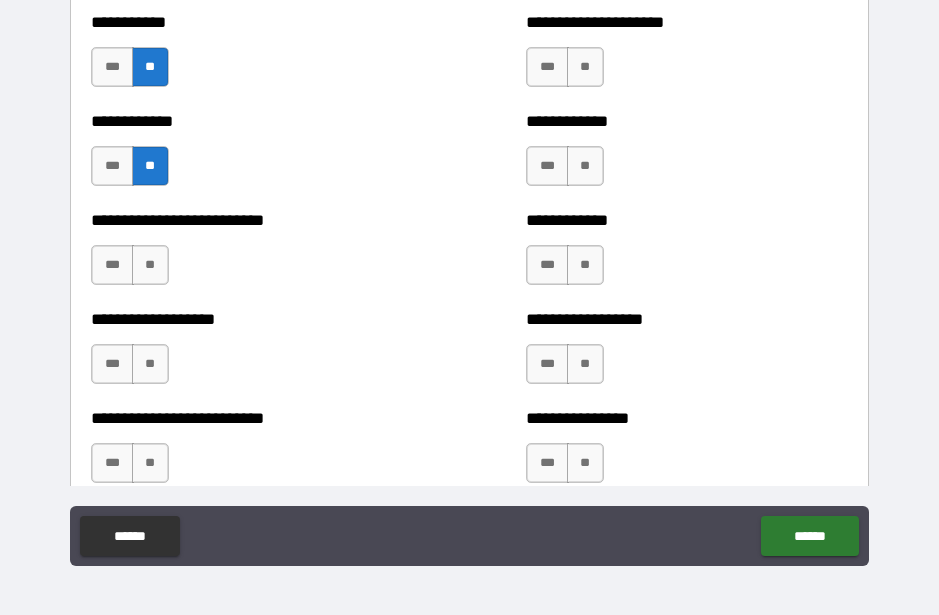 click on "**" at bounding box center (150, 265) 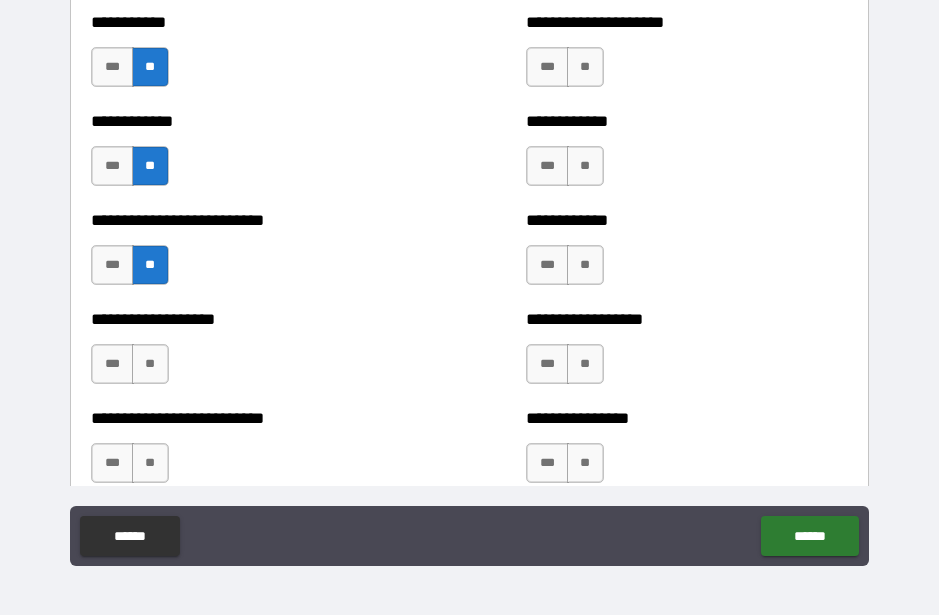 click on "**" at bounding box center (150, 364) 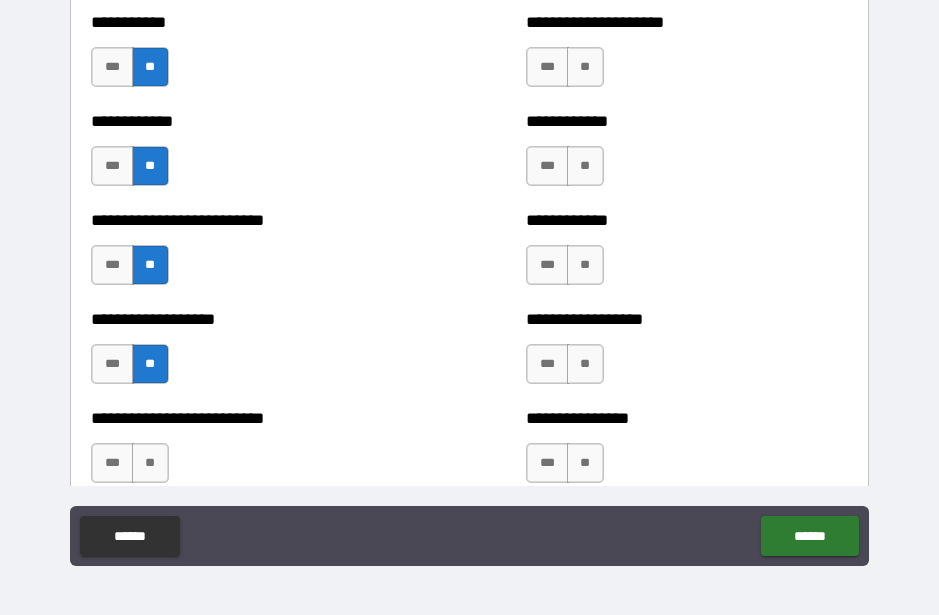 click on "**" at bounding box center (150, 463) 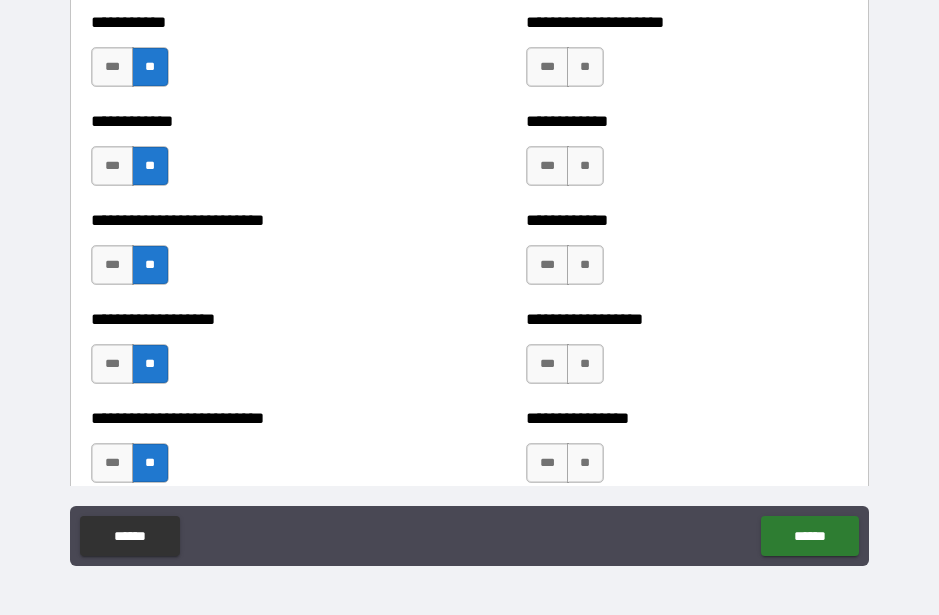 click on "**" at bounding box center [585, 67] 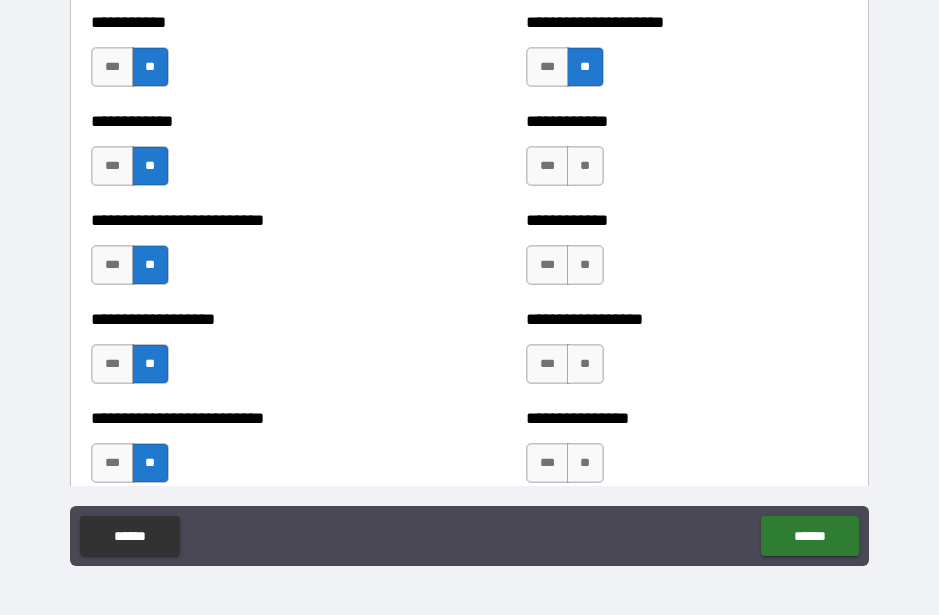 click on "**" at bounding box center (585, 166) 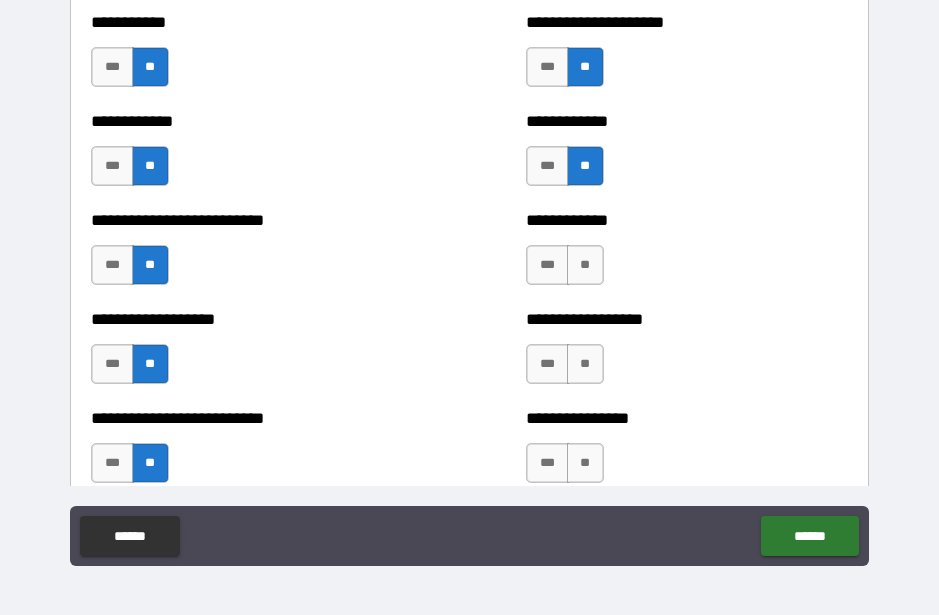 click on "**" at bounding box center [585, 265] 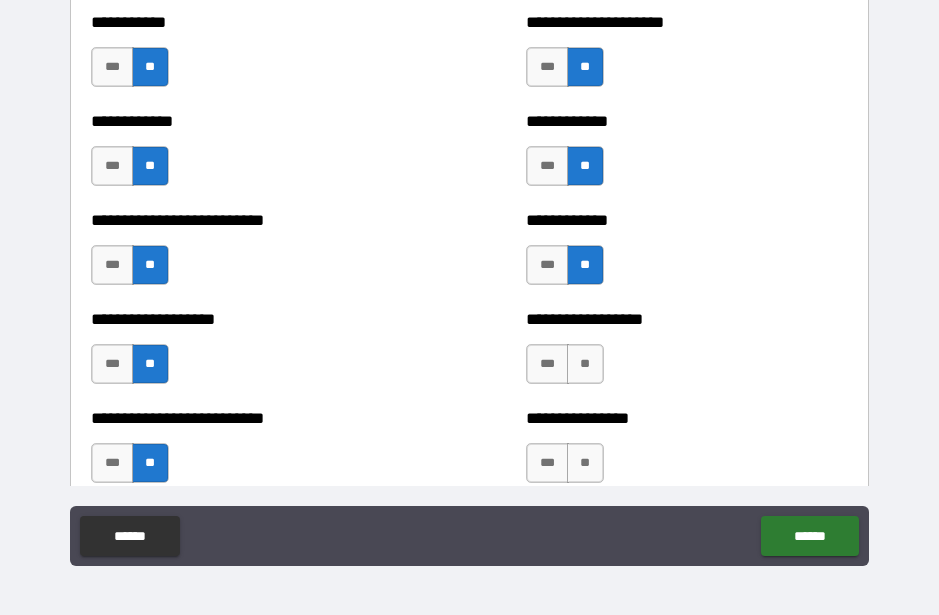 click on "**" at bounding box center (585, 364) 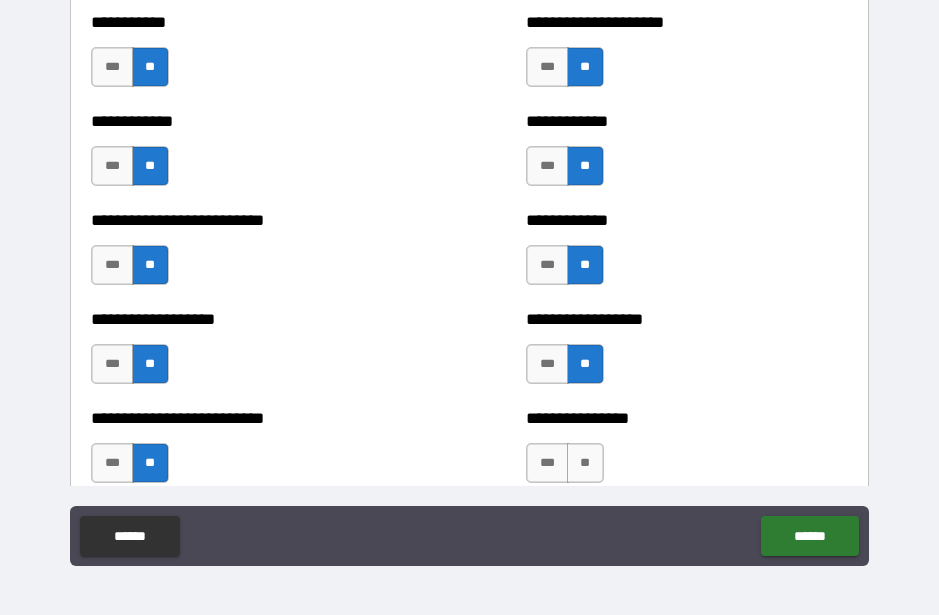 click on "**" at bounding box center [585, 463] 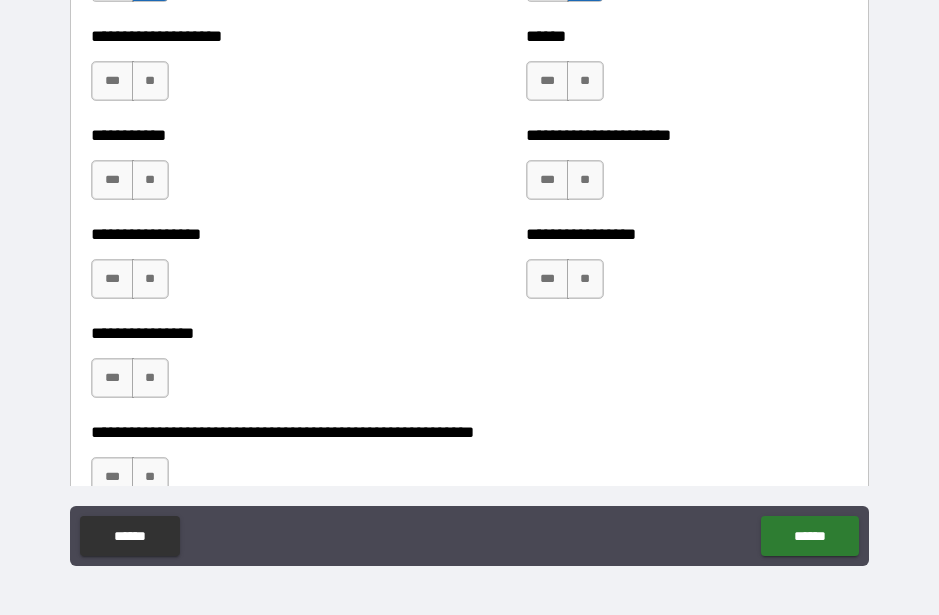 scroll, scrollTop: 5907, scrollLeft: 0, axis: vertical 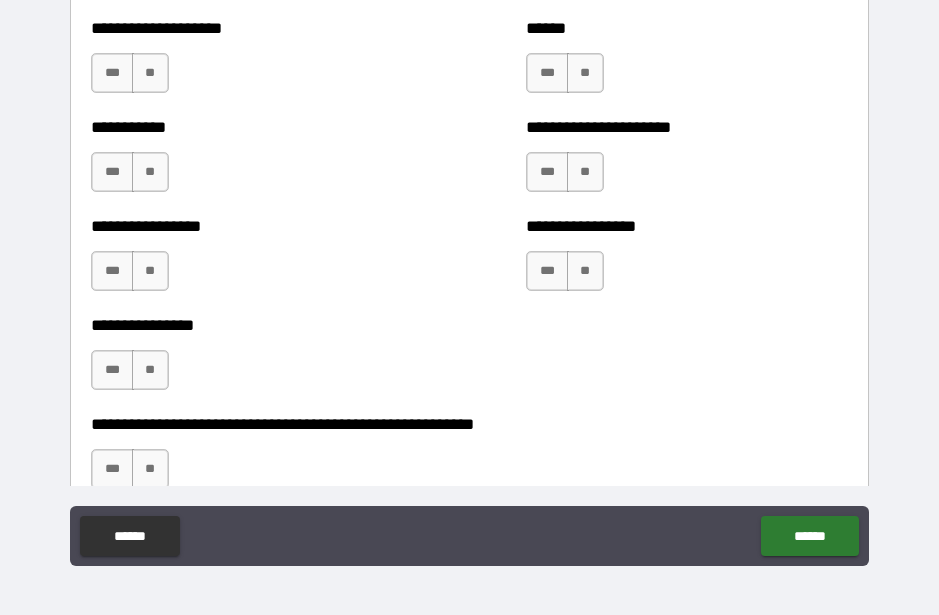 click on "**" at bounding box center (150, 73) 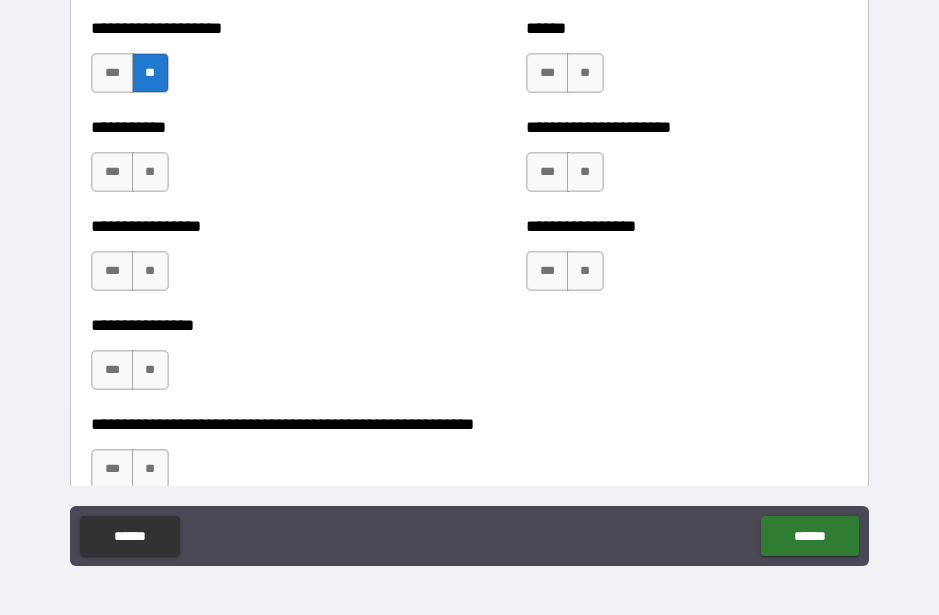 click on "**" at bounding box center [150, 172] 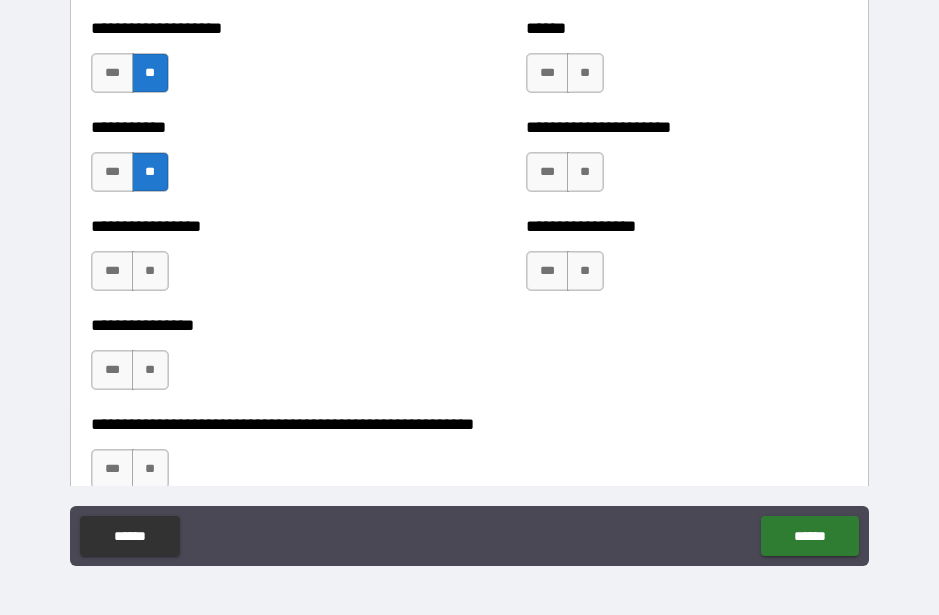 click on "**" at bounding box center (150, 271) 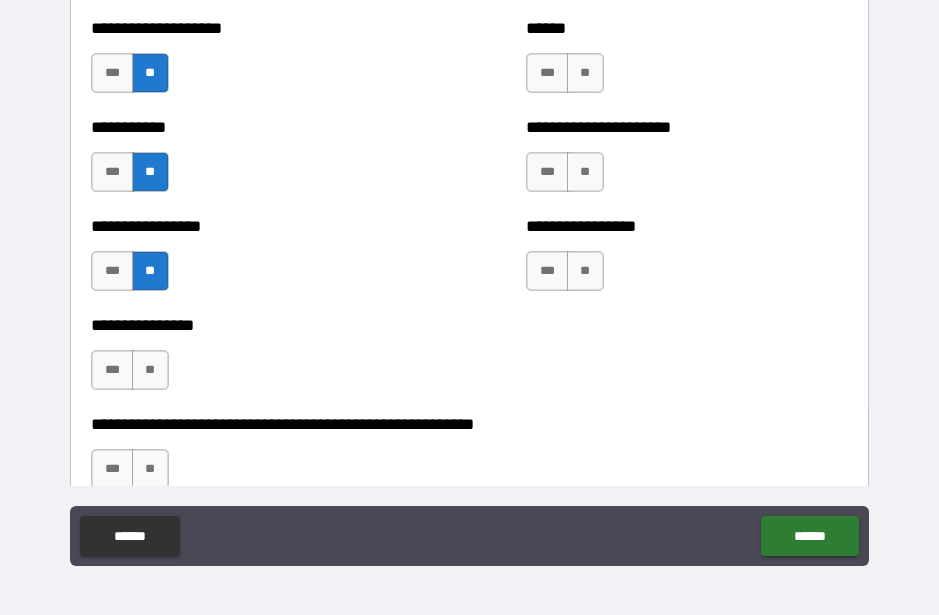 click on "**" at bounding box center (150, 370) 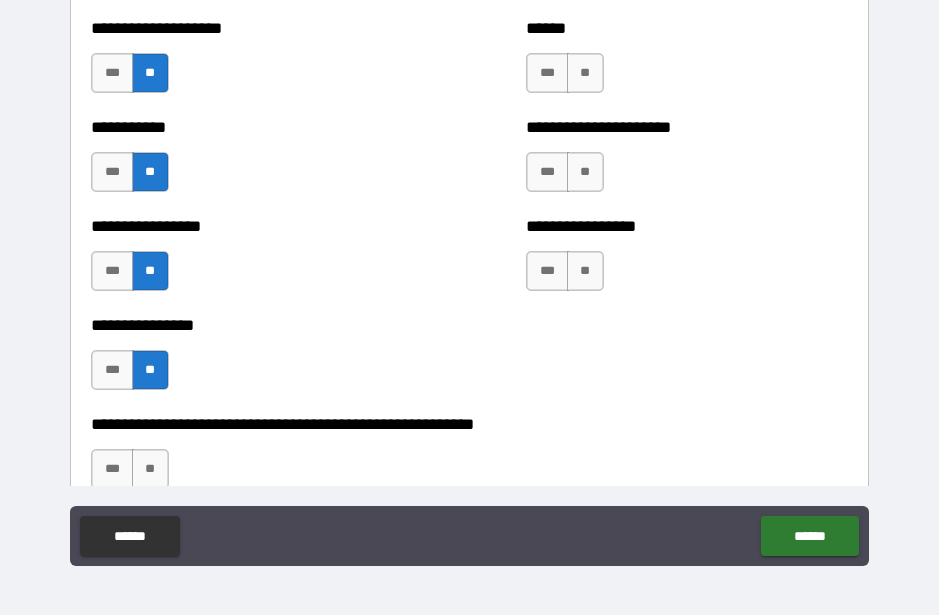 click on "**" at bounding box center (150, 469) 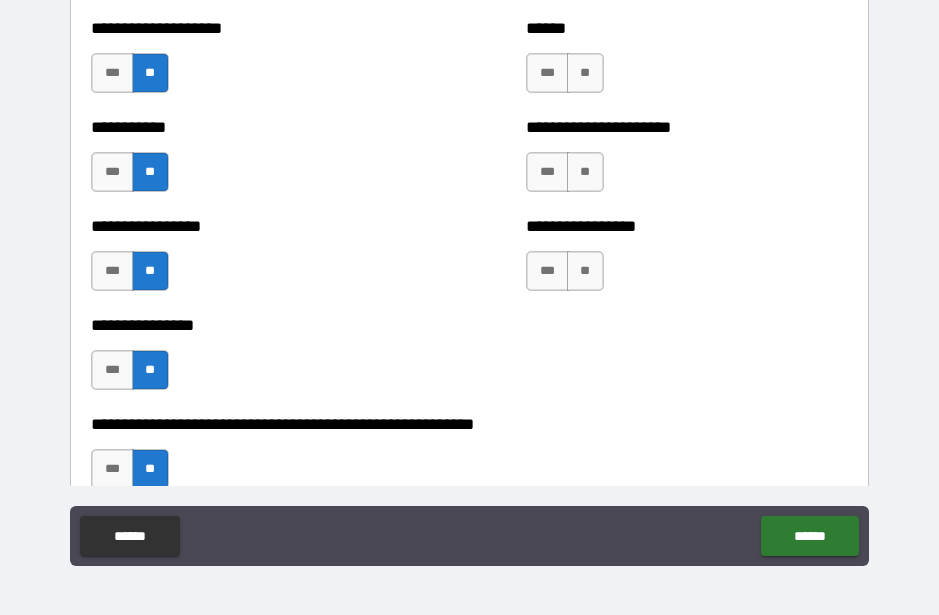 click on "**" at bounding box center (585, 271) 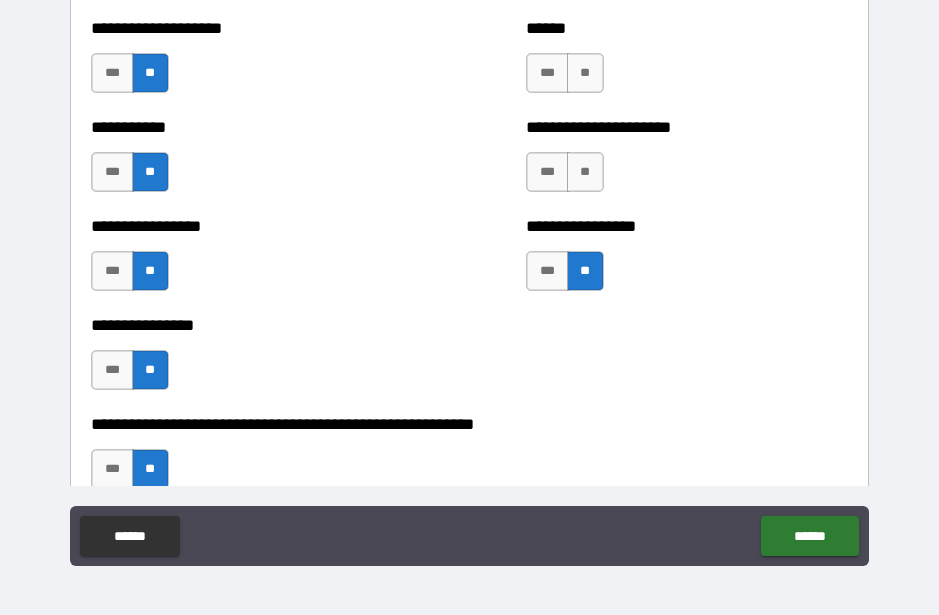 click on "**" at bounding box center [585, 172] 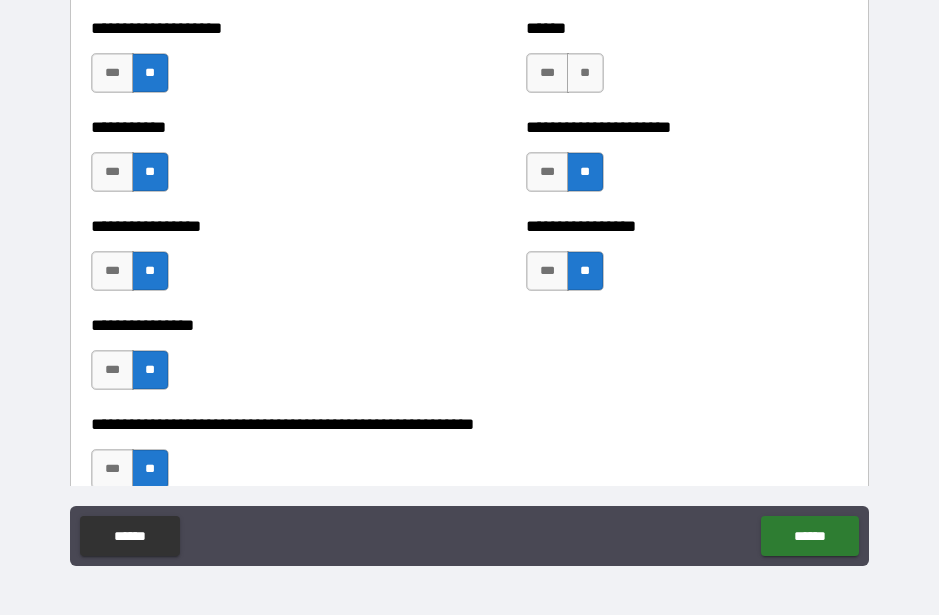 click on "**" at bounding box center [585, 73] 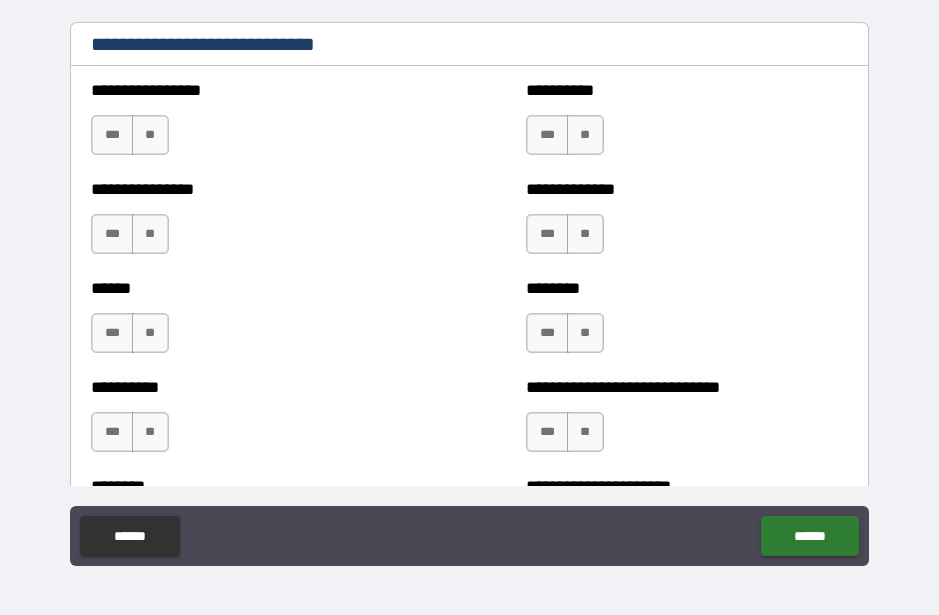 scroll, scrollTop: 6660, scrollLeft: 0, axis: vertical 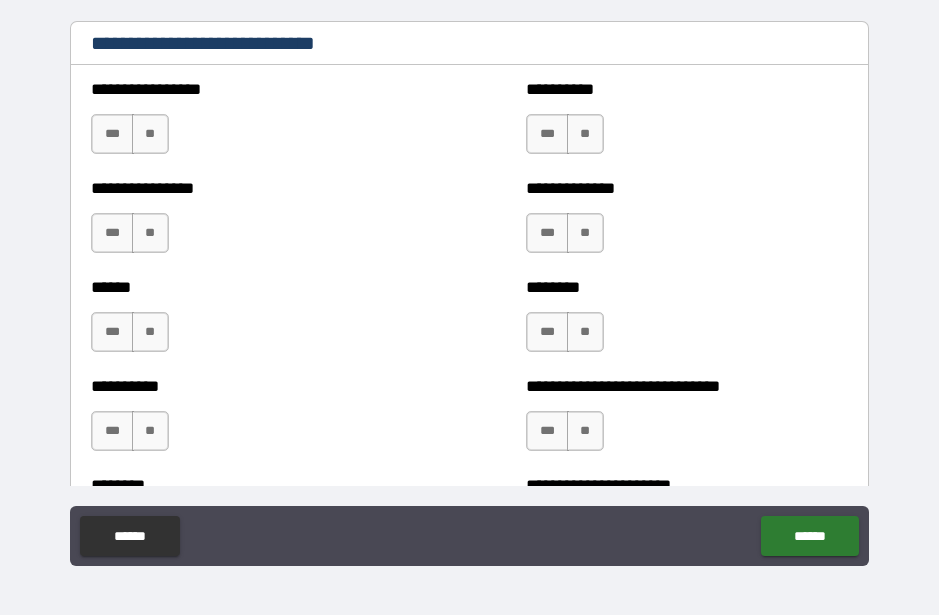 click on "**" at bounding box center [150, 134] 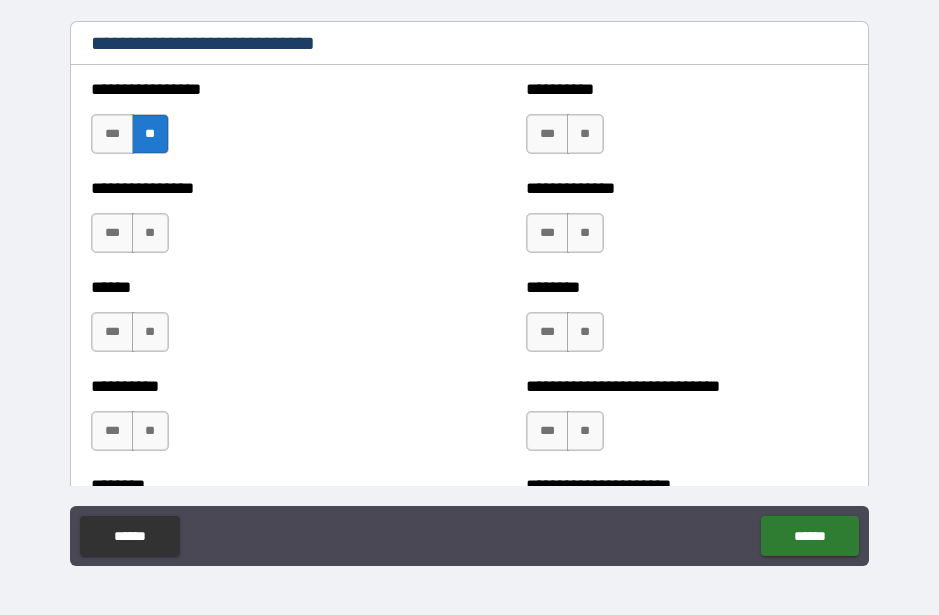 click on "***" at bounding box center (547, 134) 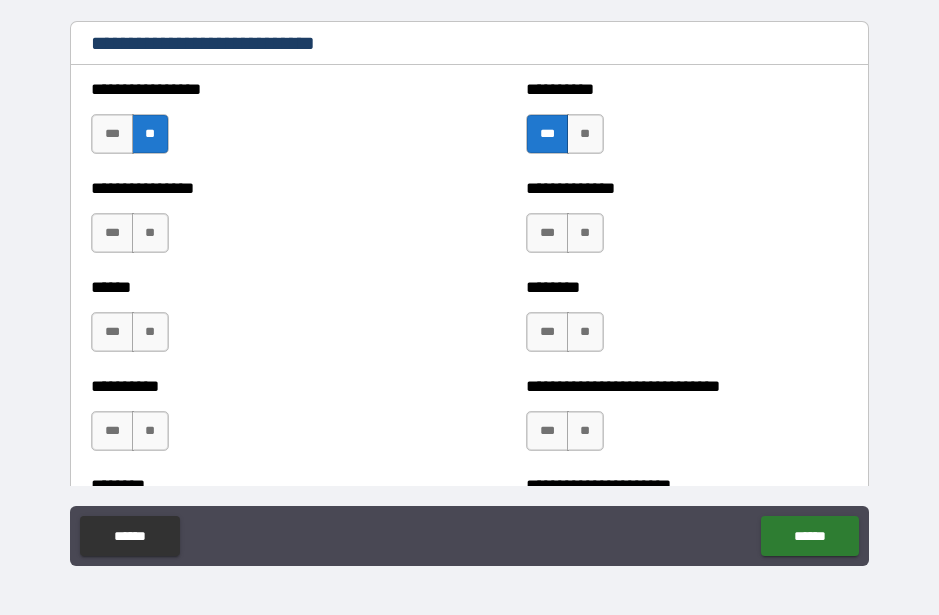 click on "**" at bounding box center (585, 233) 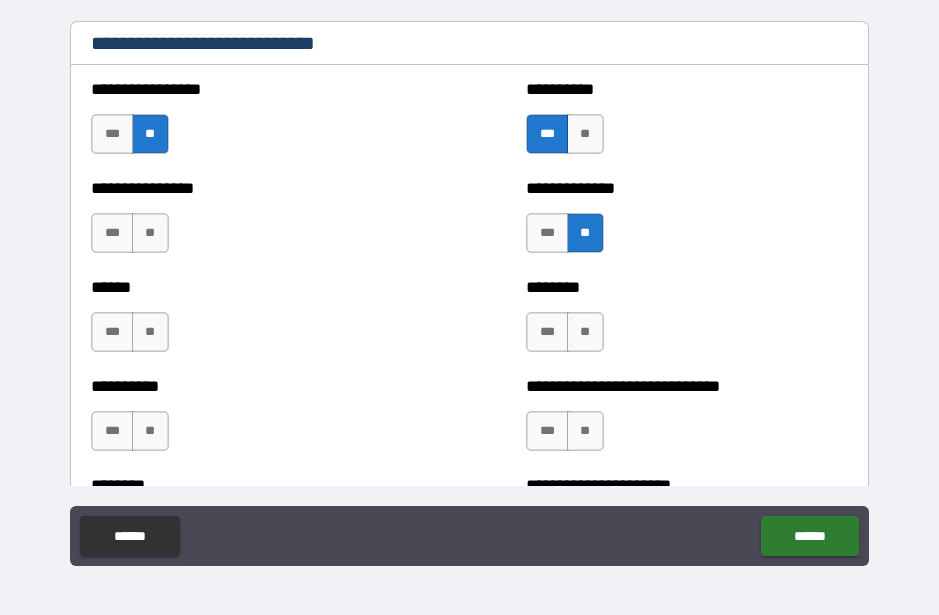 click on "**" at bounding box center [150, 233] 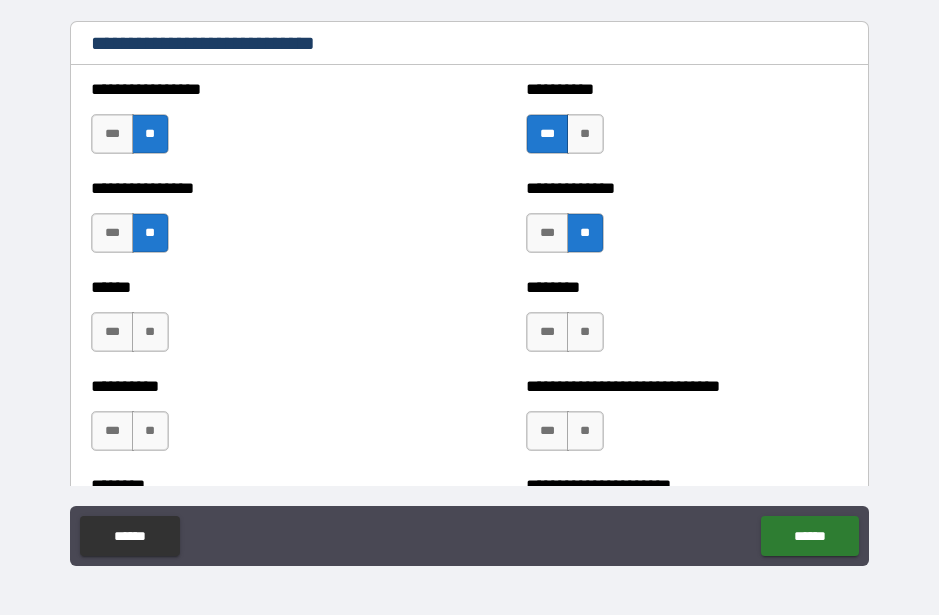 click on "**" at bounding box center [150, 332] 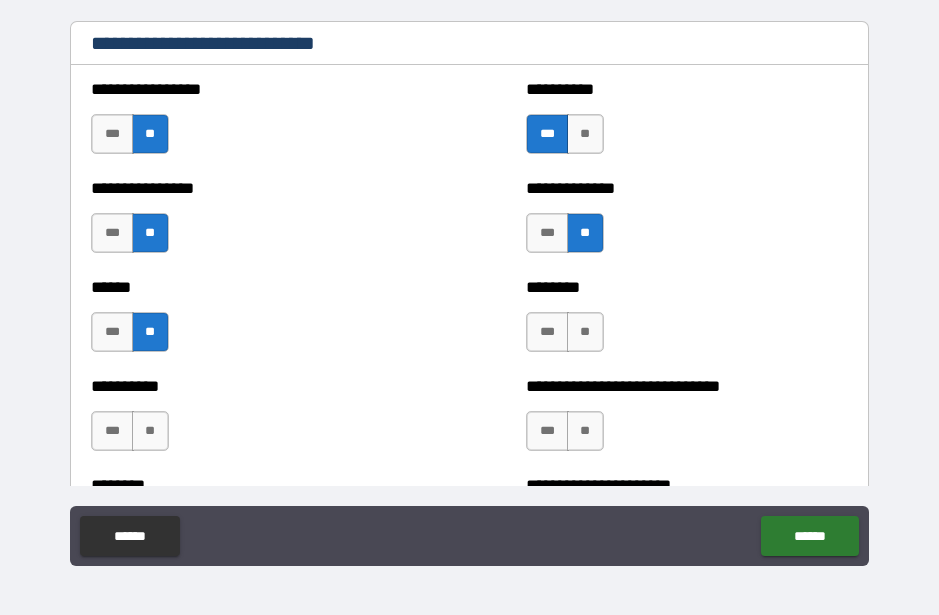 click on "***" at bounding box center (112, 332) 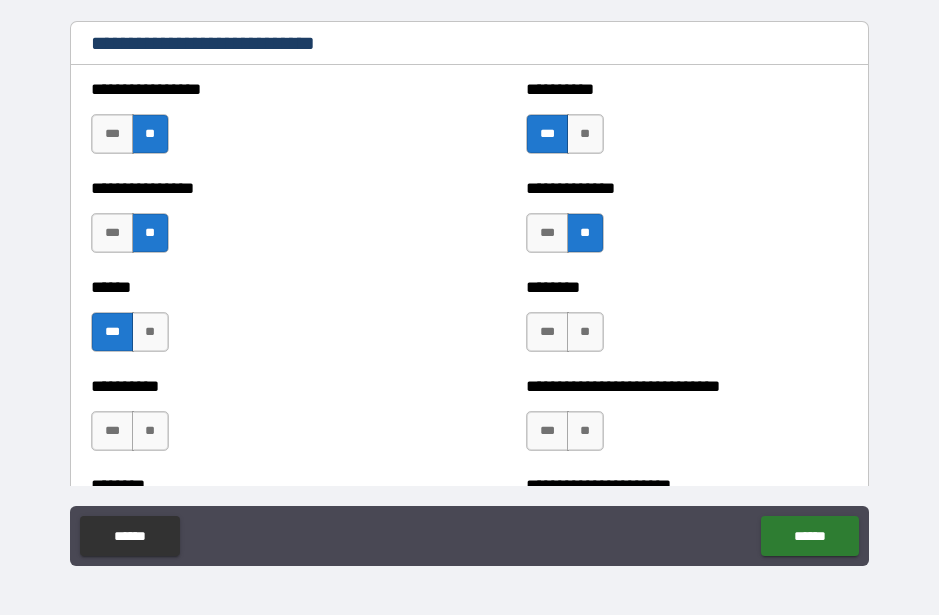click on "**" at bounding box center (150, 332) 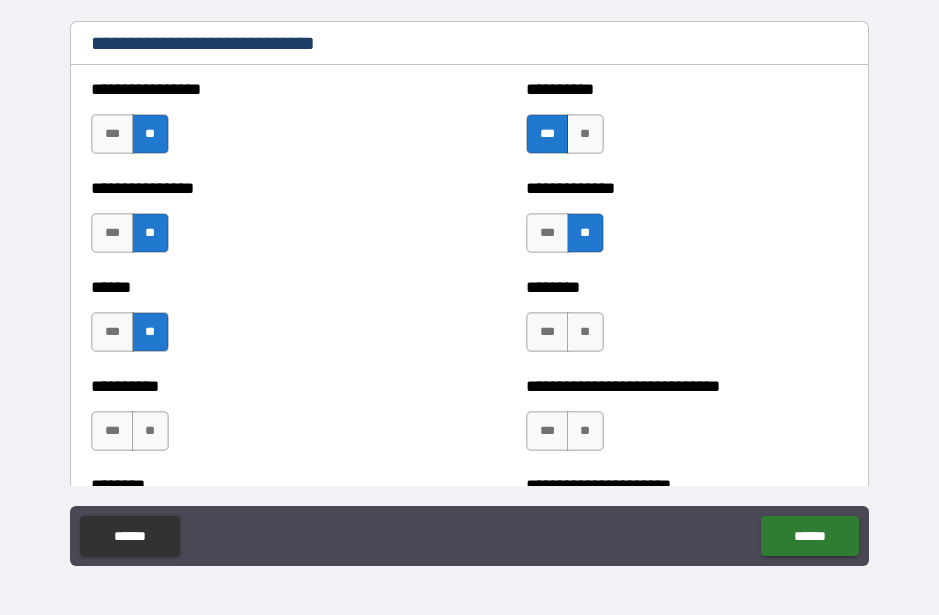 click on "**" at bounding box center [585, 332] 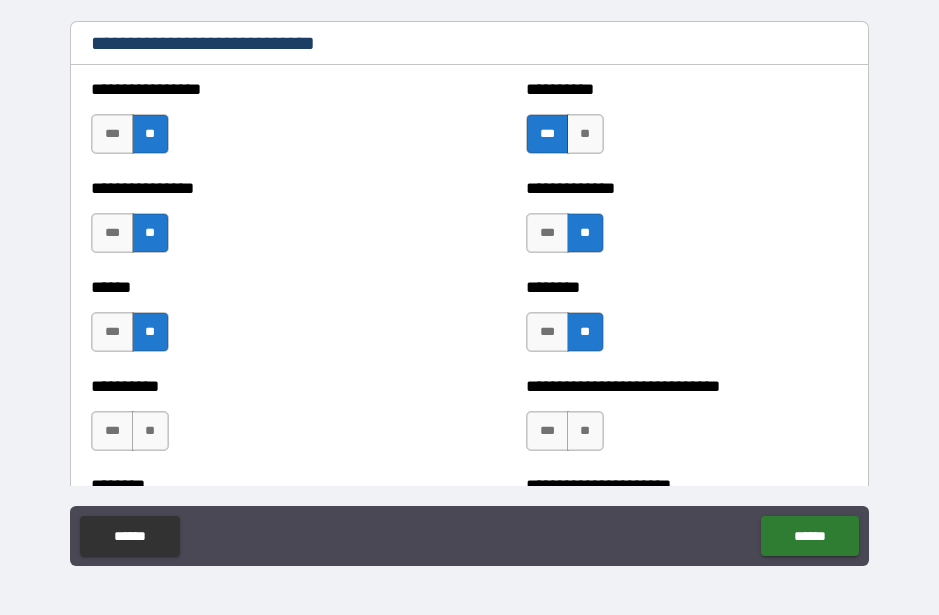 click on "**" at bounding box center (585, 431) 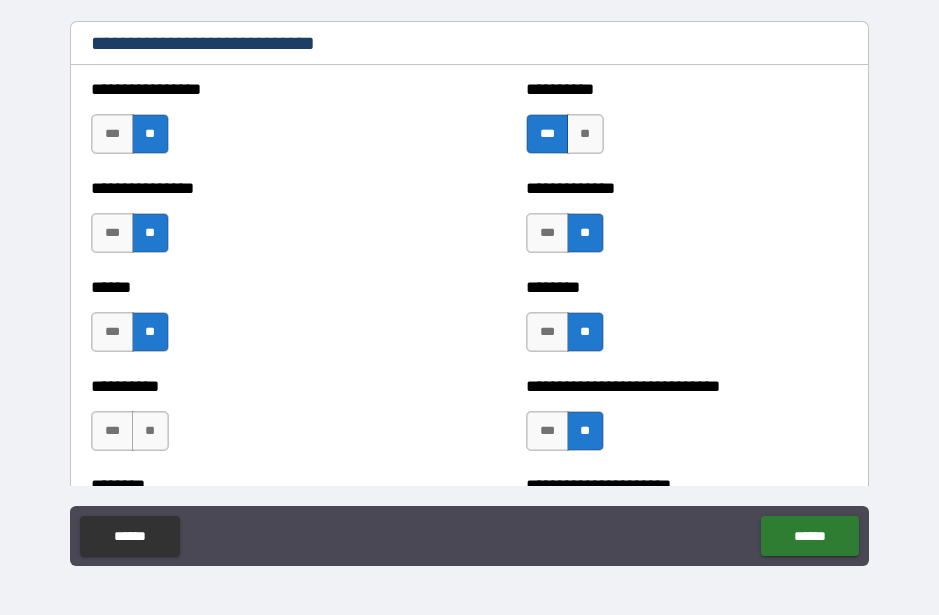 click on "**" at bounding box center (150, 431) 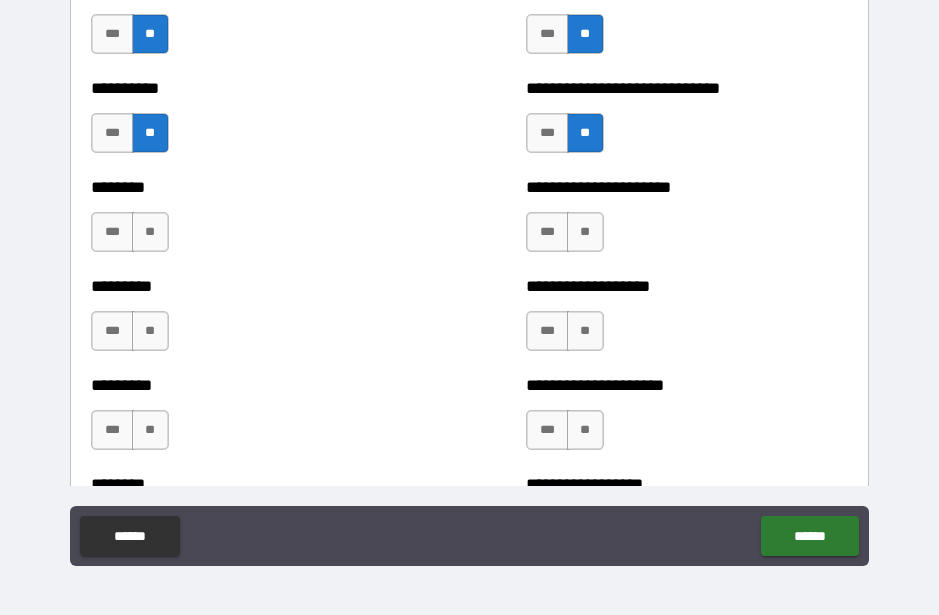 scroll, scrollTop: 6961, scrollLeft: 0, axis: vertical 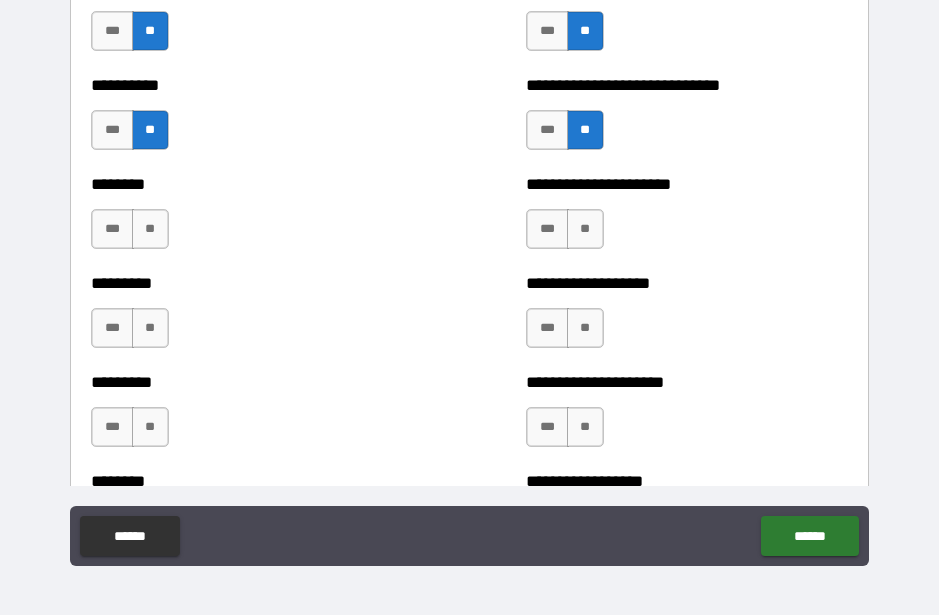click on "**" at bounding box center [150, 229] 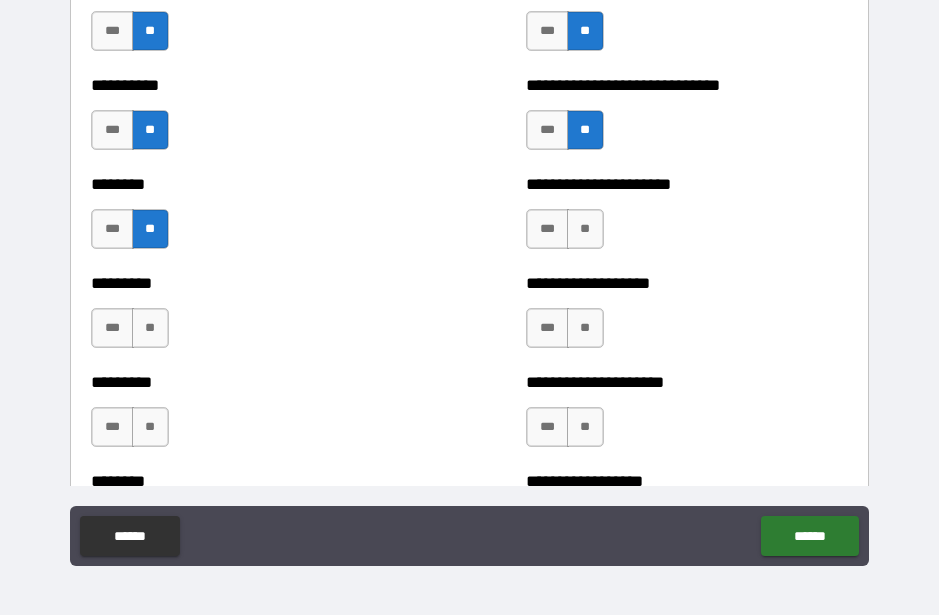 click on "**" at bounding box center (150, 328) 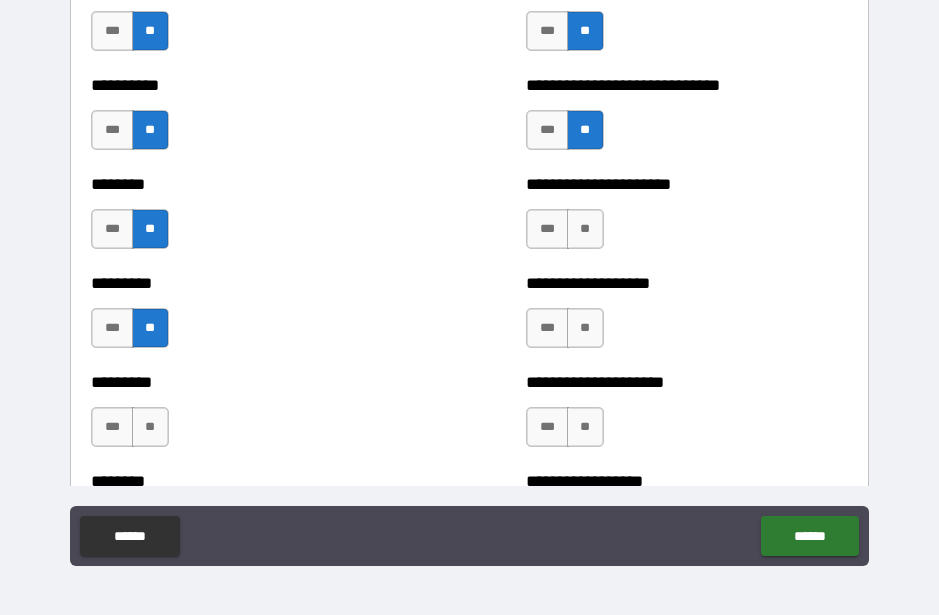 click on "**" at bounding box center (150, 427) 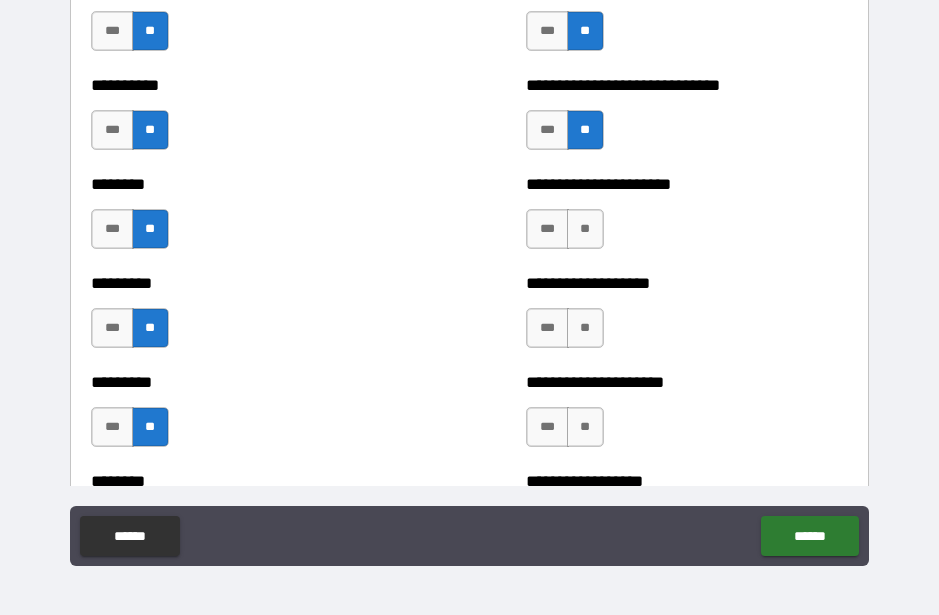 click on "**" at bounding box center (585, 229) 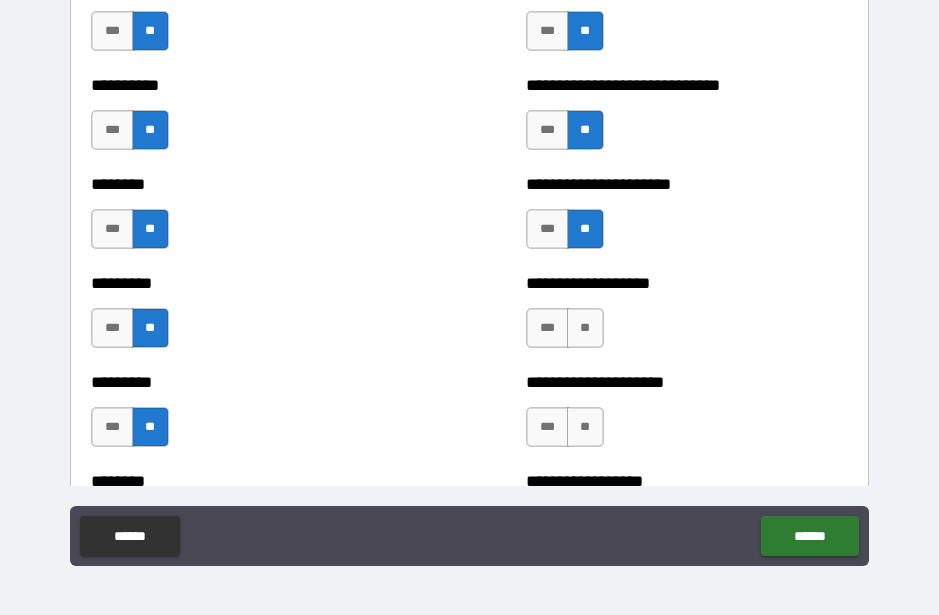 click on "**" at bounding box center [585, 328] 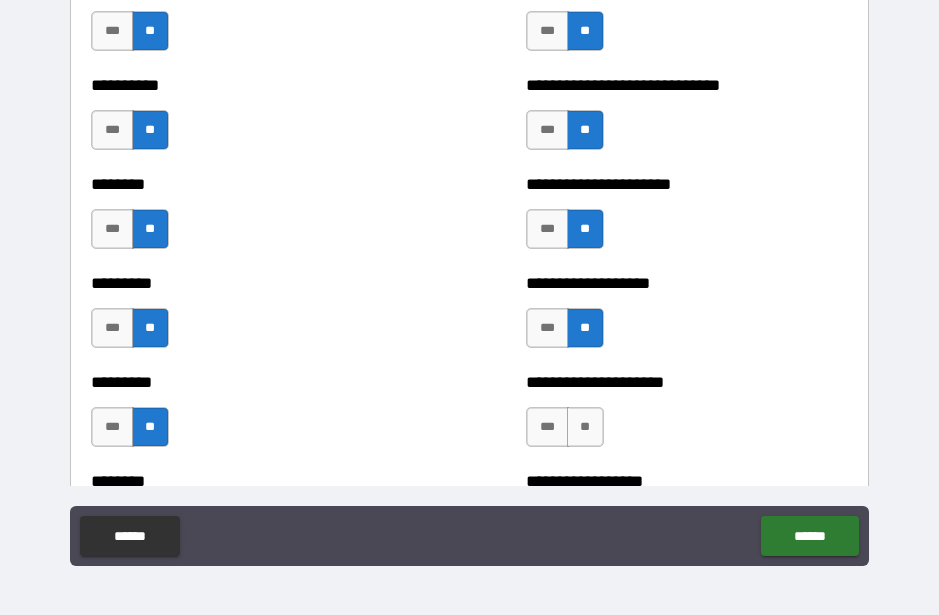 click on "**" at bounding box center (585, 427) 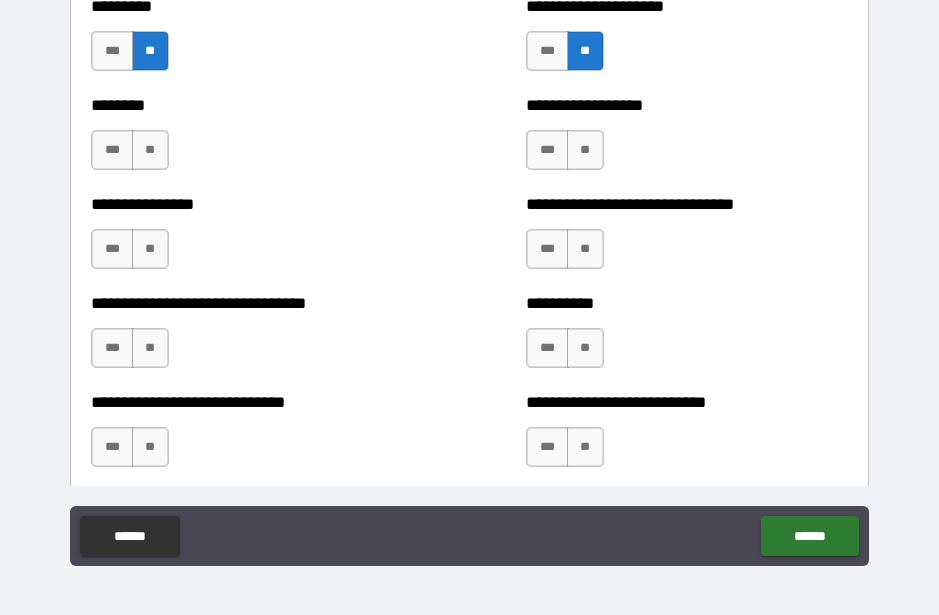 scroll, scrollTop: 7351, scrollLeft: 0, axis: vertical 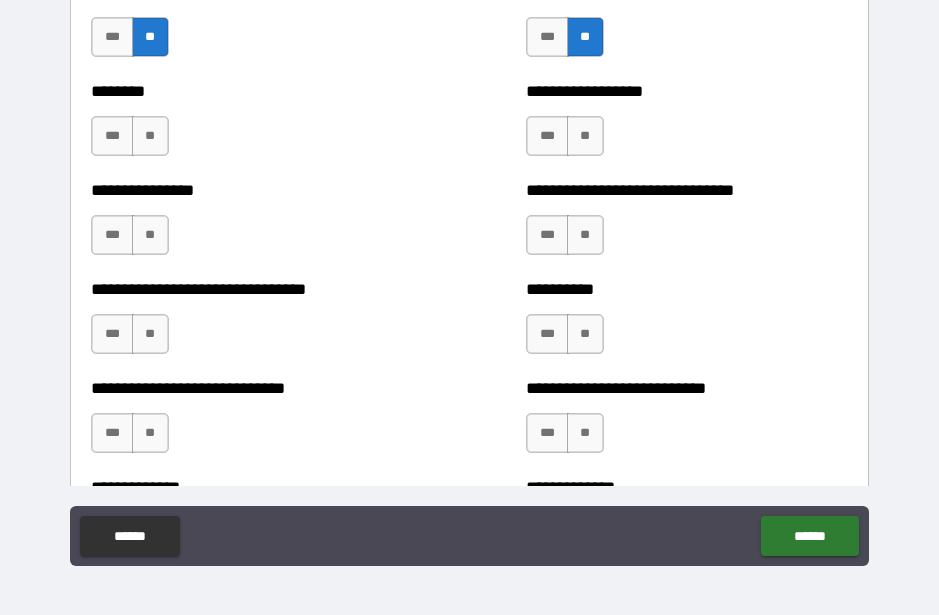 click on "**" at bounding box center (585, 136) 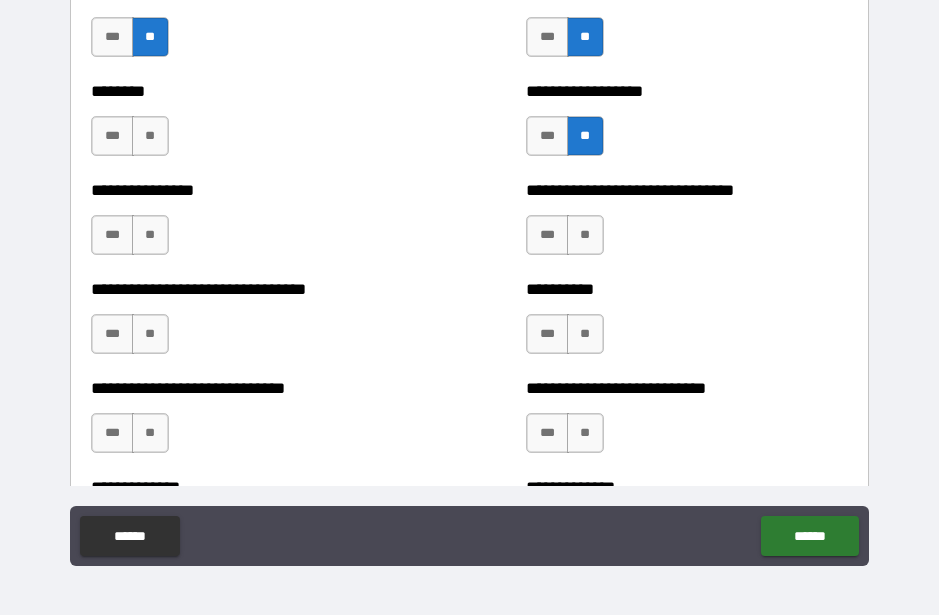 click on "**" at bounding box center [585, 235] 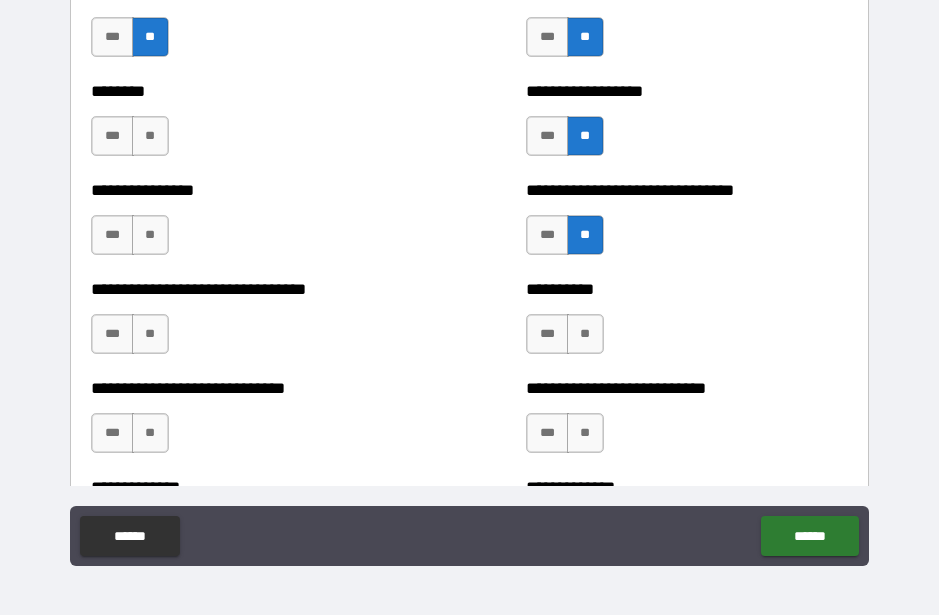 click on "**" at bounding box center (585, 334) 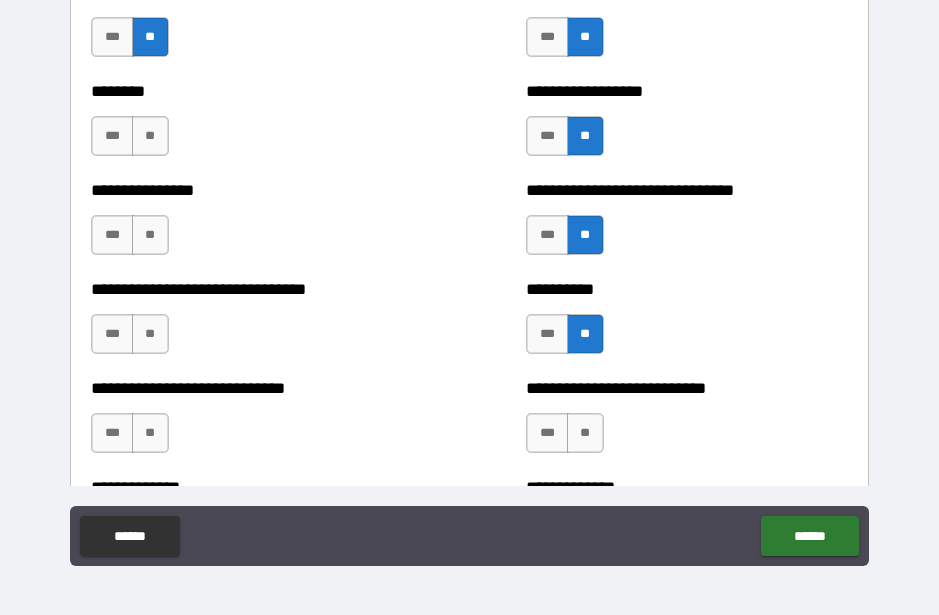 click on "**" at bounding box center [585, 433] 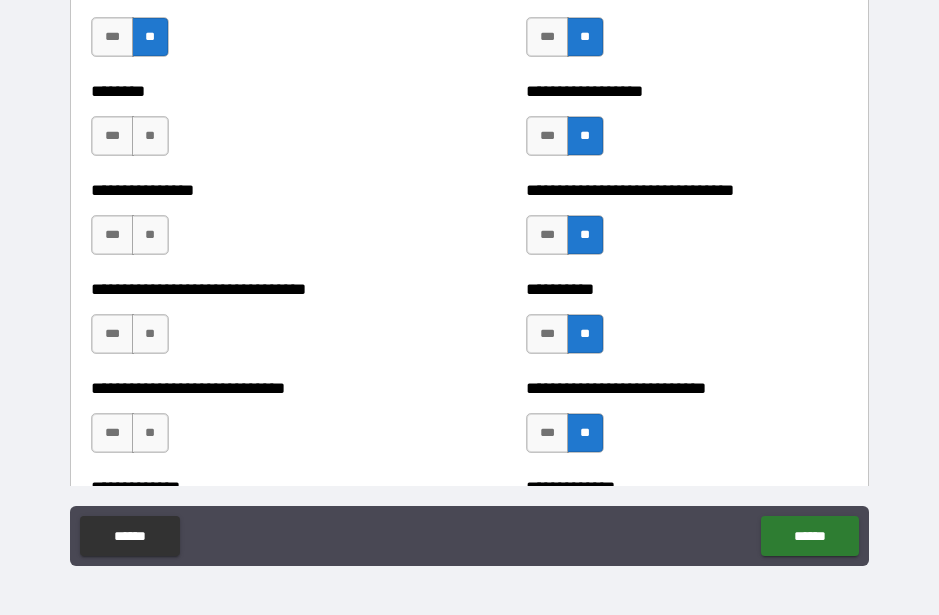 click on "**********" at bounding box center (251, 423) 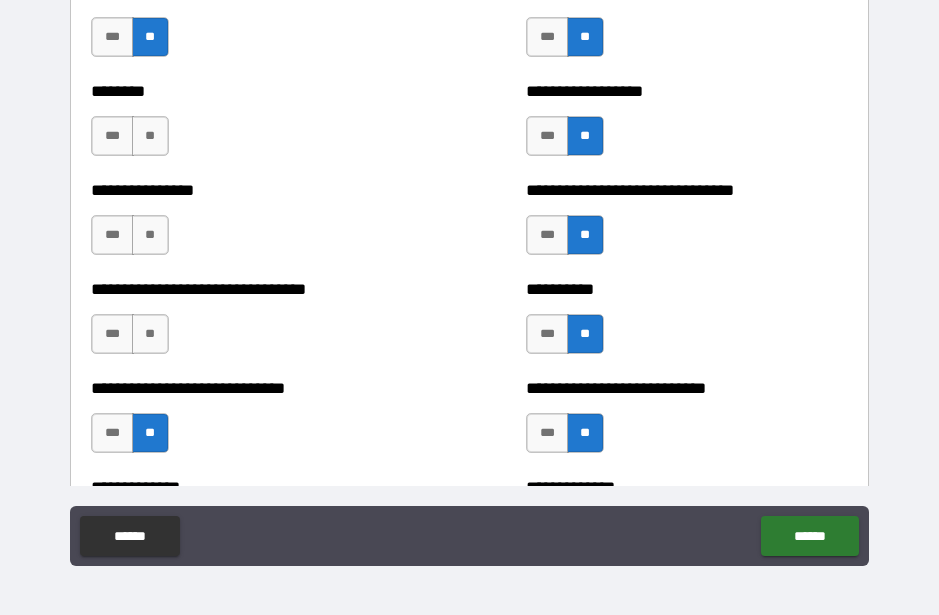 click on "**********" at bounding box center (251, 324) 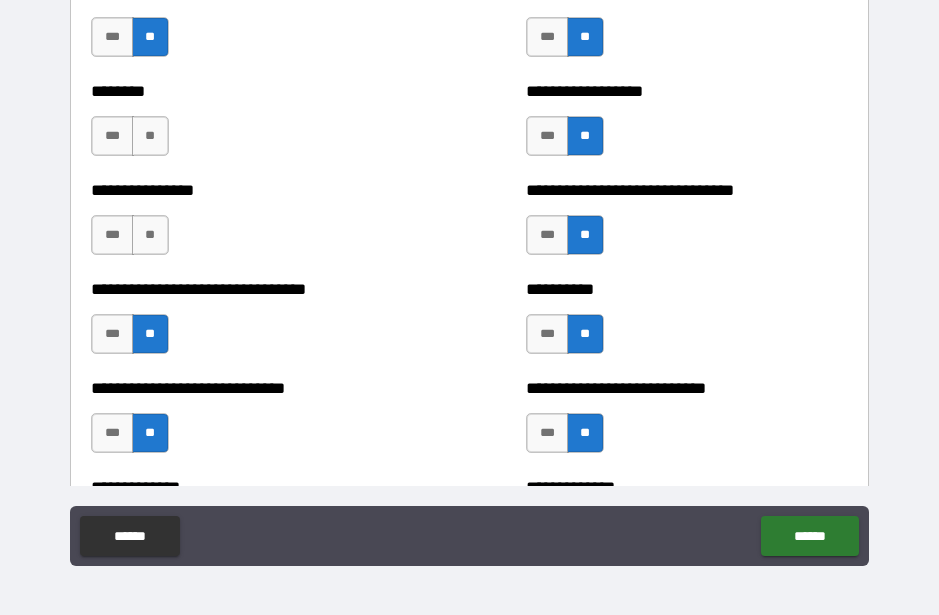 click on "**" at bounding box center (150, 235) 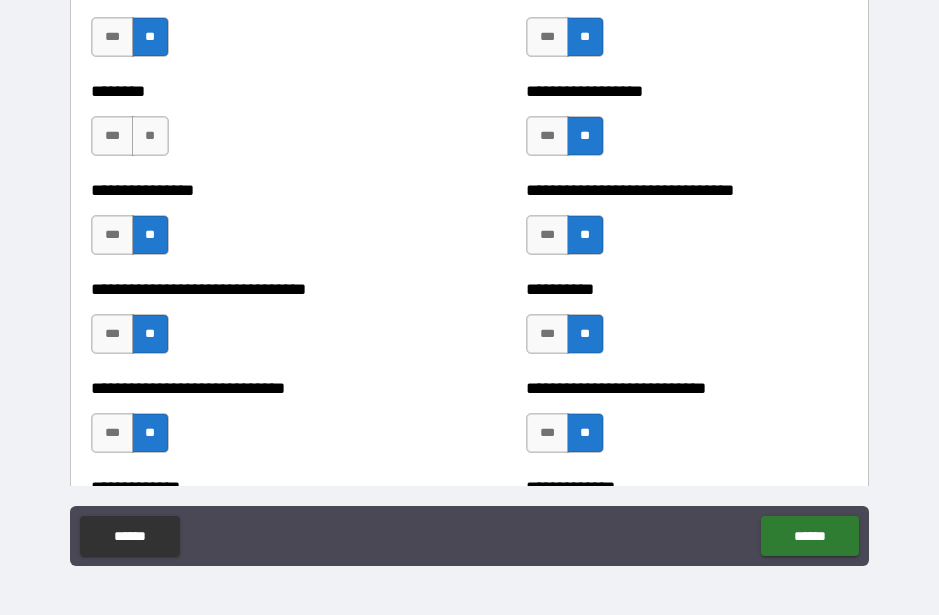click on "**" at bounding box center [150, 136] 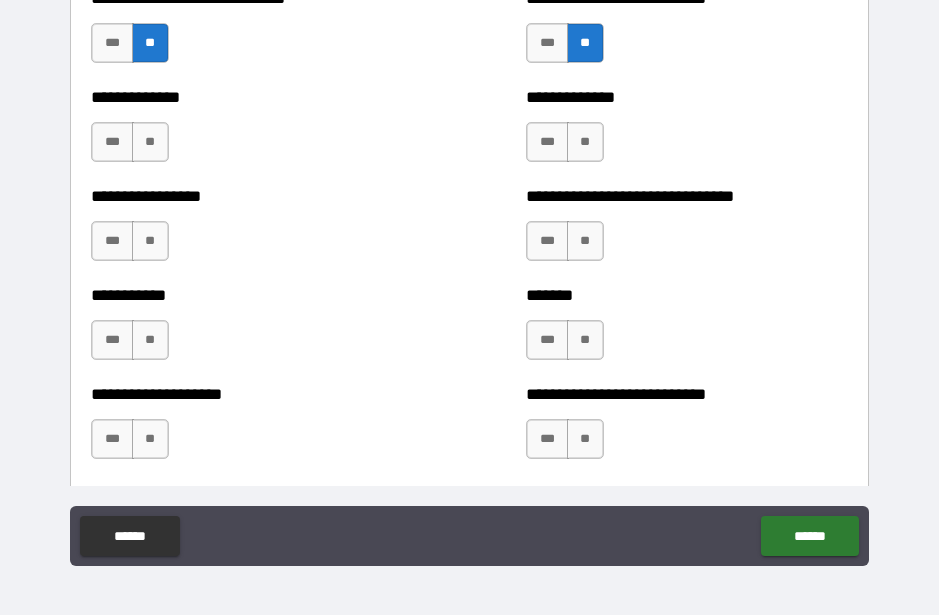 scroll, scrollTop: 7760, scrollLeft: 0, axis: vertical 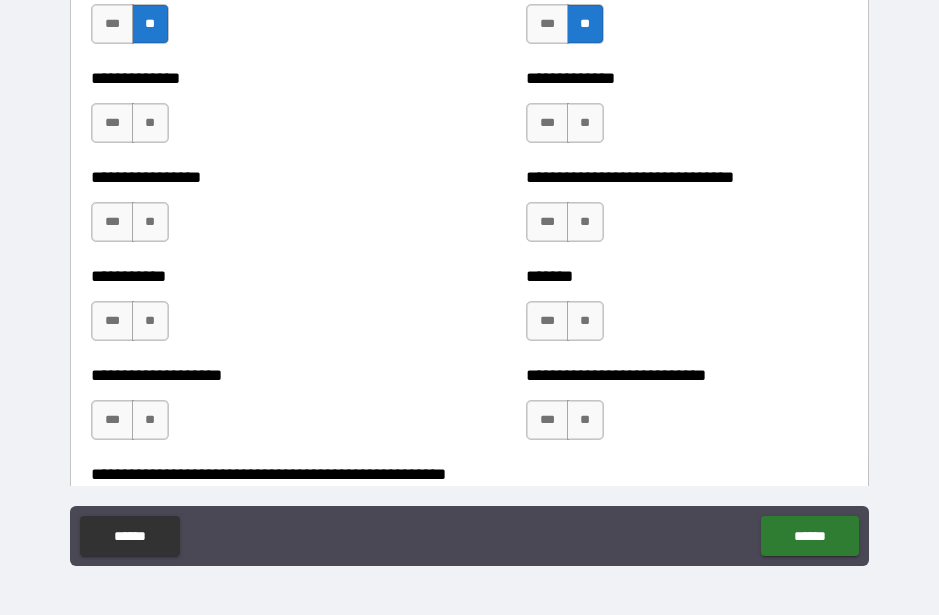 click on "**" at bounding box center (150, 123) 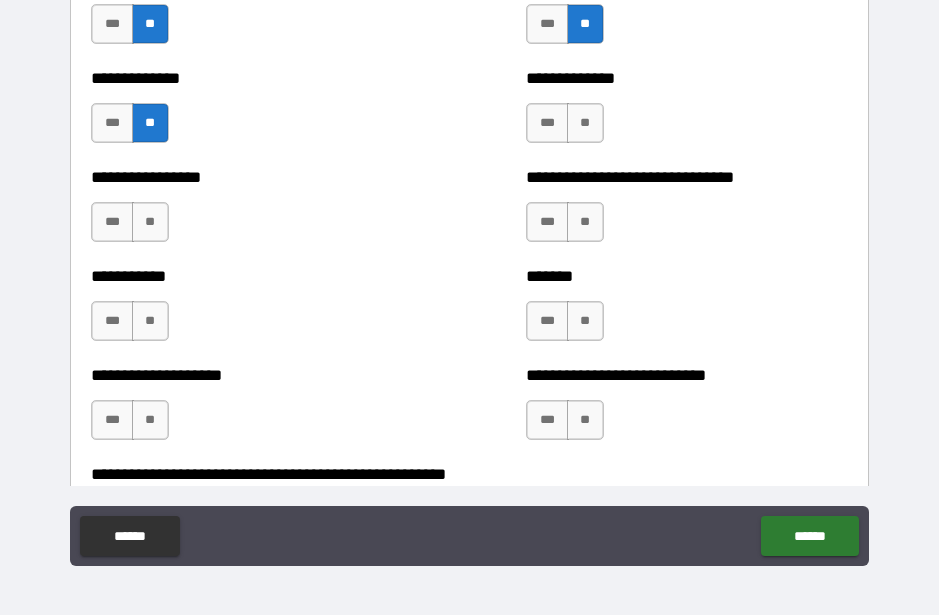 click on "**" at bounding box center [150, 222] 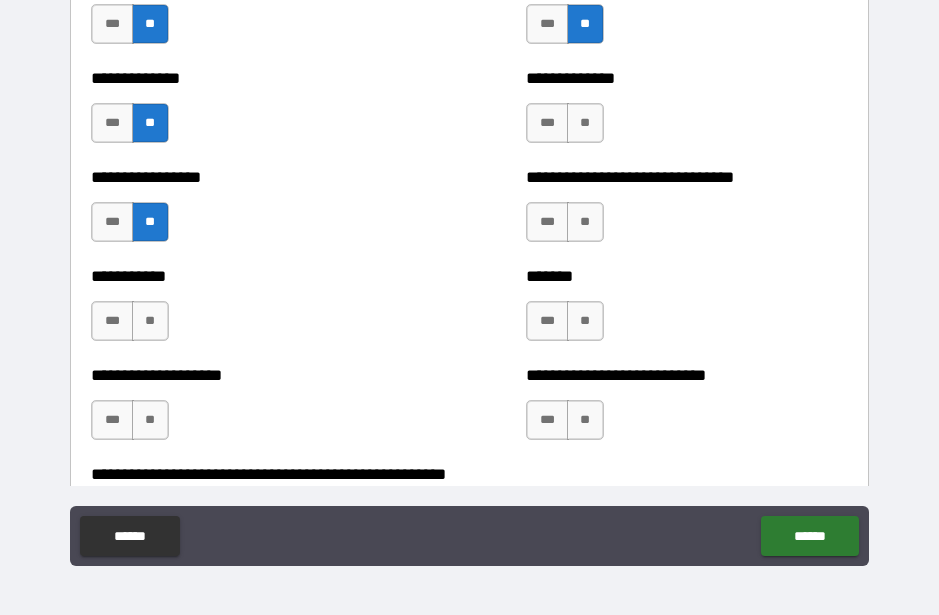 click on "**" at bounding box center (150, 321) 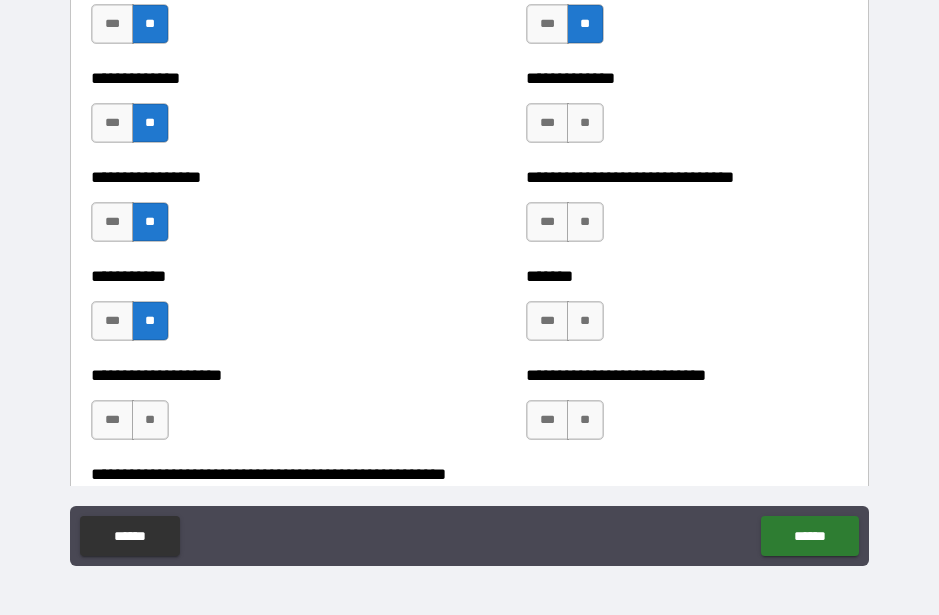 click on "**" at bounding box center (150, 420) 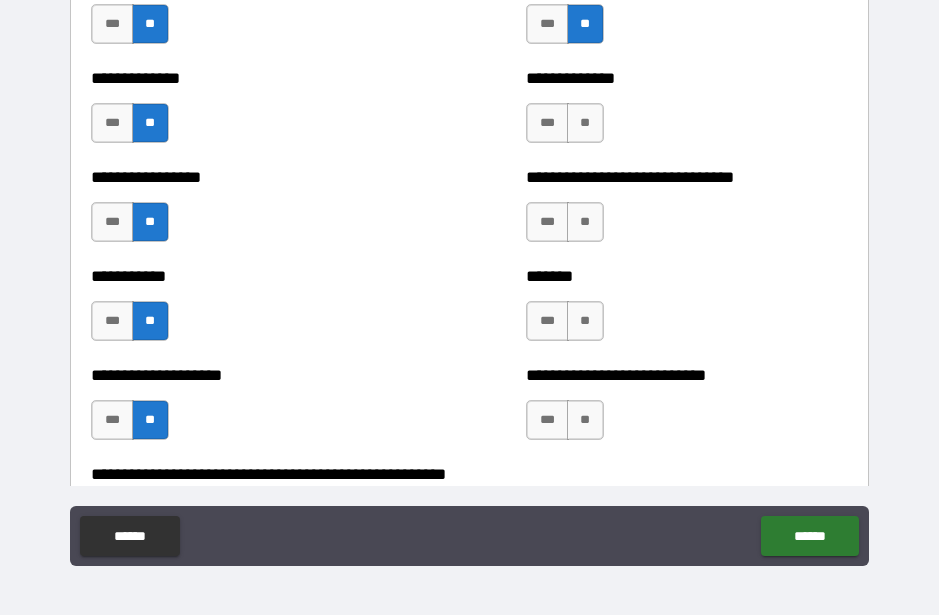 click on "**" at bounding box center [585, 420] 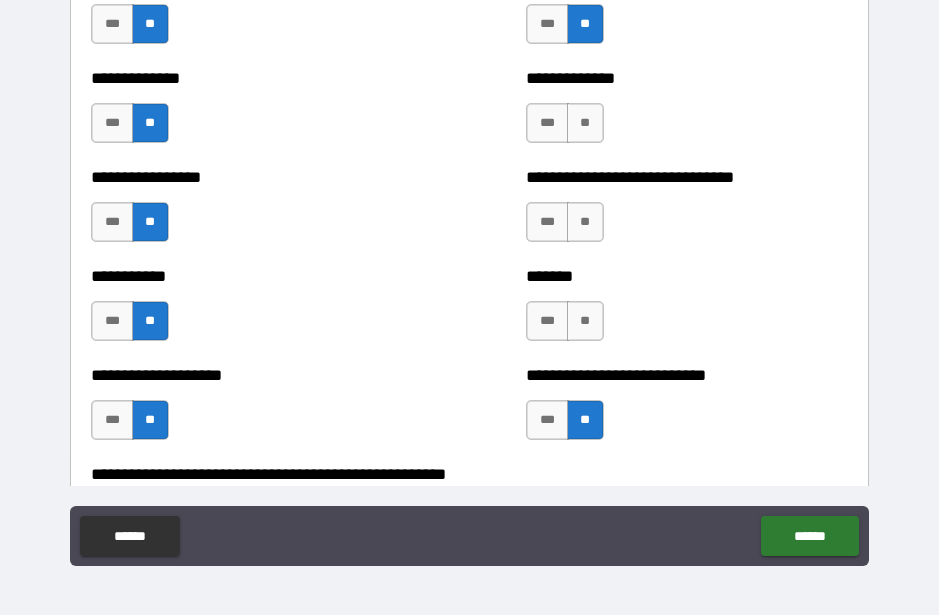 click on "**" at bounding box center [585, 321] 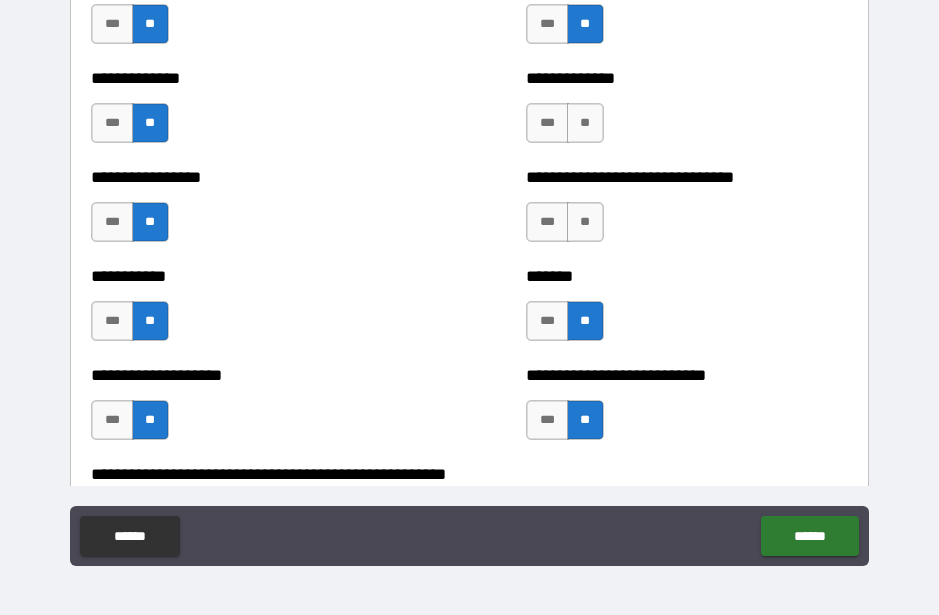 click on "**" at bounding box center [585, 222] 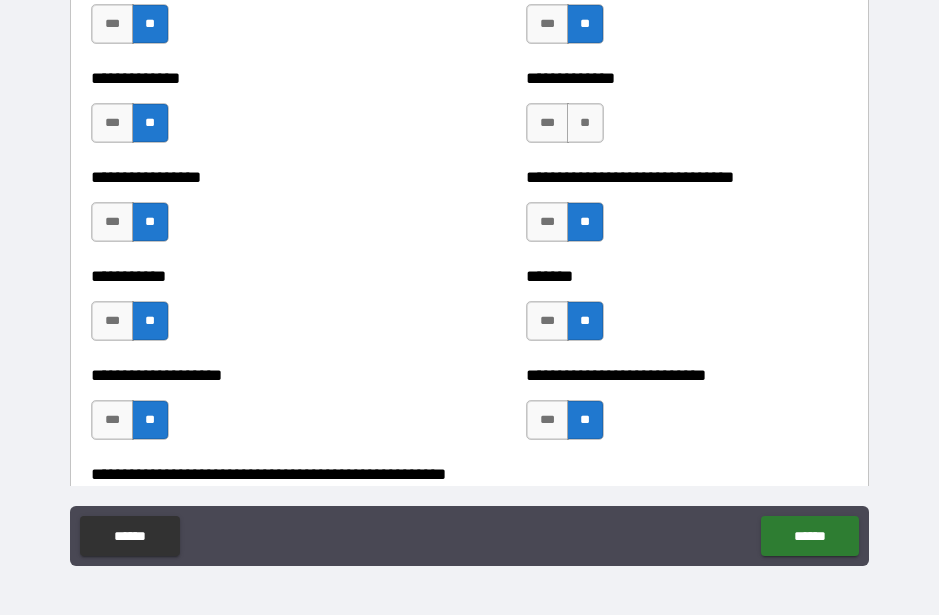 click on "**" at bounding box center (585, 123) 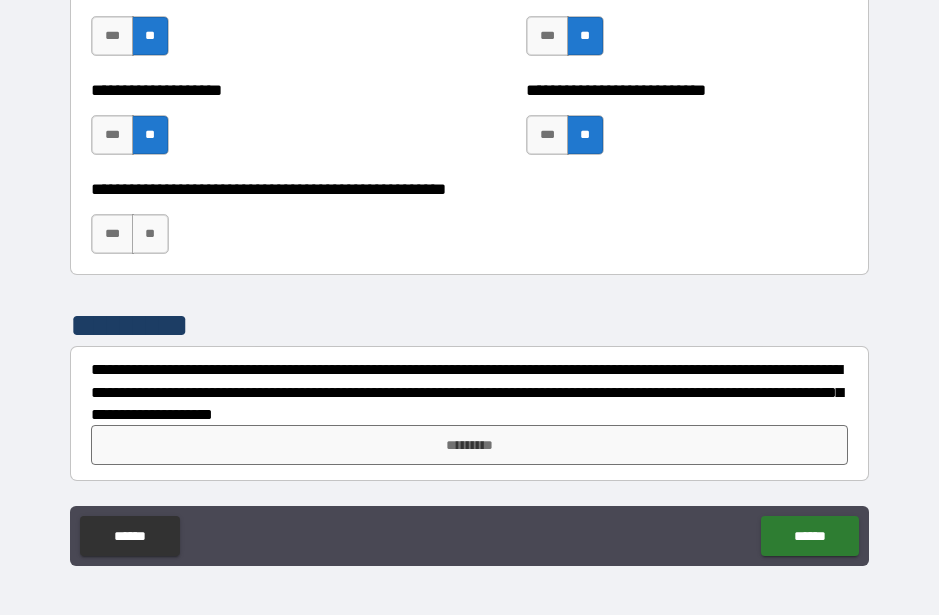 scroll, scrollTop: 8045, scrollLeft: 0, axis: vertical 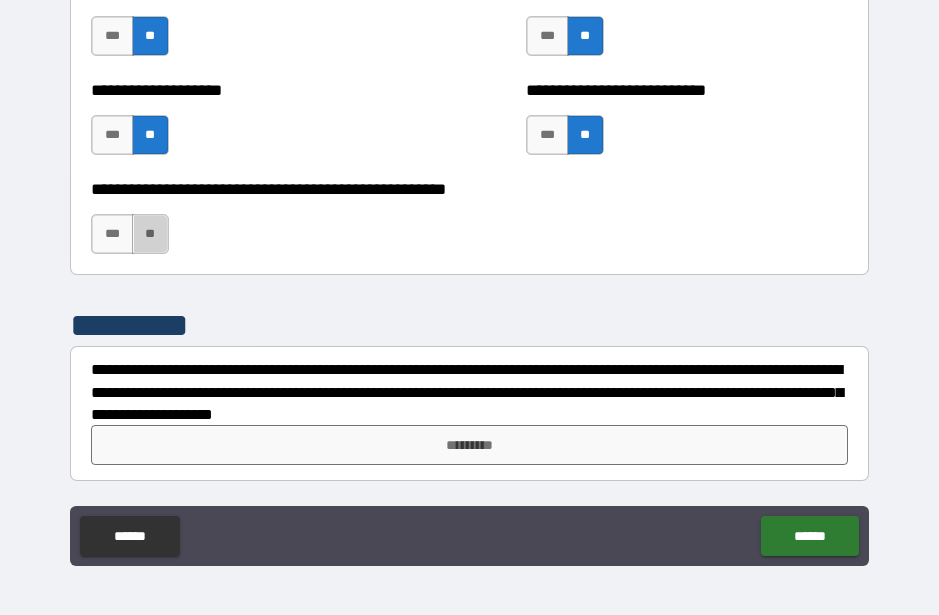 click on "**" at bounding box center (150, 234) 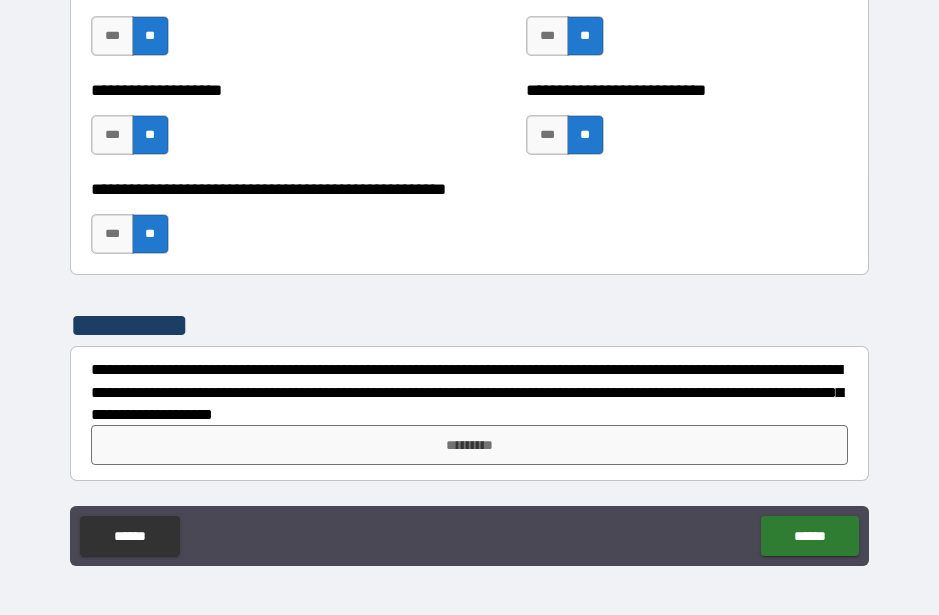 scroll, scrollTop: 8045, scrollLeft: 0, axis: vertical 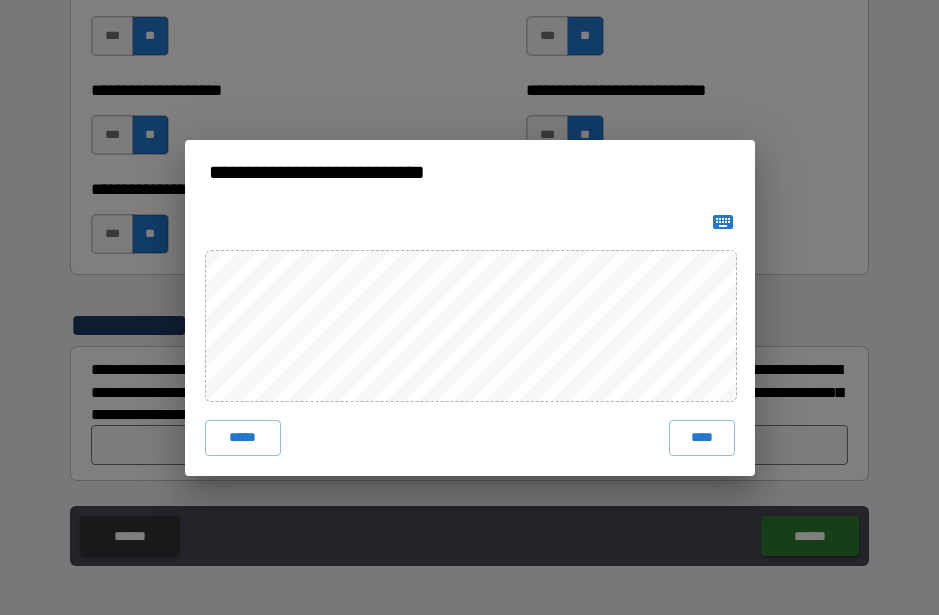 click on "****" at bounding box center [702, 438] 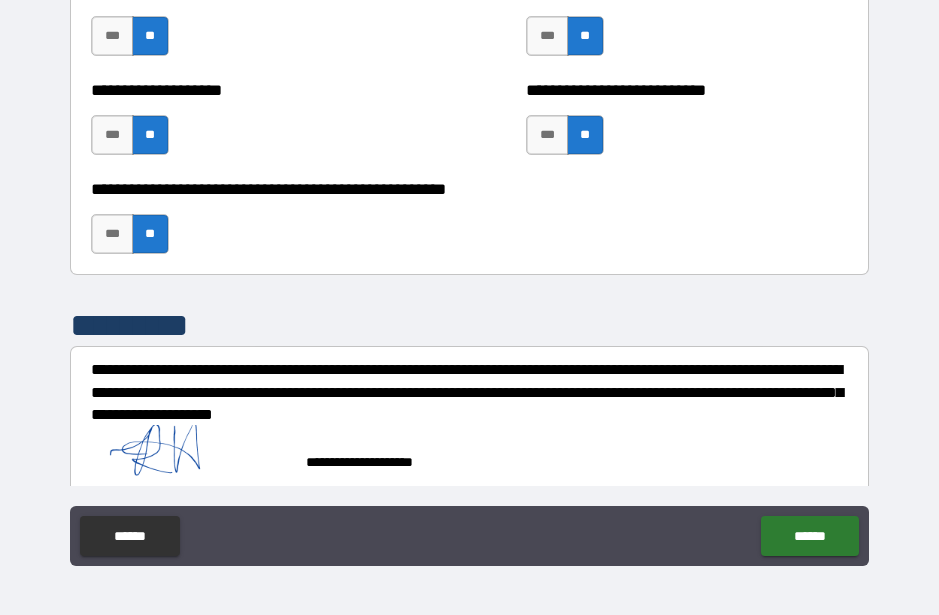 scroll, scrollTop: 8035, scrollLeft: 0, axis: vertical 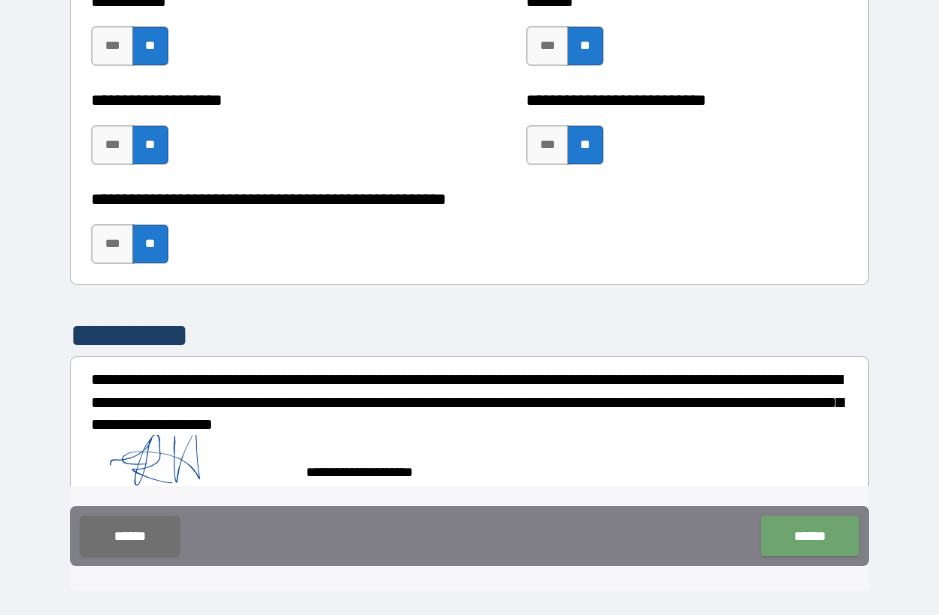 click on "******" at bounding box center [809, 536] 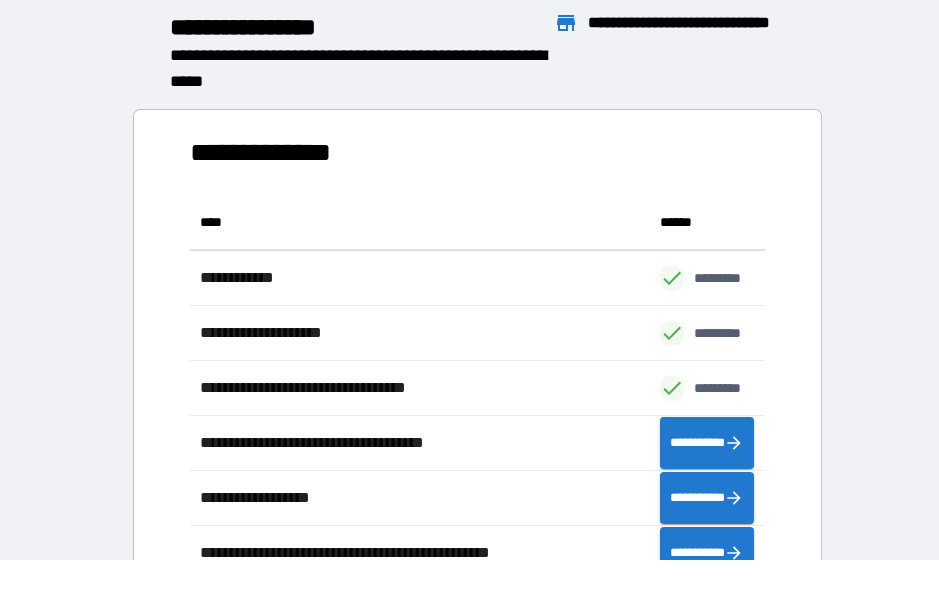 scroll, scrollTop: 1, scrollLeft: 1, axis: both 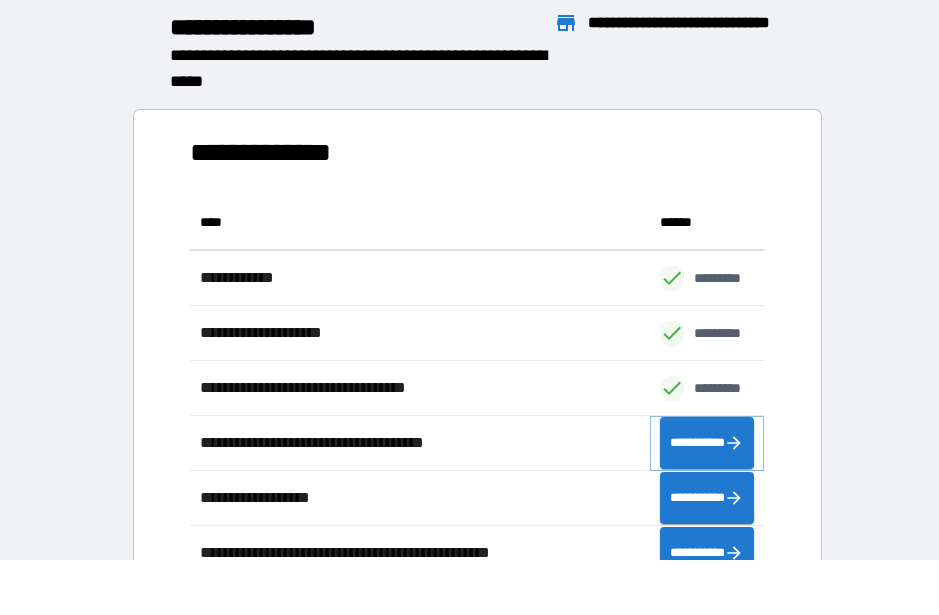click on "**********" at bounding box center [707, 443] 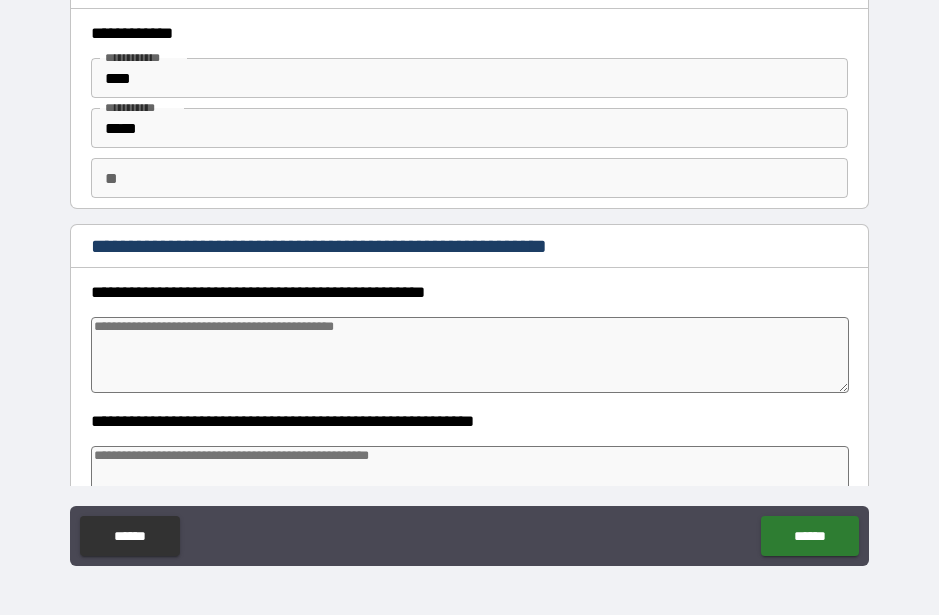 scroll, scrollTop: 45, scrollLeft: 0, axis: vertical 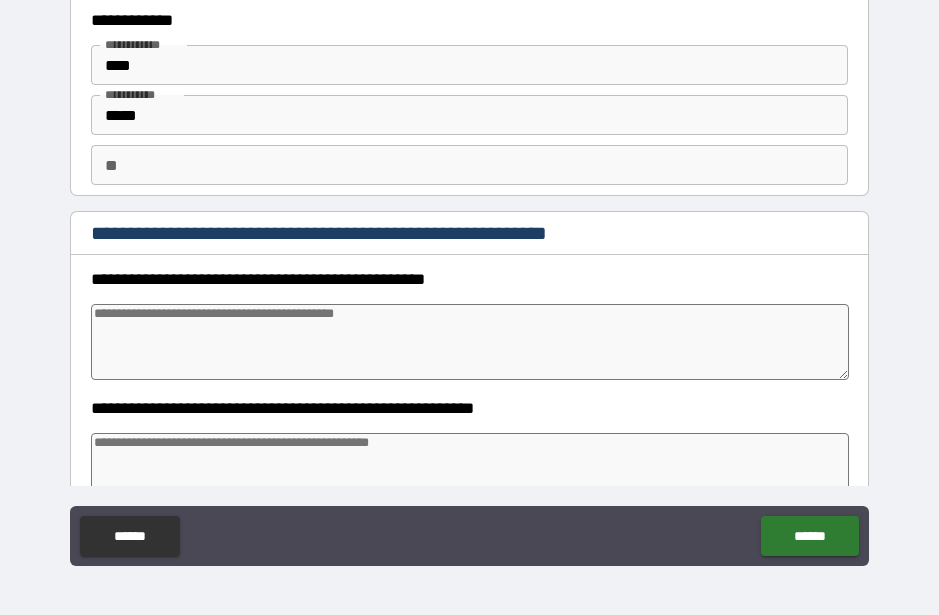 click at bounding box center [469, 342] 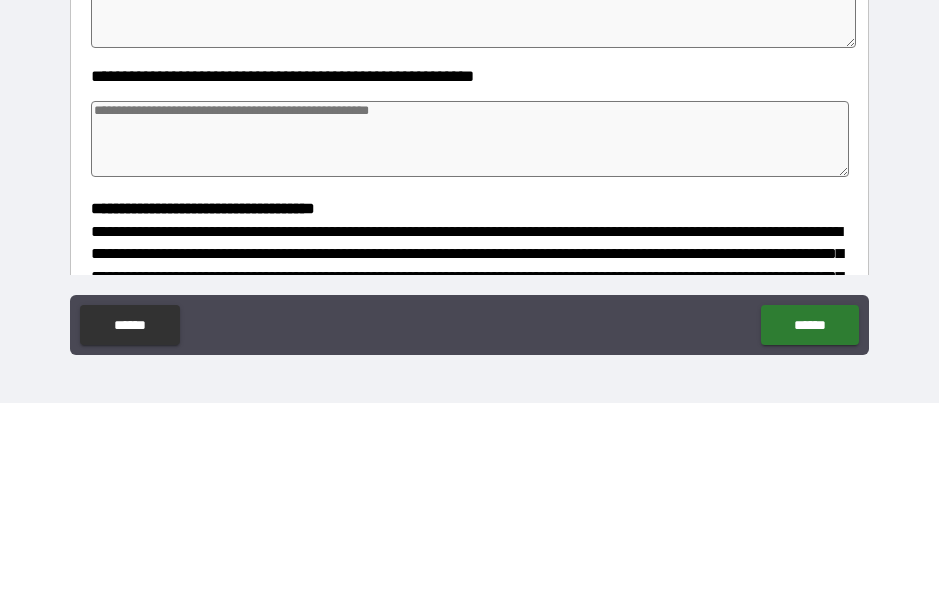 scroll, scrollTop: 167, scrollLeft: 0, axis: vertical 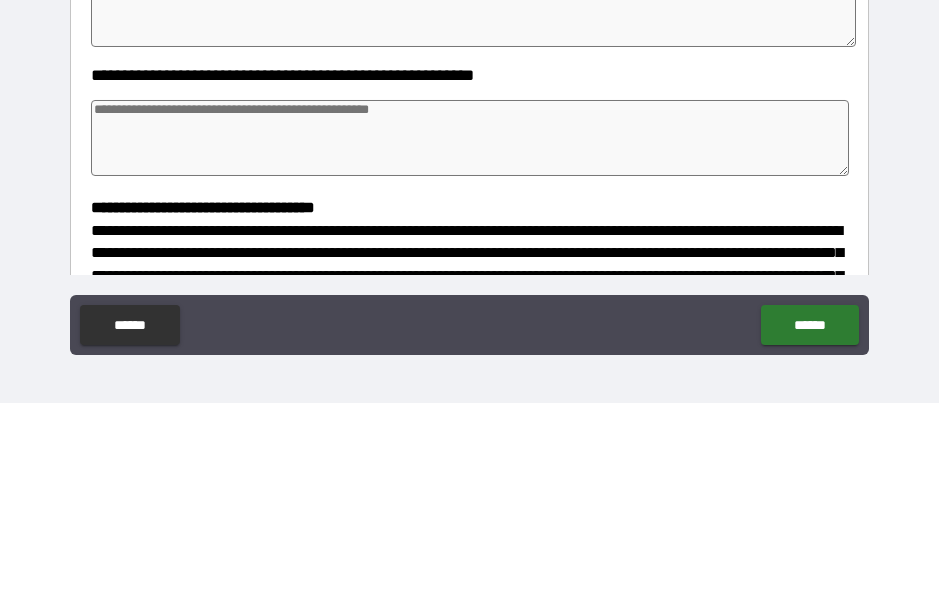 click at bounding box center (469, 350) 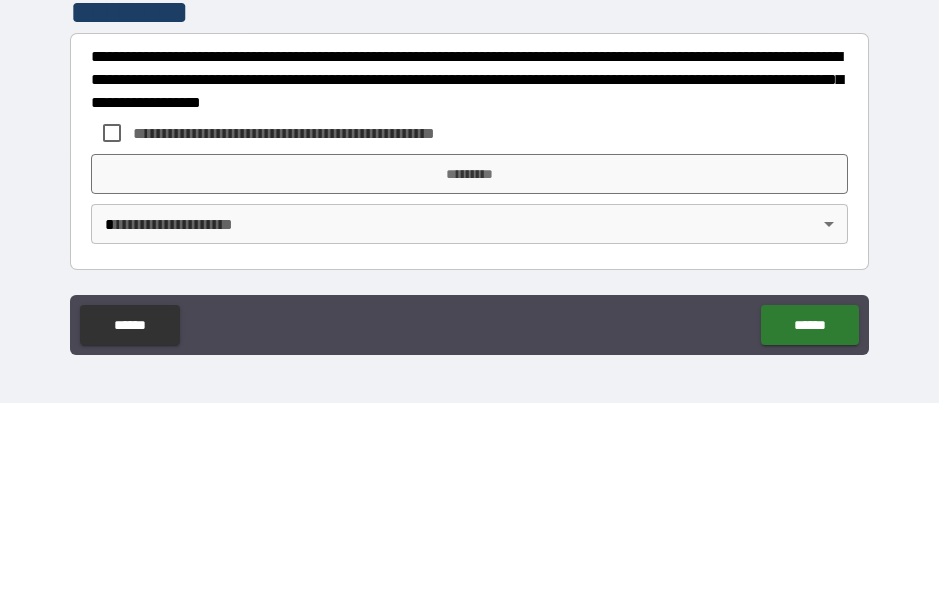 scroll, scrollTop: 601, scrollLeft: 0, axis: vertical 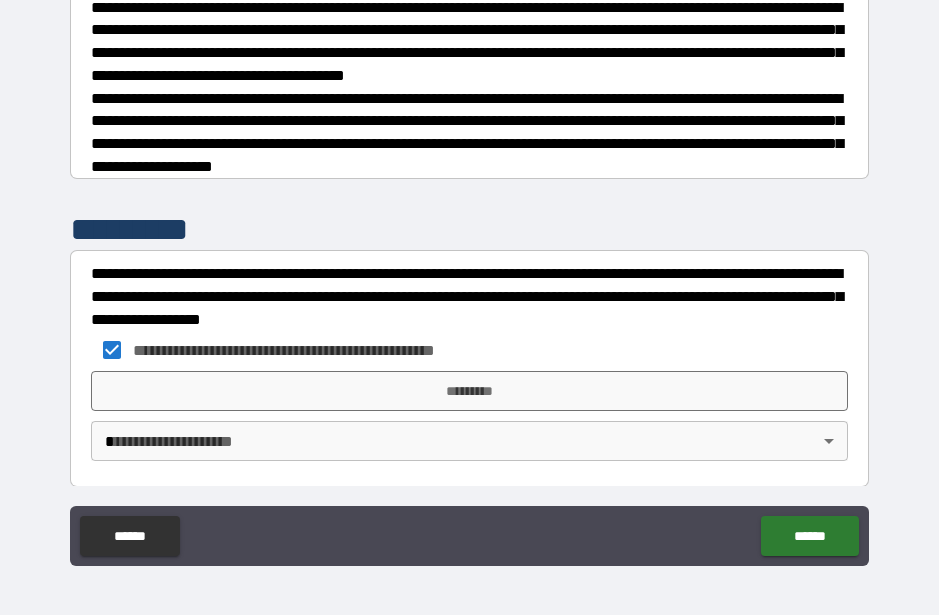 click on "*********" at bounding box center (469, 391) 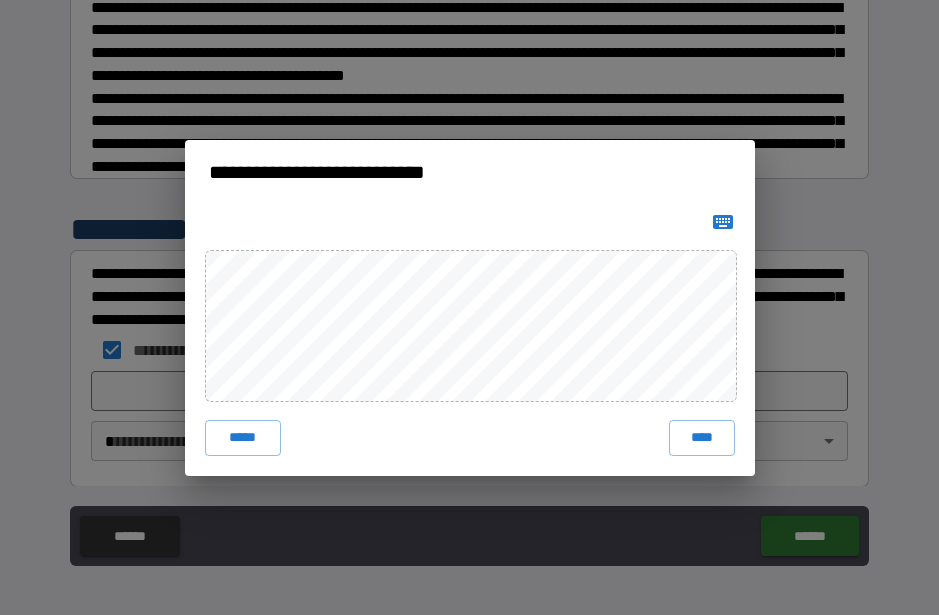 click on "****" at bounding box center (702, 438) 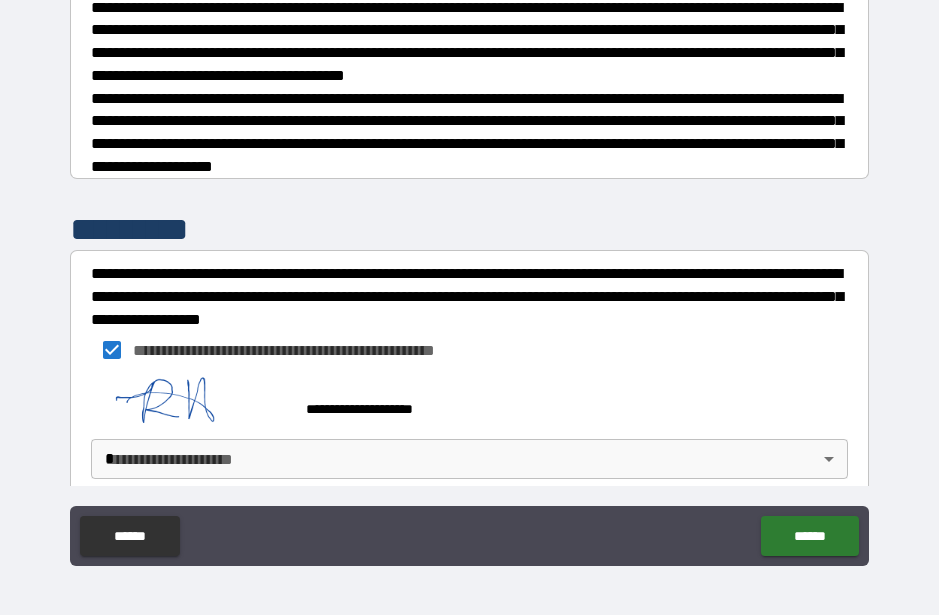 click on "**********" at bounding box center (469, 280) 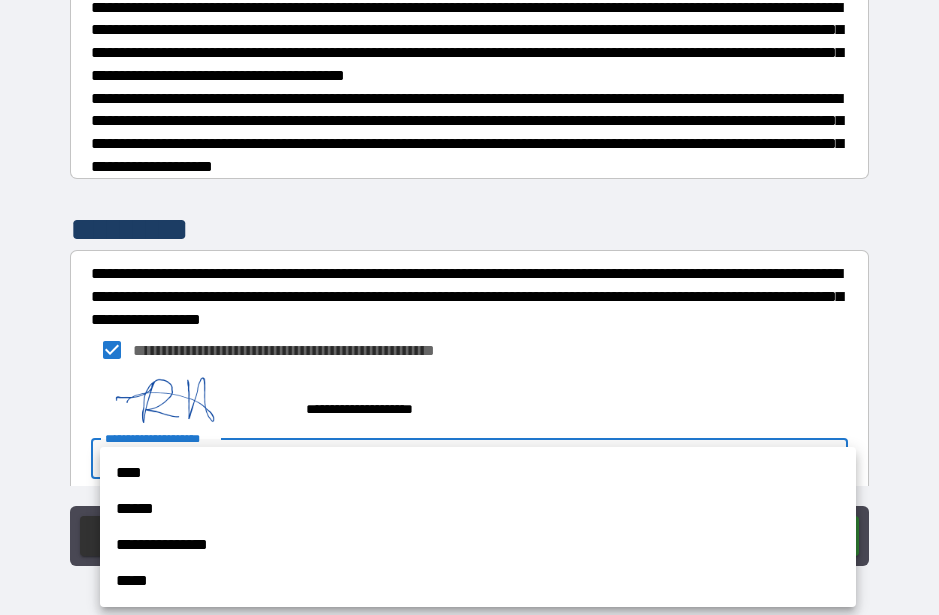 click on "**********" at bounding box center [478, 545] 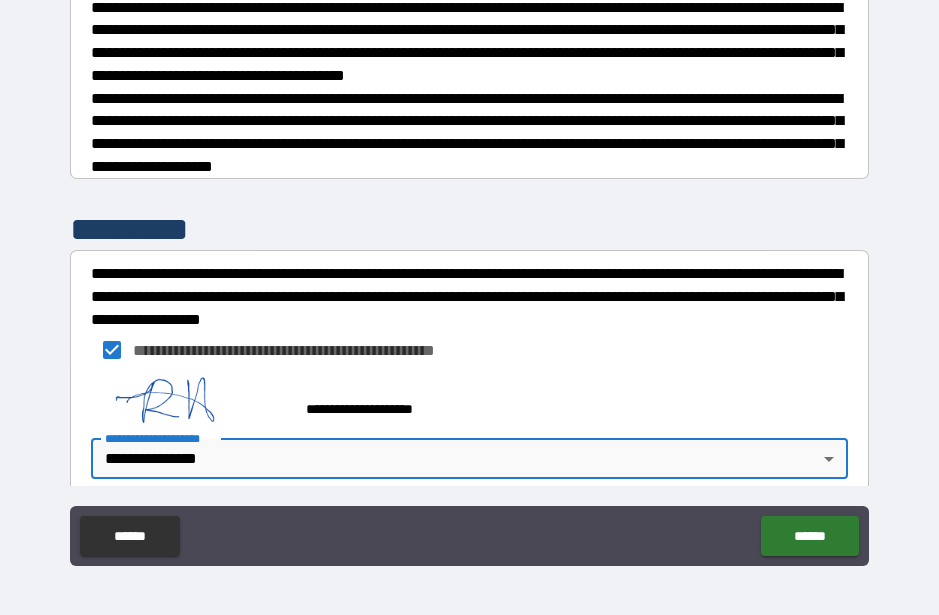 click on "******" at bounding box center [809, 536] 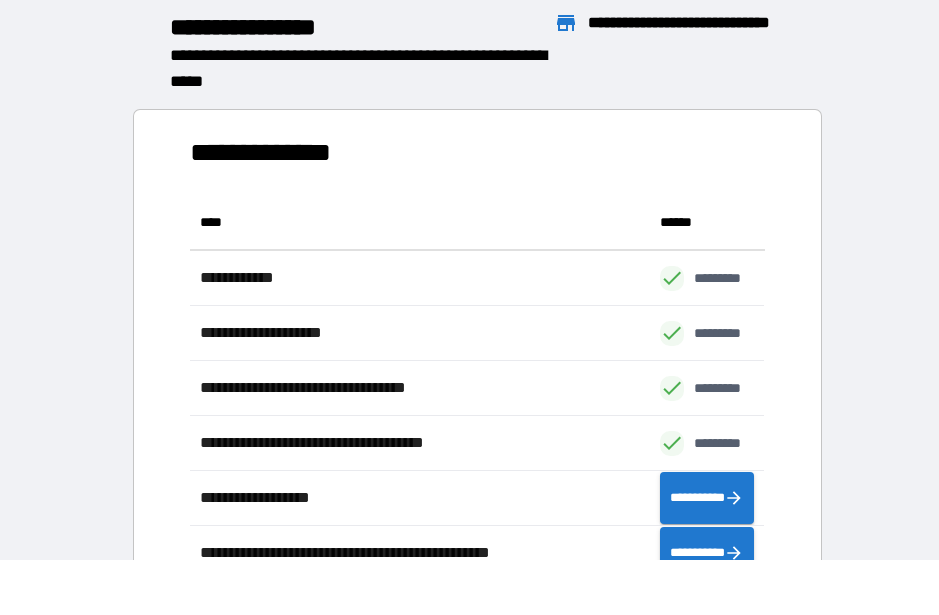 scroll, scrollTop: 1, scrollLeft: 1, axis: both 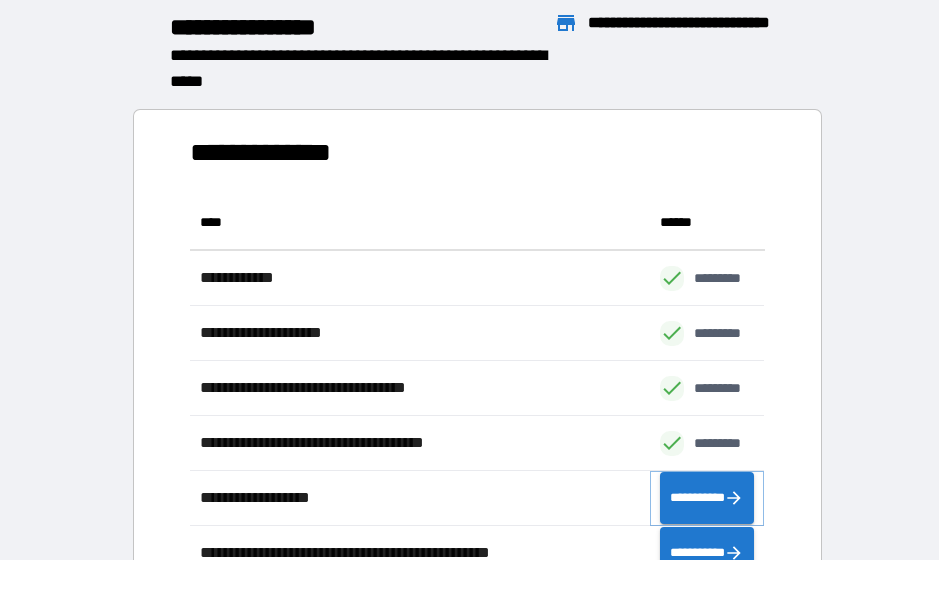 click on "**********" at bounding box center [707, 498] 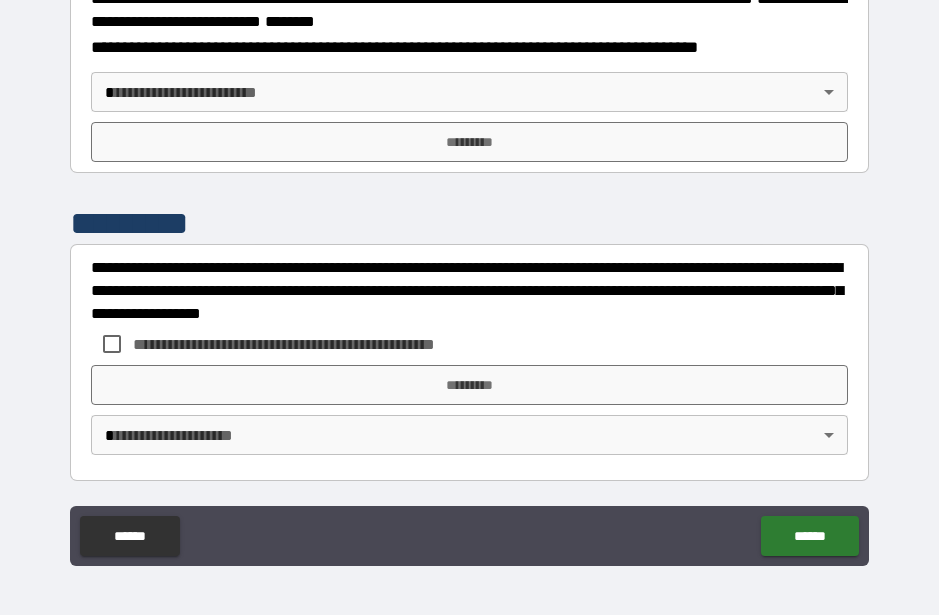 scroll, scrollTop: 2598, scrollLeft: 0, axis: vertical 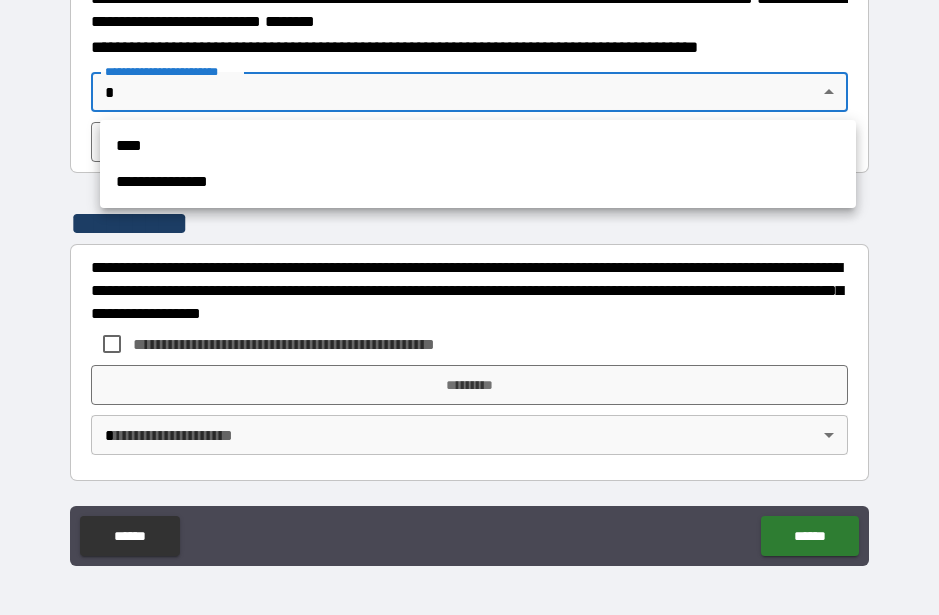 click on "**********" at bounding box center (478, 182) 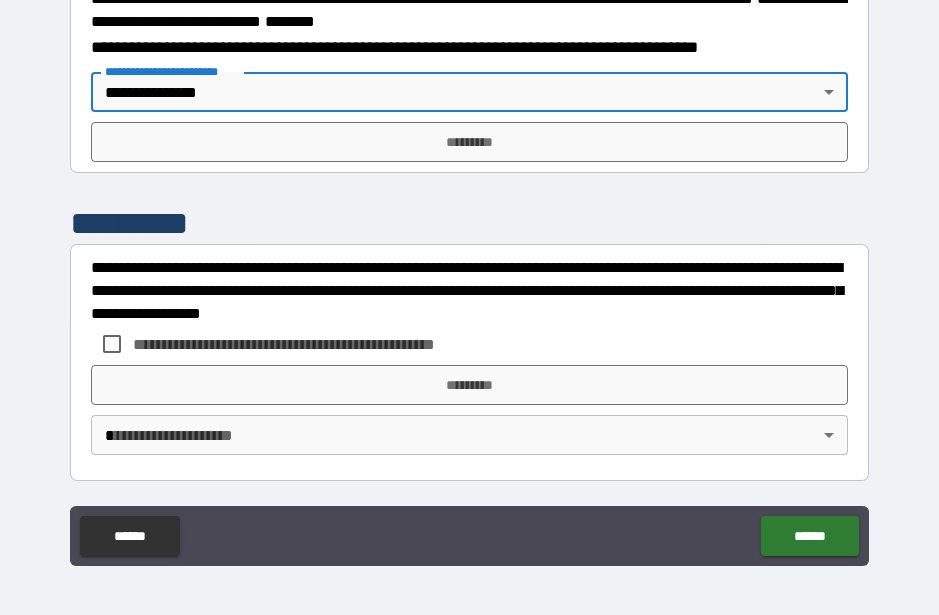 click on "*********" at bounding box center [469, 142] 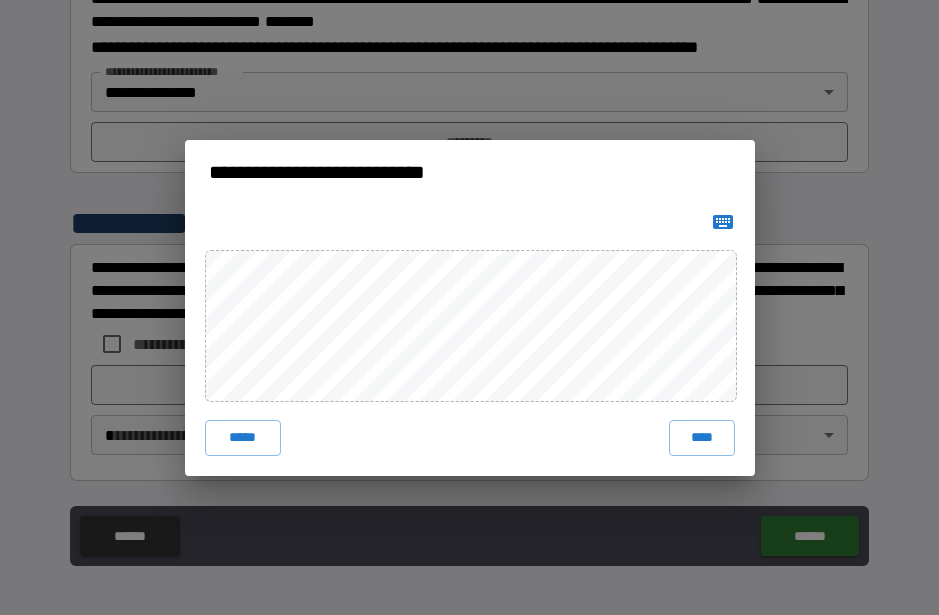 click on "****" at bounding box center (702, 438) 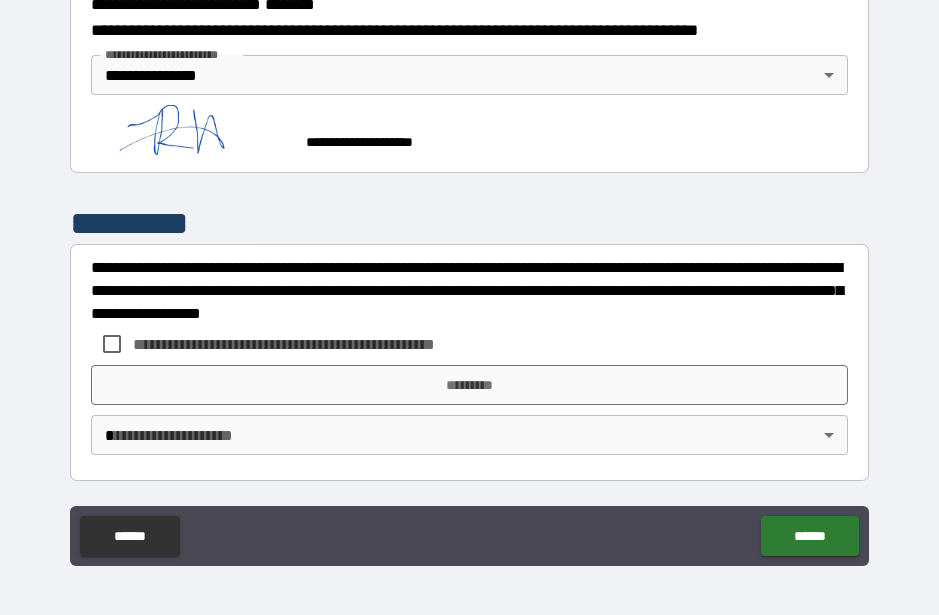scroll, scrollTop: 2615, scrollLeft: 0, axis: vertical 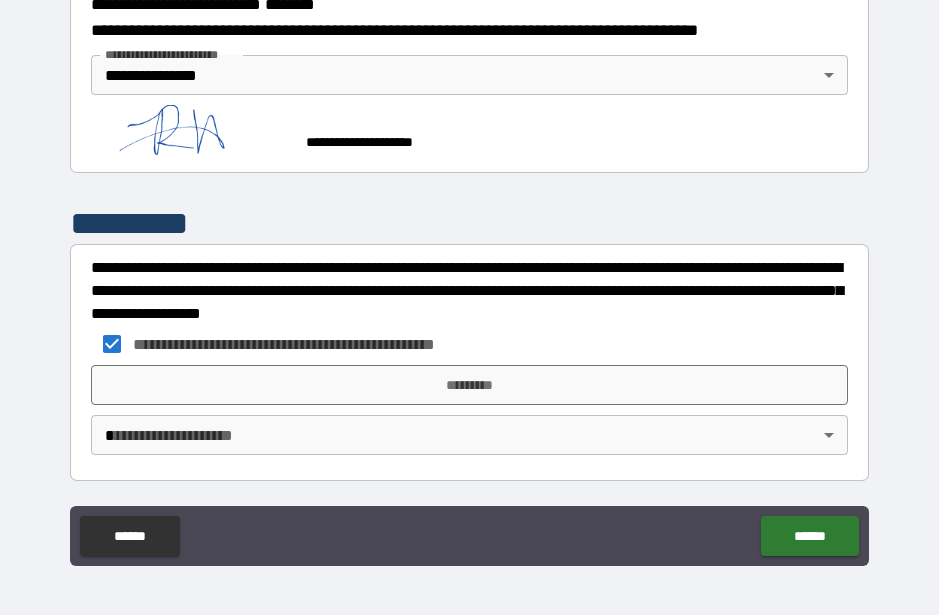 click on "*********" at bounding box center [469, 385] 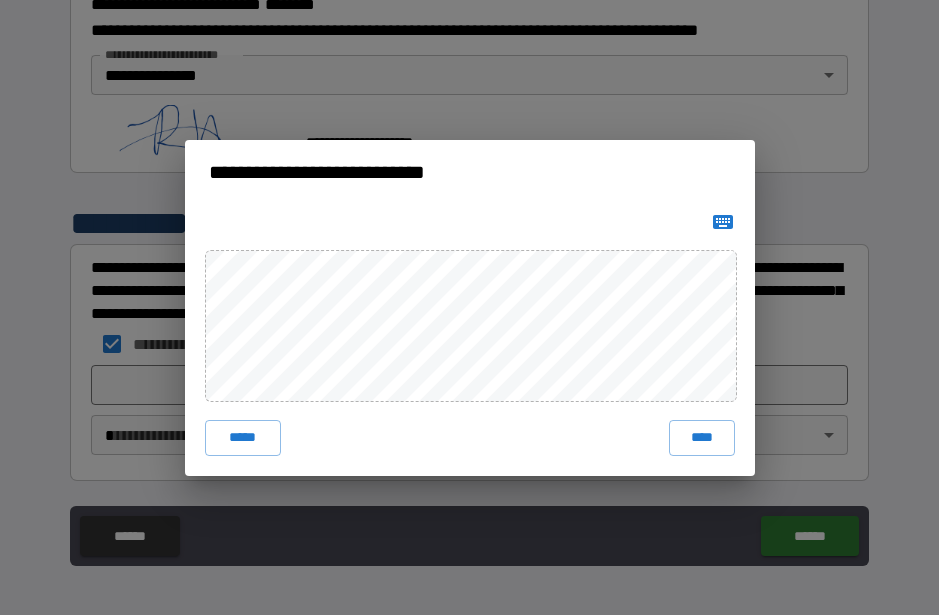 click on "****" at bounding box center [702, 438] 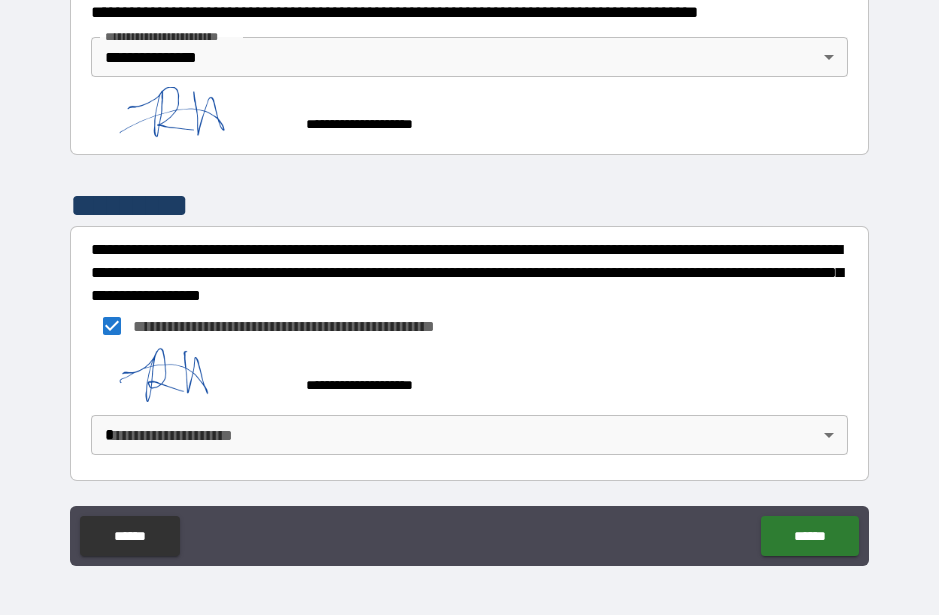 click on "**********" at bounding box center (469, 280) 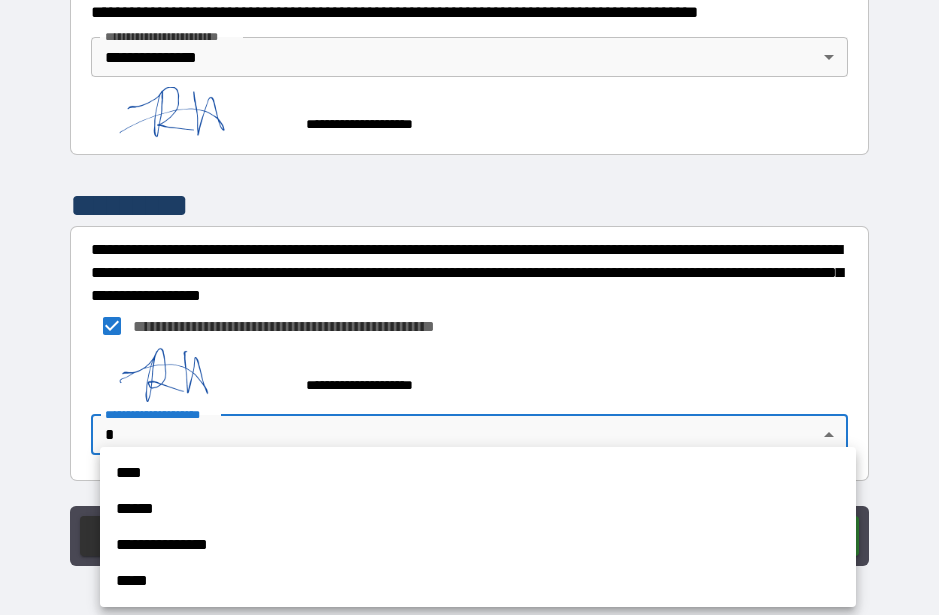 click on "**********" at bounding box center [478, 545] 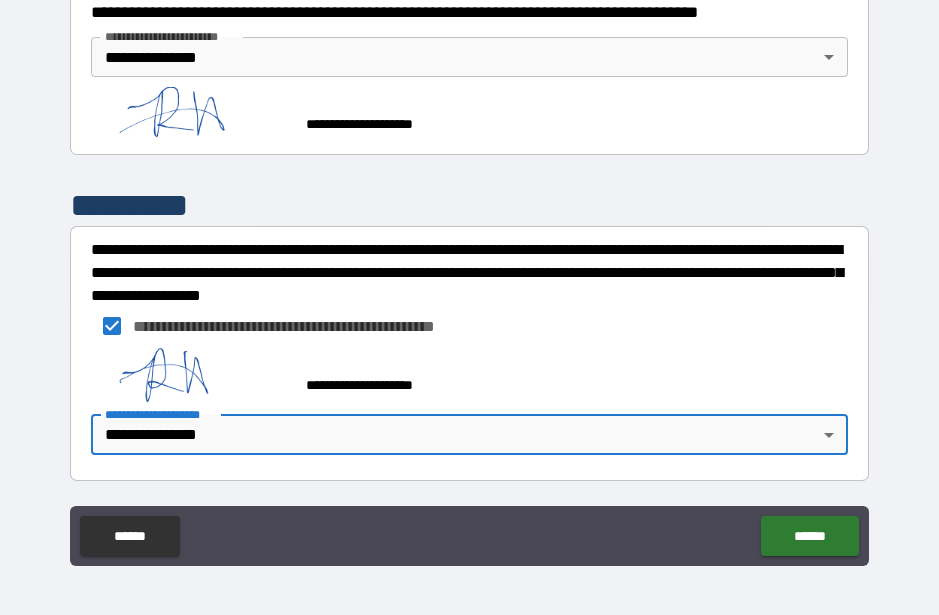 scroll, scrollTop: 2649, scrollLeft: 0, axis: vertical 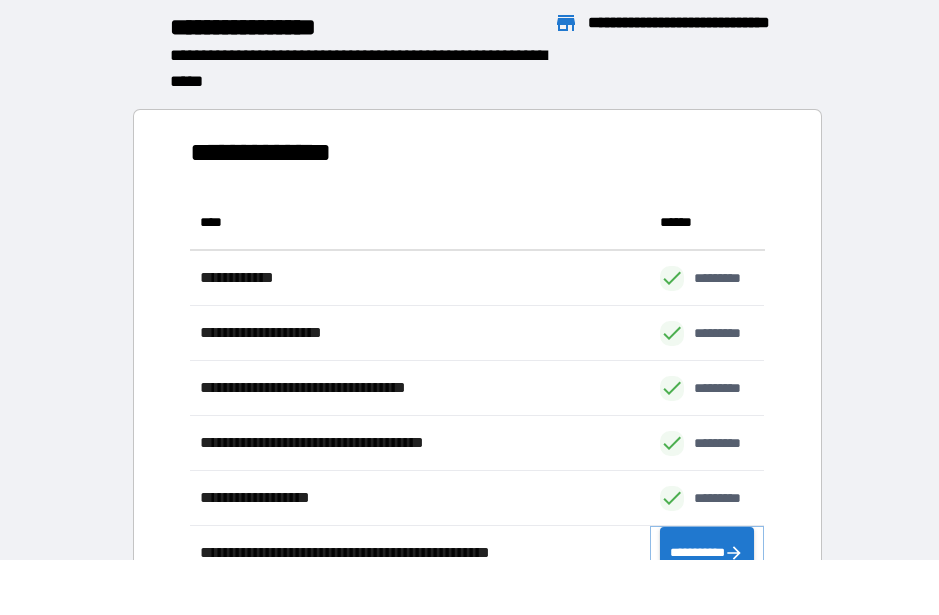 click on "**********" at bounding box center [707, 553] 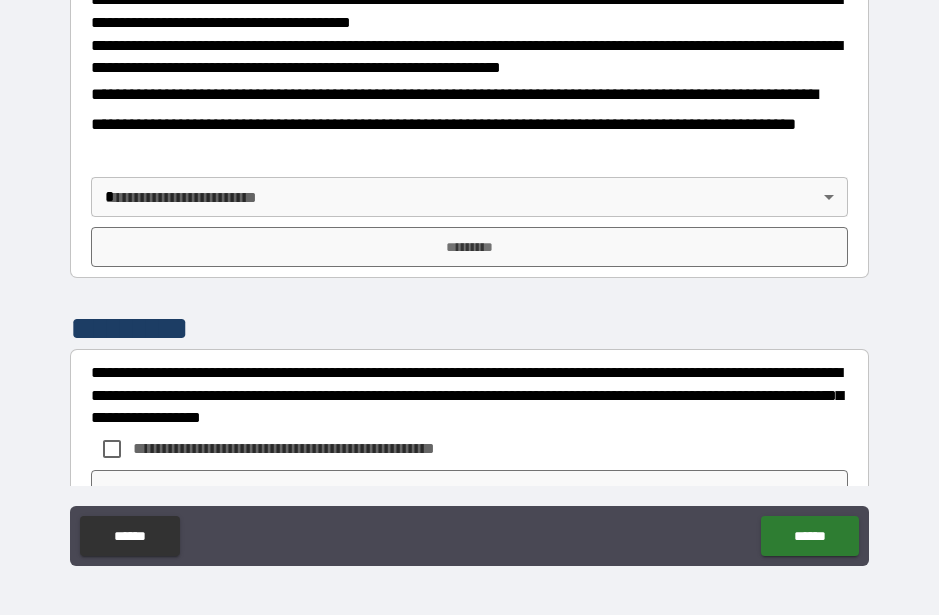 scroll, scrollTop: 702, scrollLeft: 0, axis: vertical 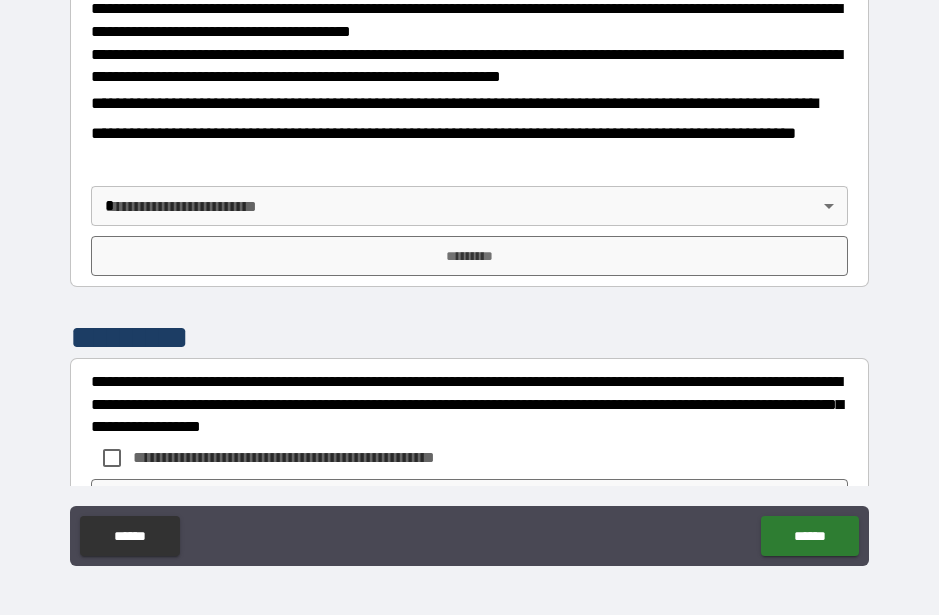 click on "**********" at bounding box center [469, 280] 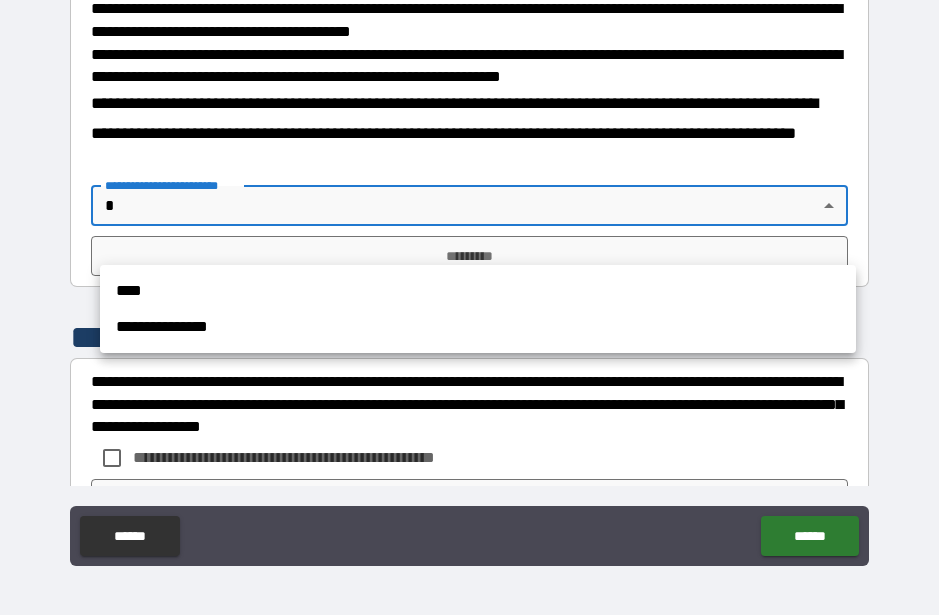 click on "**********" at bounding box center [478, 327] 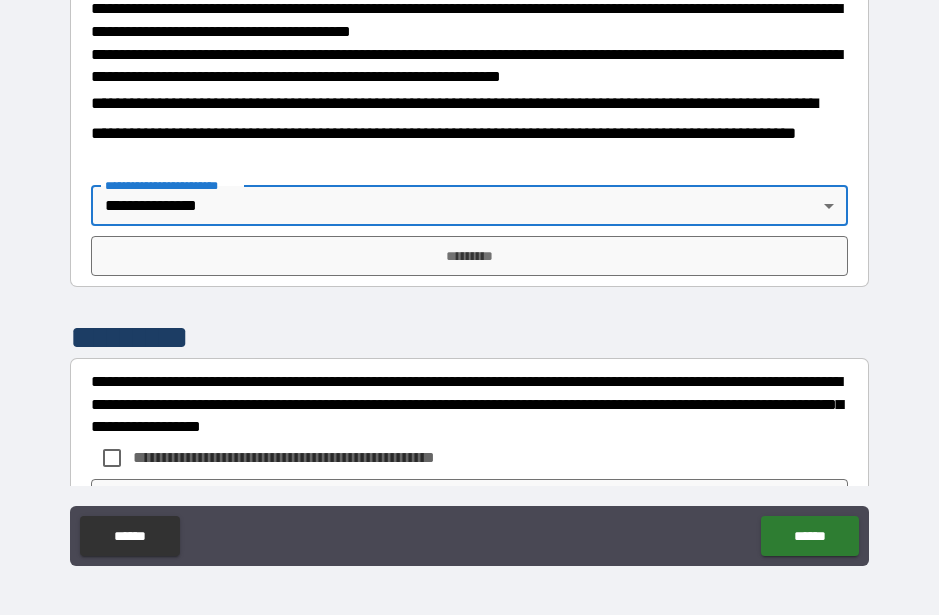 click on "*********" at bounding box center [469, 256] 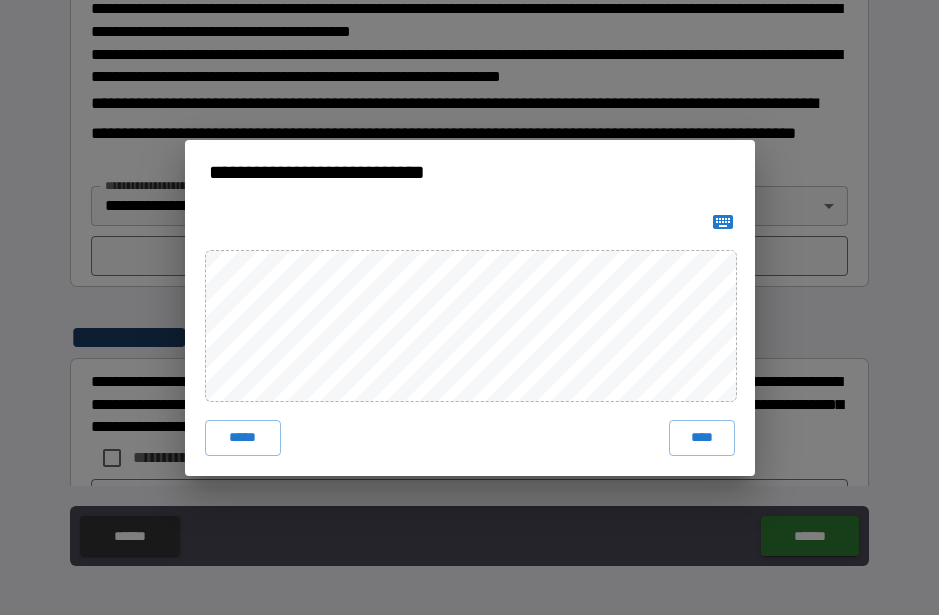 click on "****" at bounding box center [702, 438] 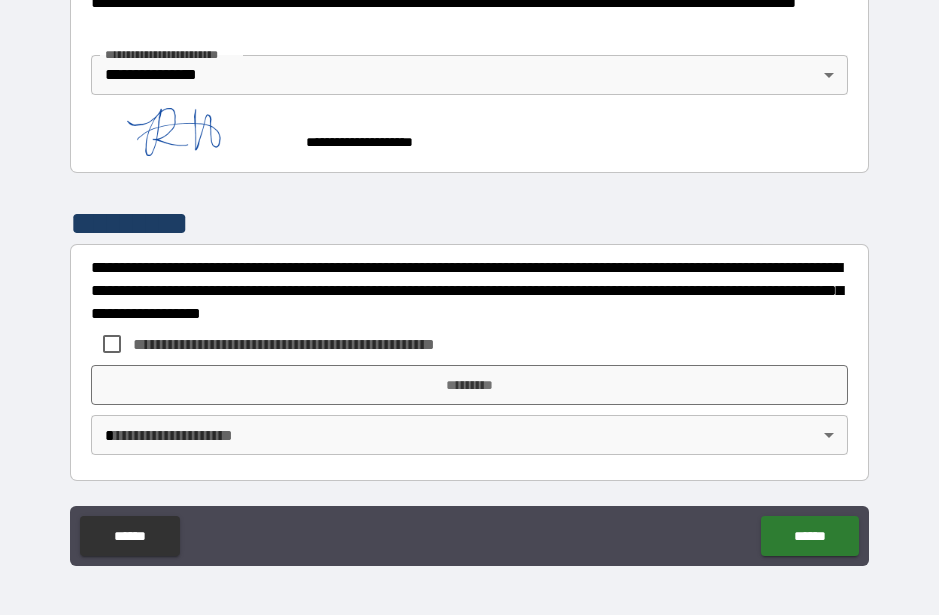 scroll, scrollTop: 857, scrollLeft: 0, axis: vertical 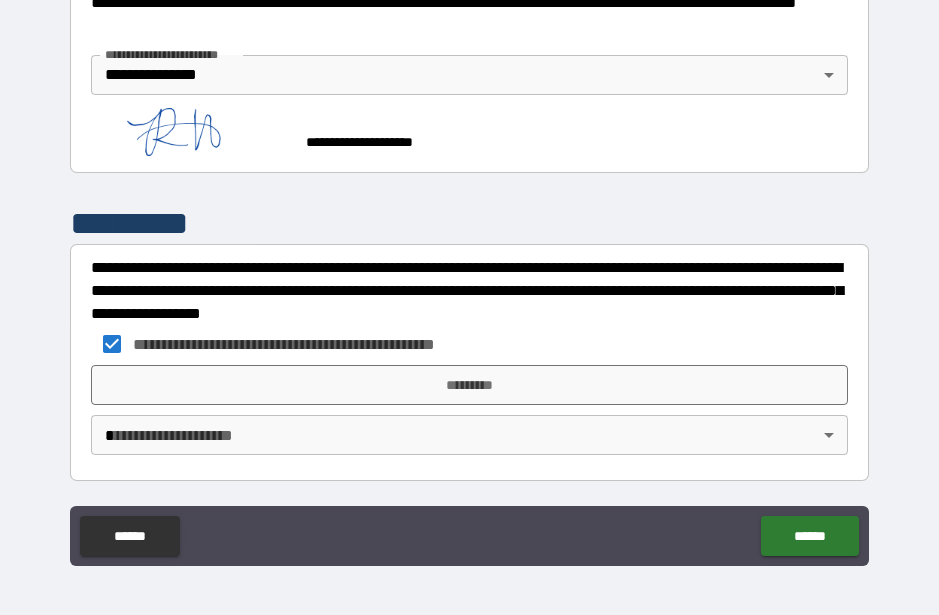 click on "*********" at bounding box center (469, 385) 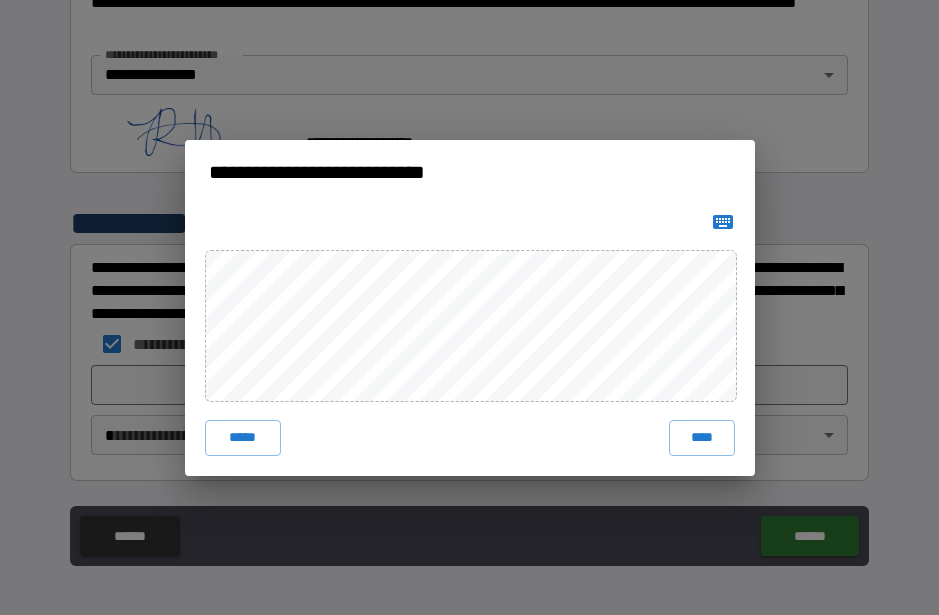 click on "****" at bounding box center [702, 438] 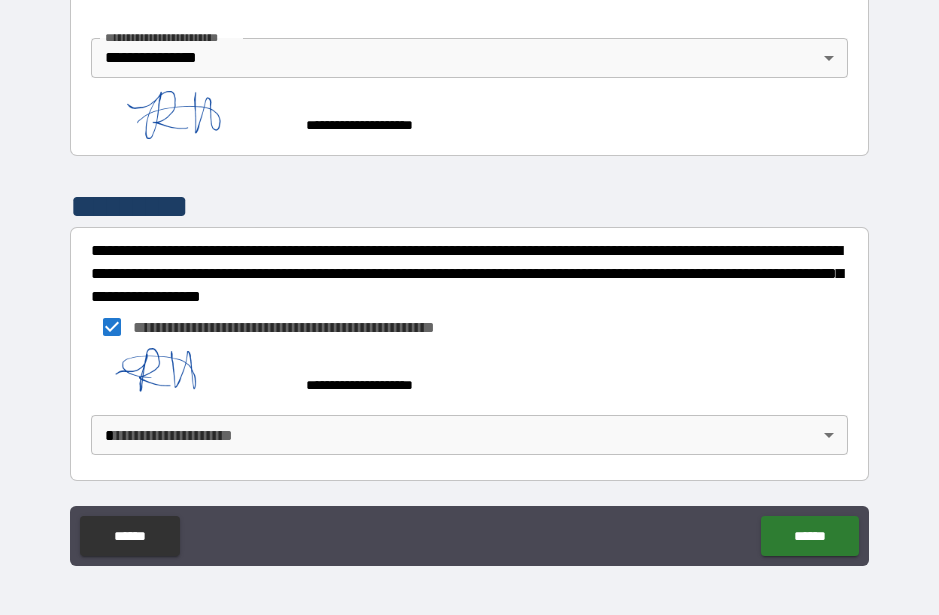 click on "**********" at bounding box center [469, 280] 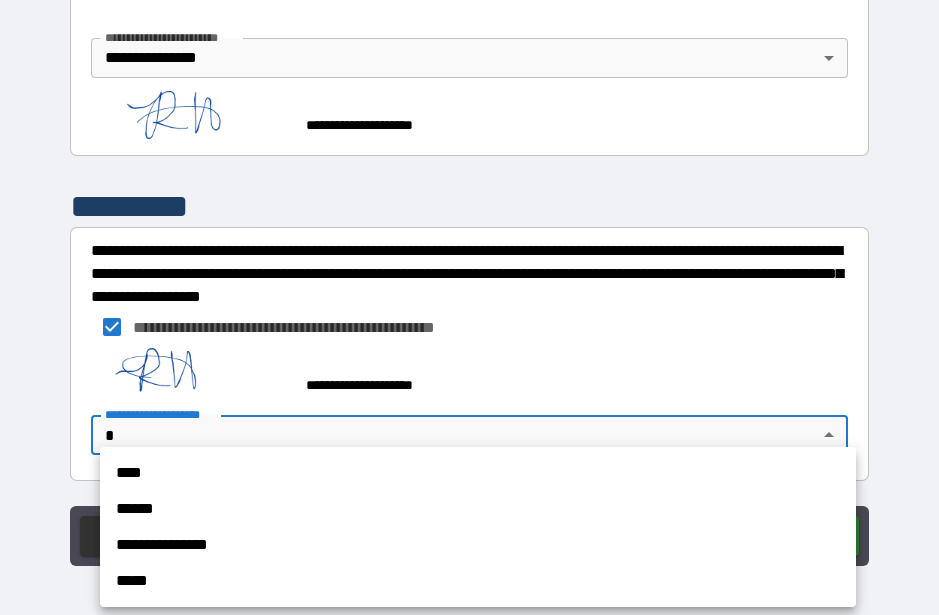 click on "**********" at bounding box center [478, 545] 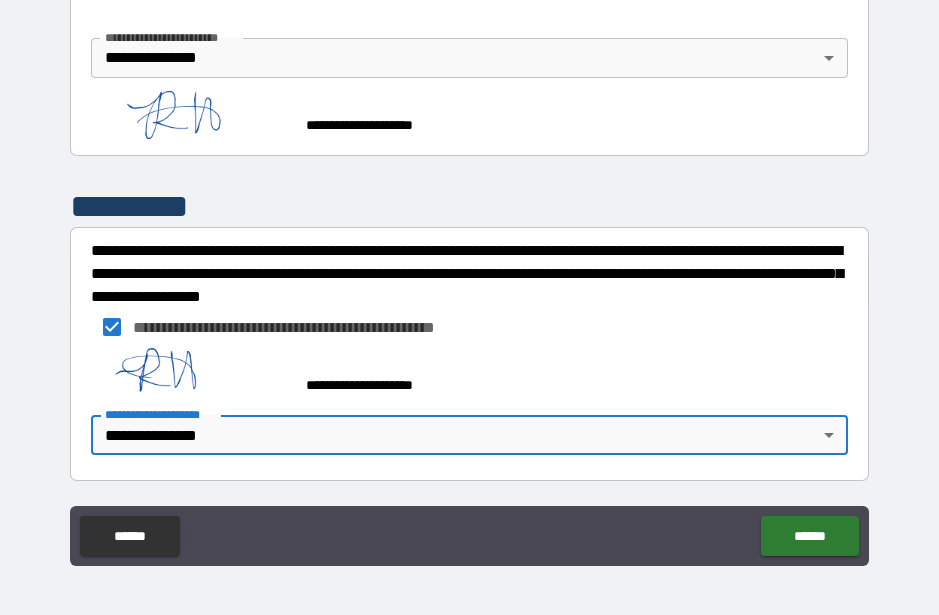 click on "******" at bounding box center [809, 536] 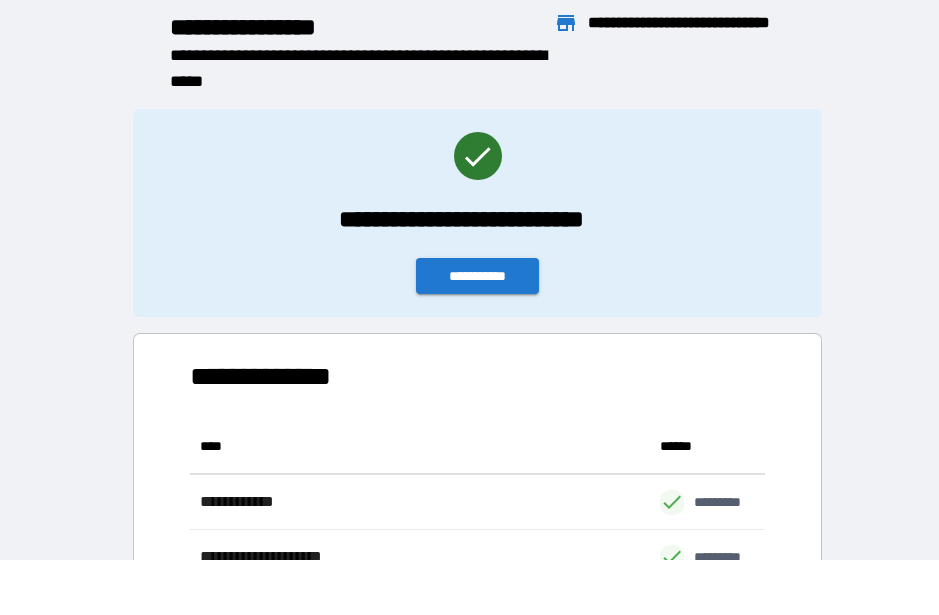 scroll, scrollTop: 1, scrollLeft: 1, axis: both 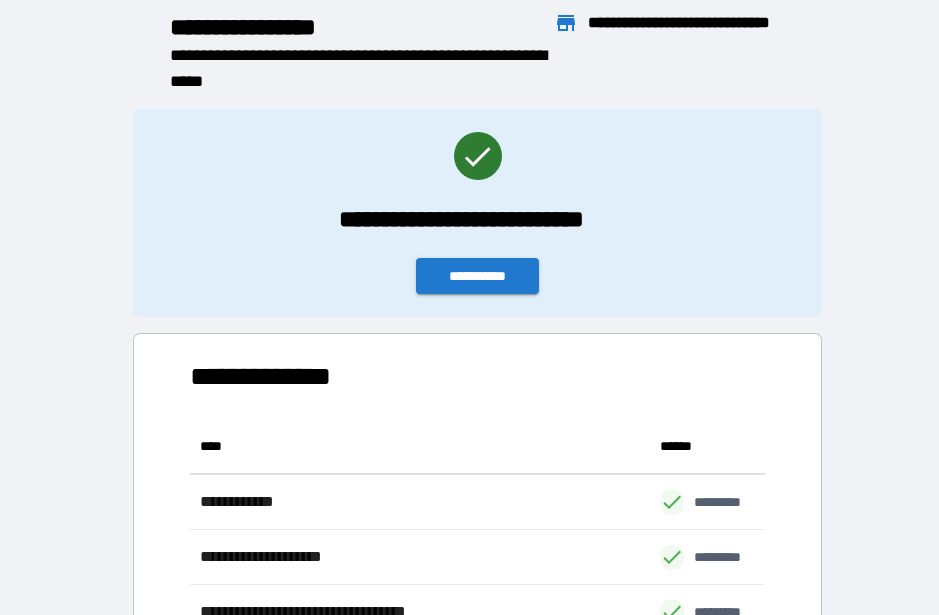 click on "**********" at bounding box center (478, 276) 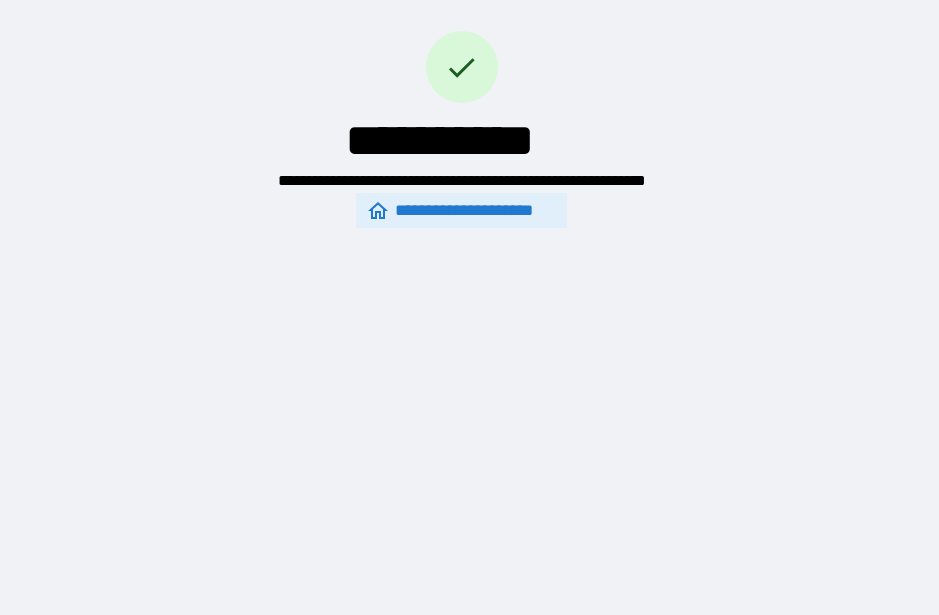 click on "**********" at bounding box center [462, 210] 